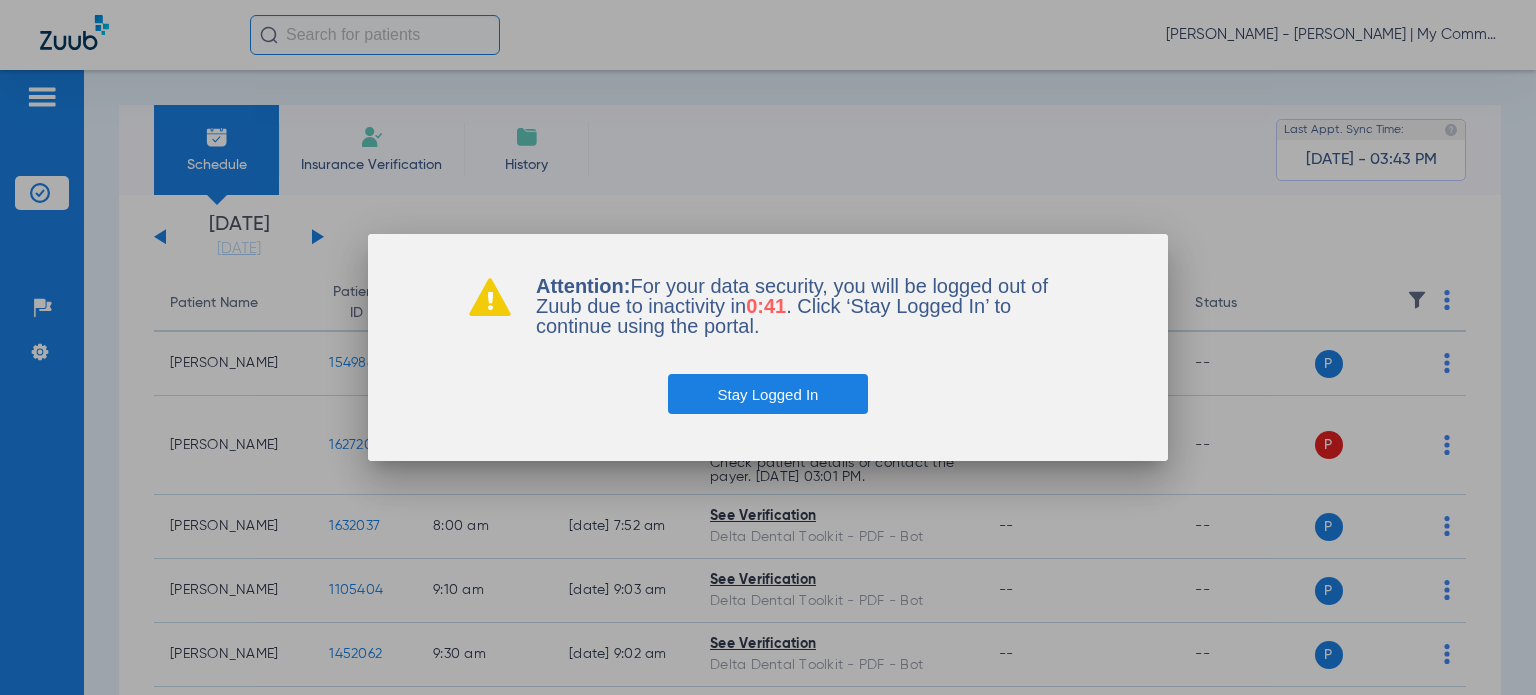 scroll, scrollTop: 0, scrollLeft: 0, axis: both 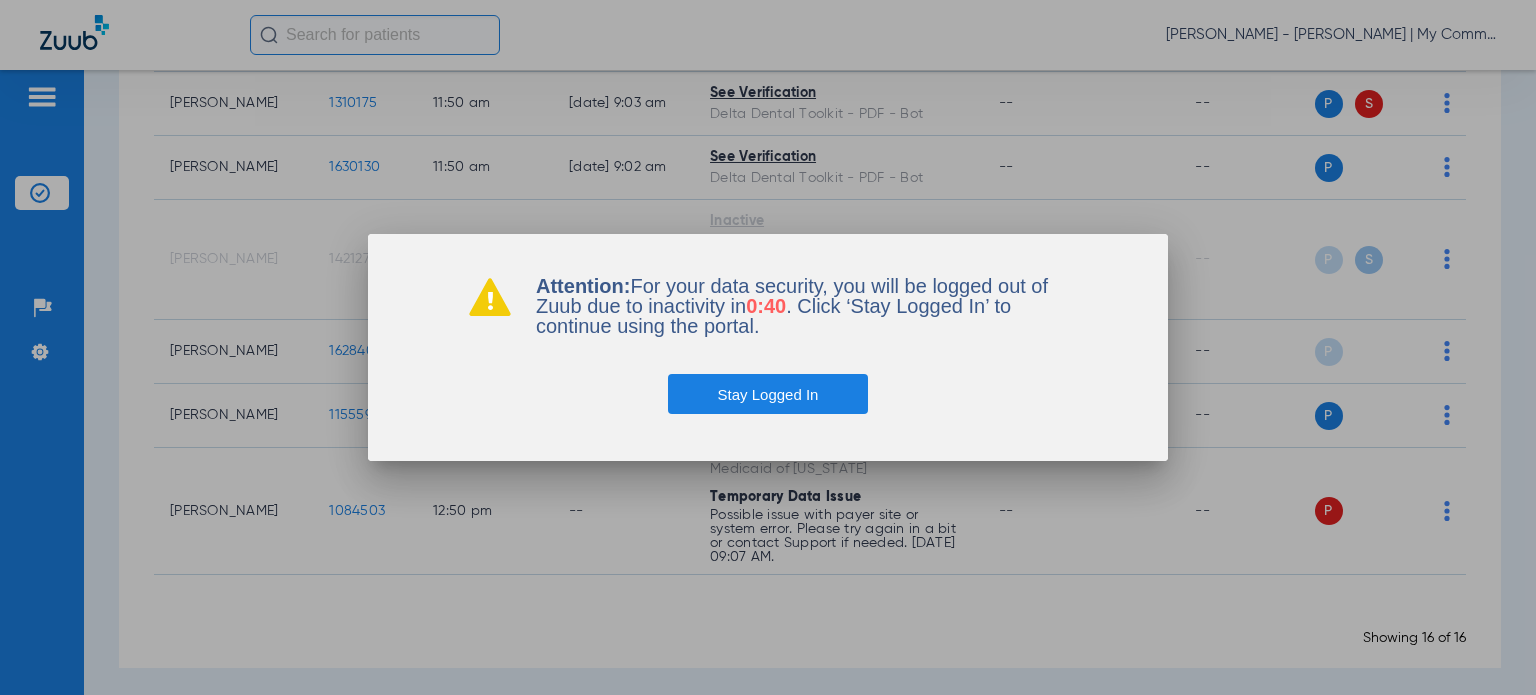click on "Stay Logged In" at bounding box center [768, 394] 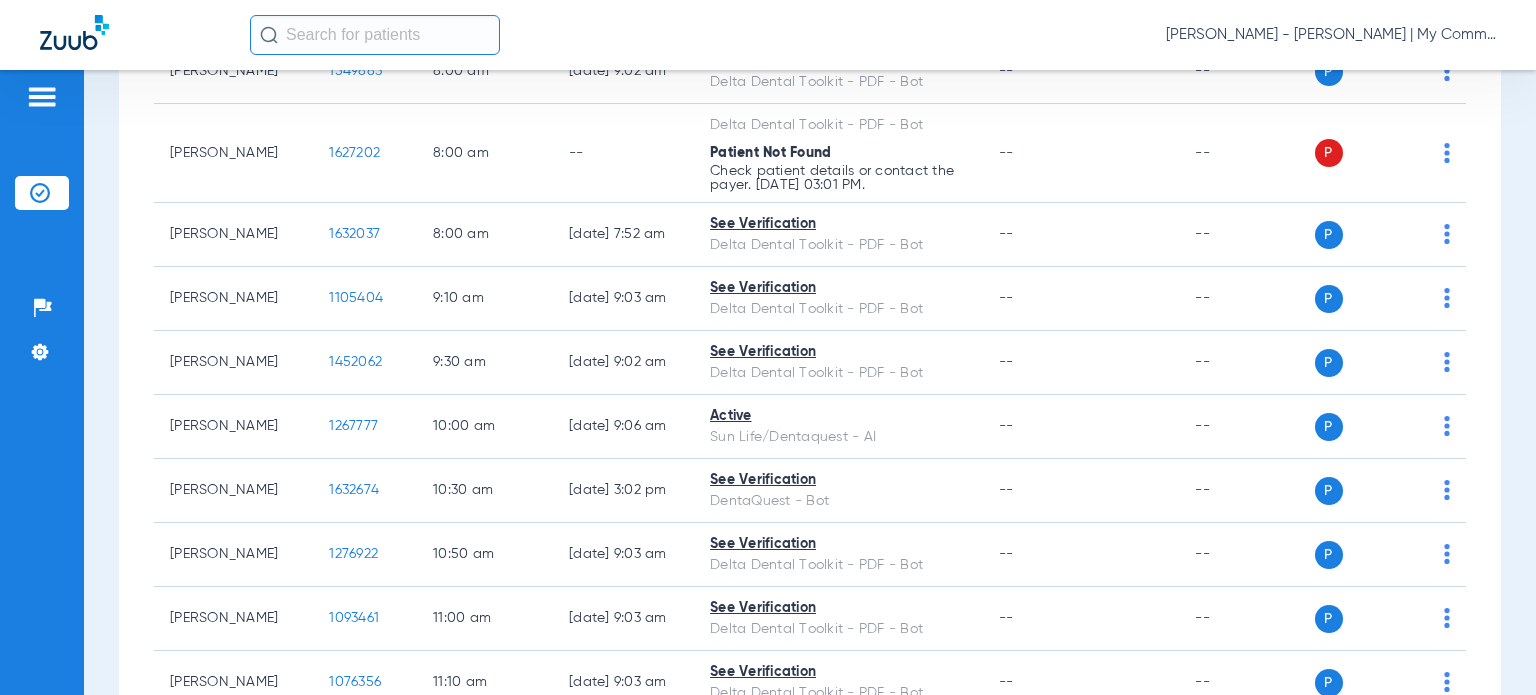scroll, scrollTop: 0, scrollLeft: 0, axis: both 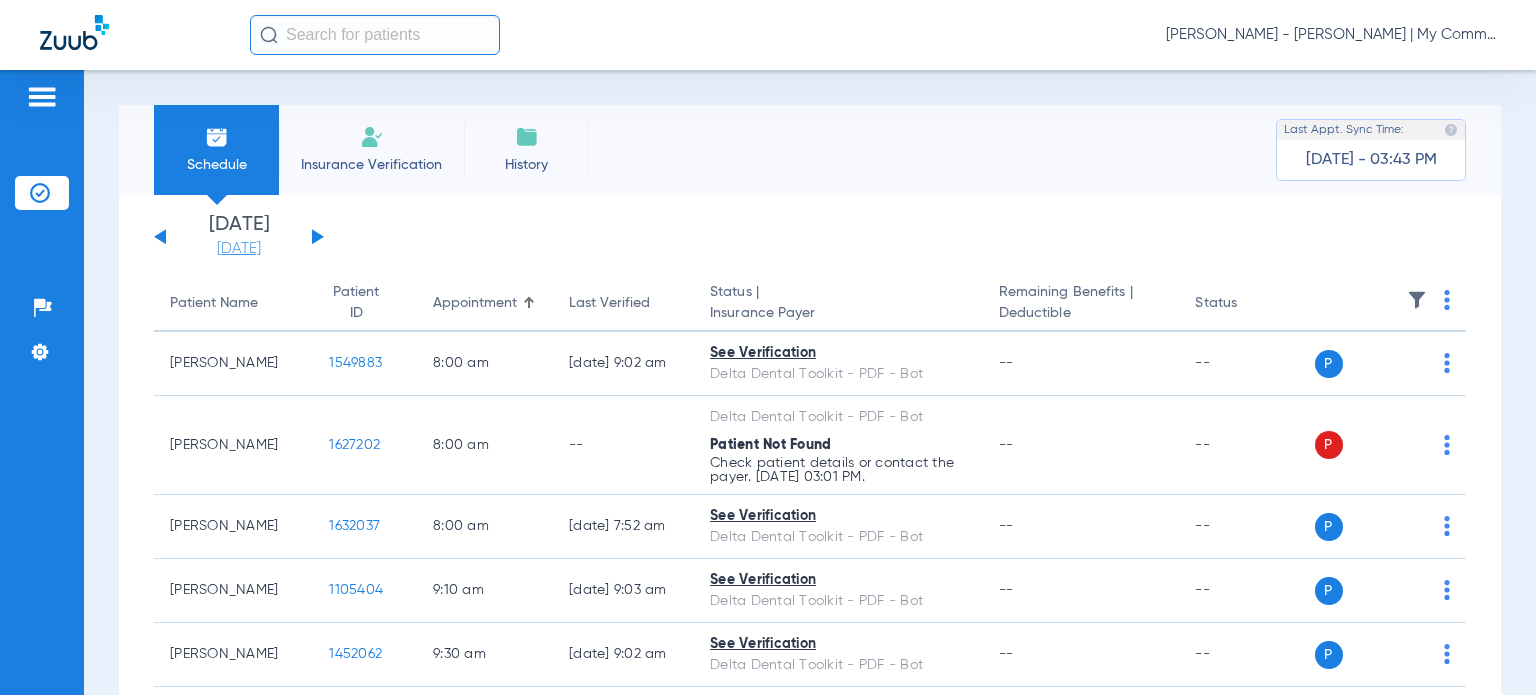 click on "[DATE]" 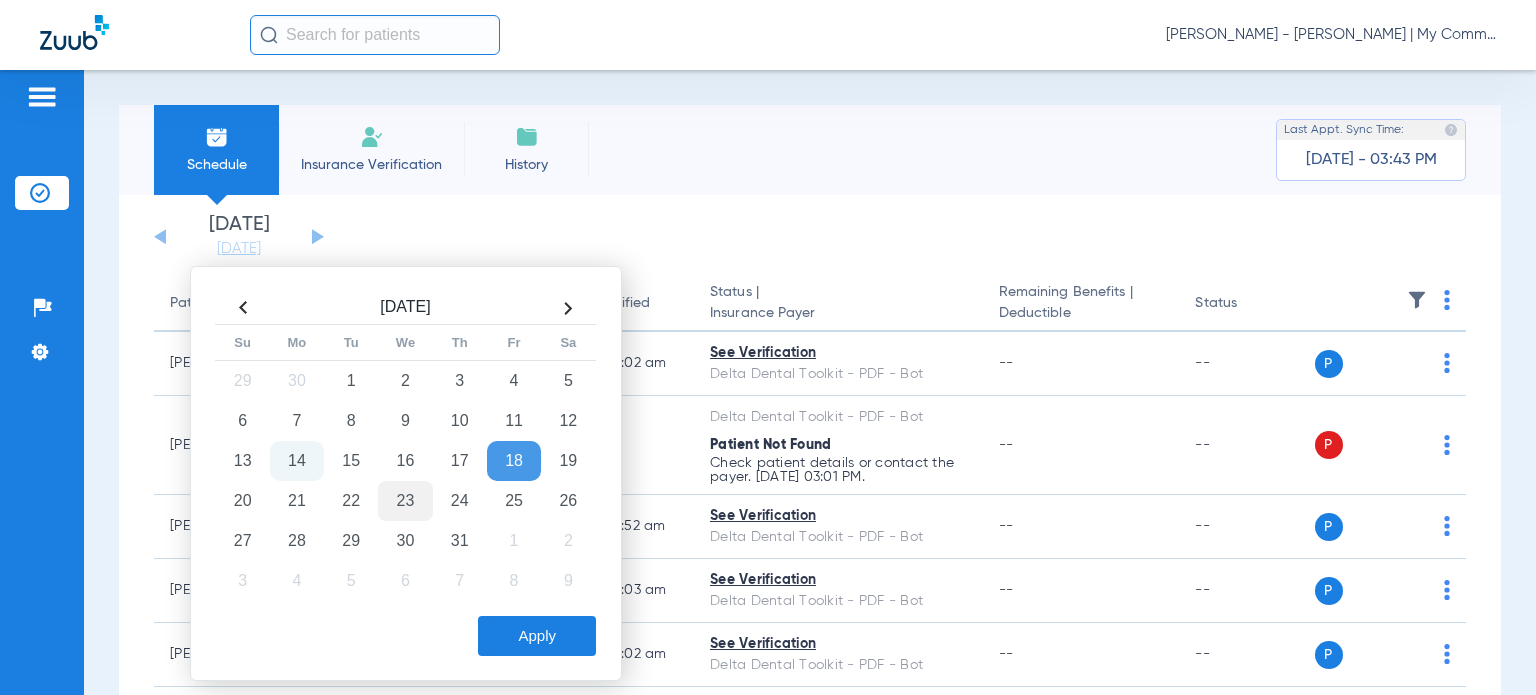 click on "23" 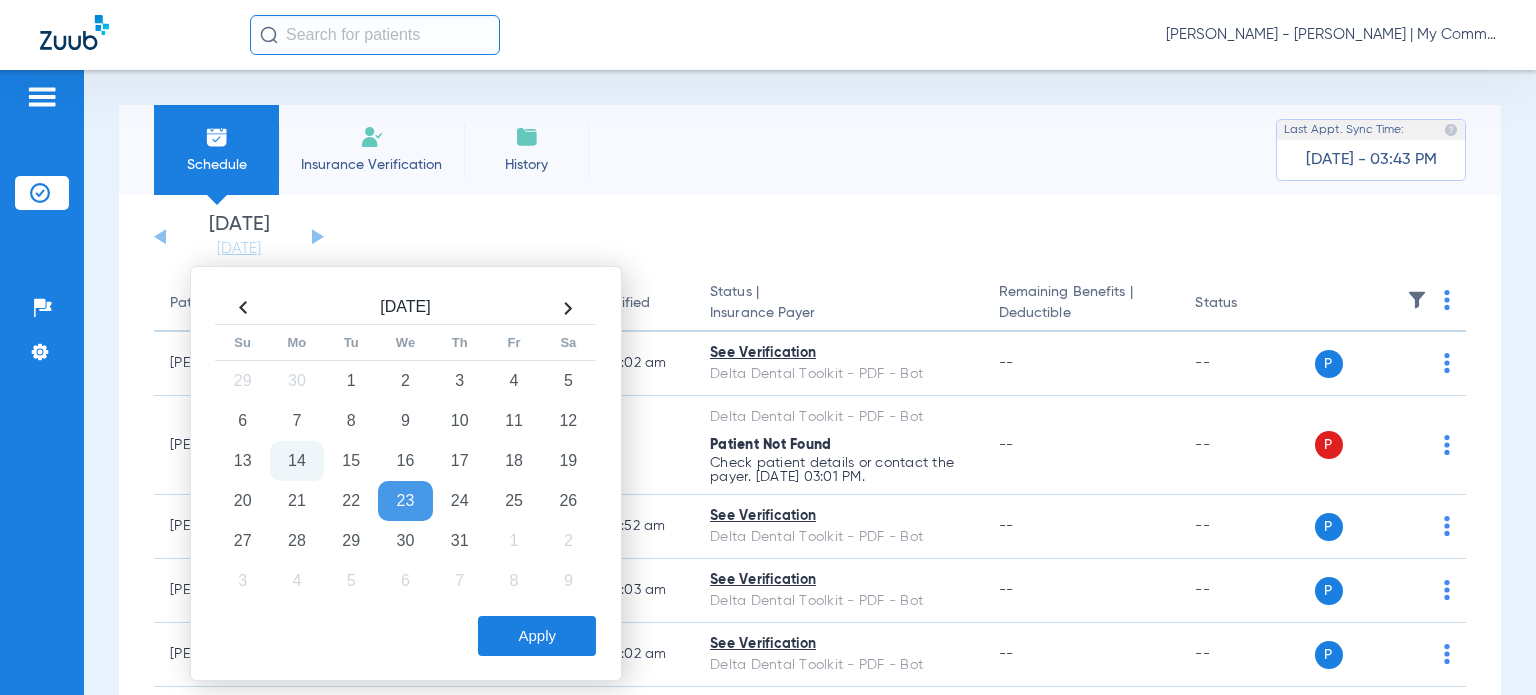 drag, startPoint x: 507, startPoint y: 627, endPoint x: 510, endPoint y: 615, distance: 12.369317 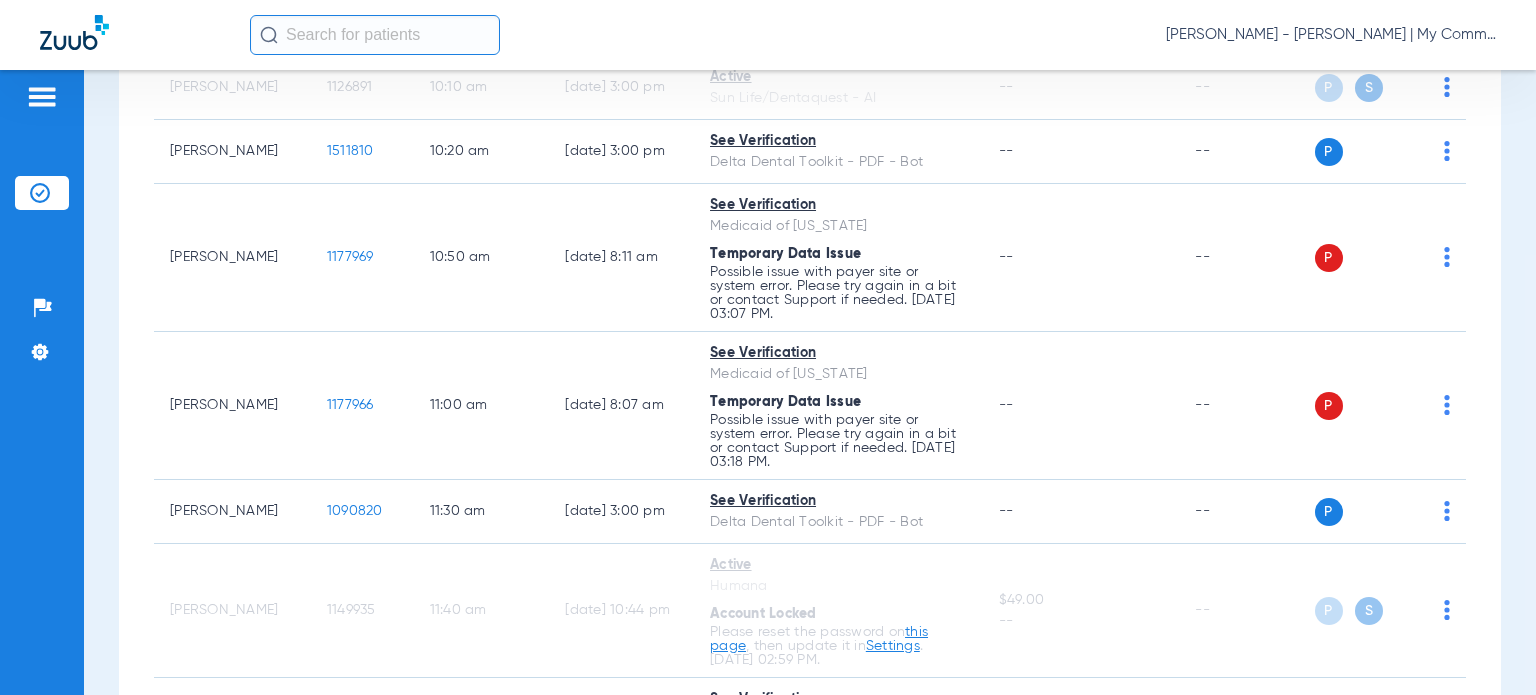 scroll, scrollTop: 1000, scrollLeft: 0, axis: vertical 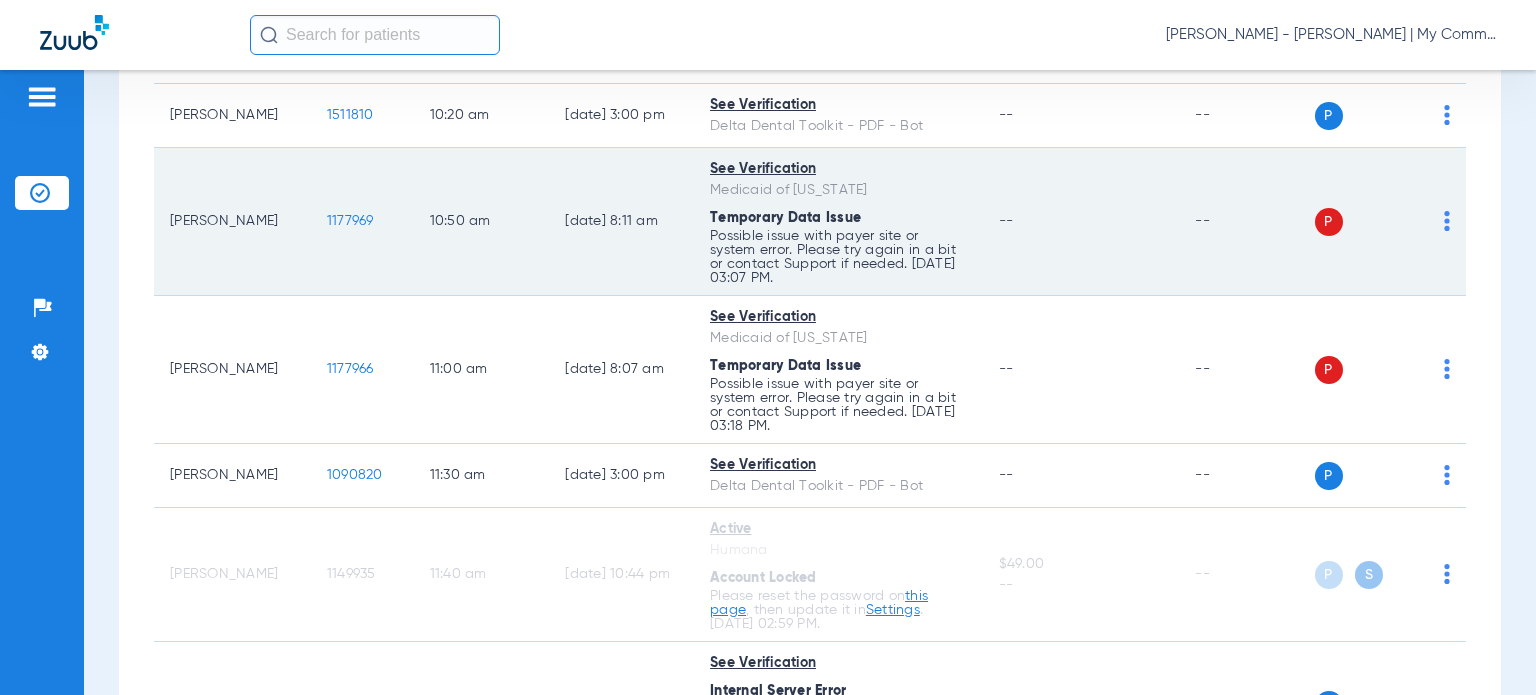 click 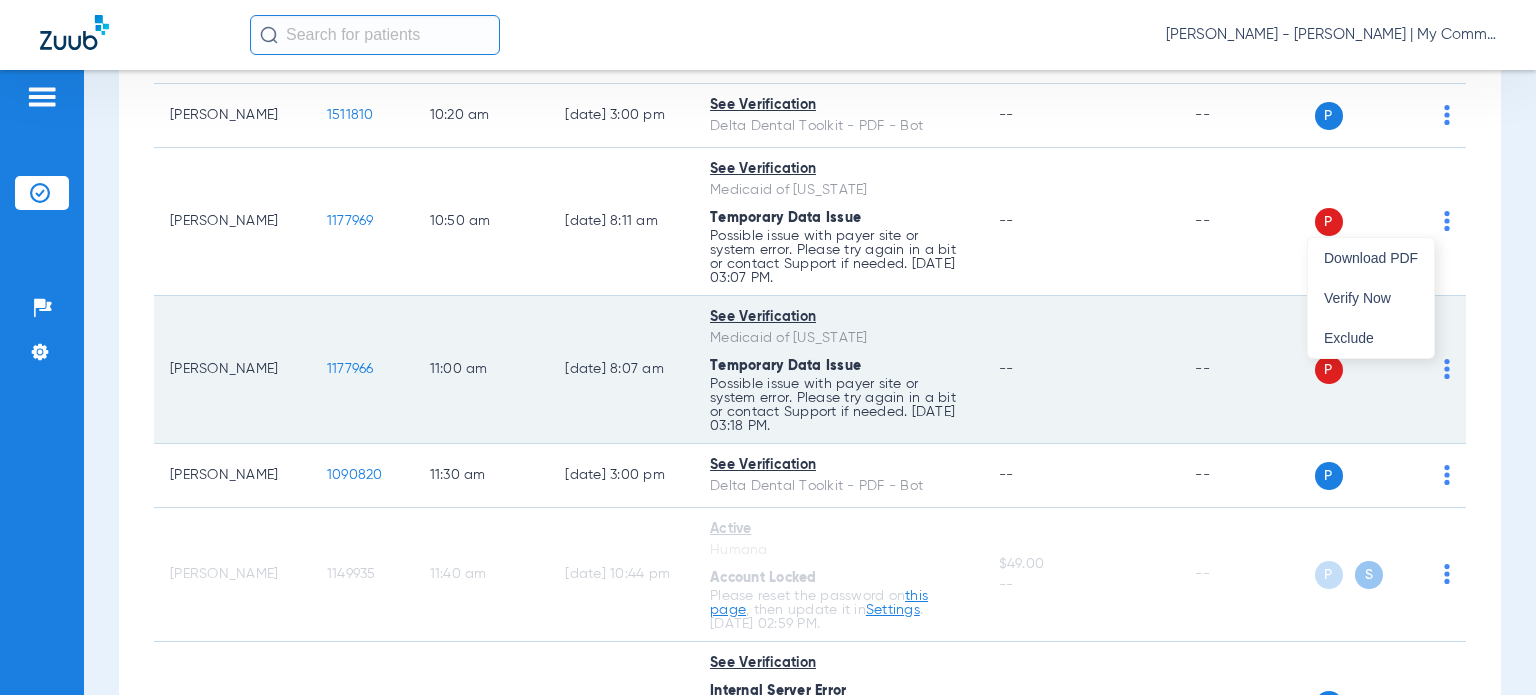 drag, startPoint x: 1400, startPoint y: 301, endPoint x: 1408, endPoint y: 323, distance: 23.409399 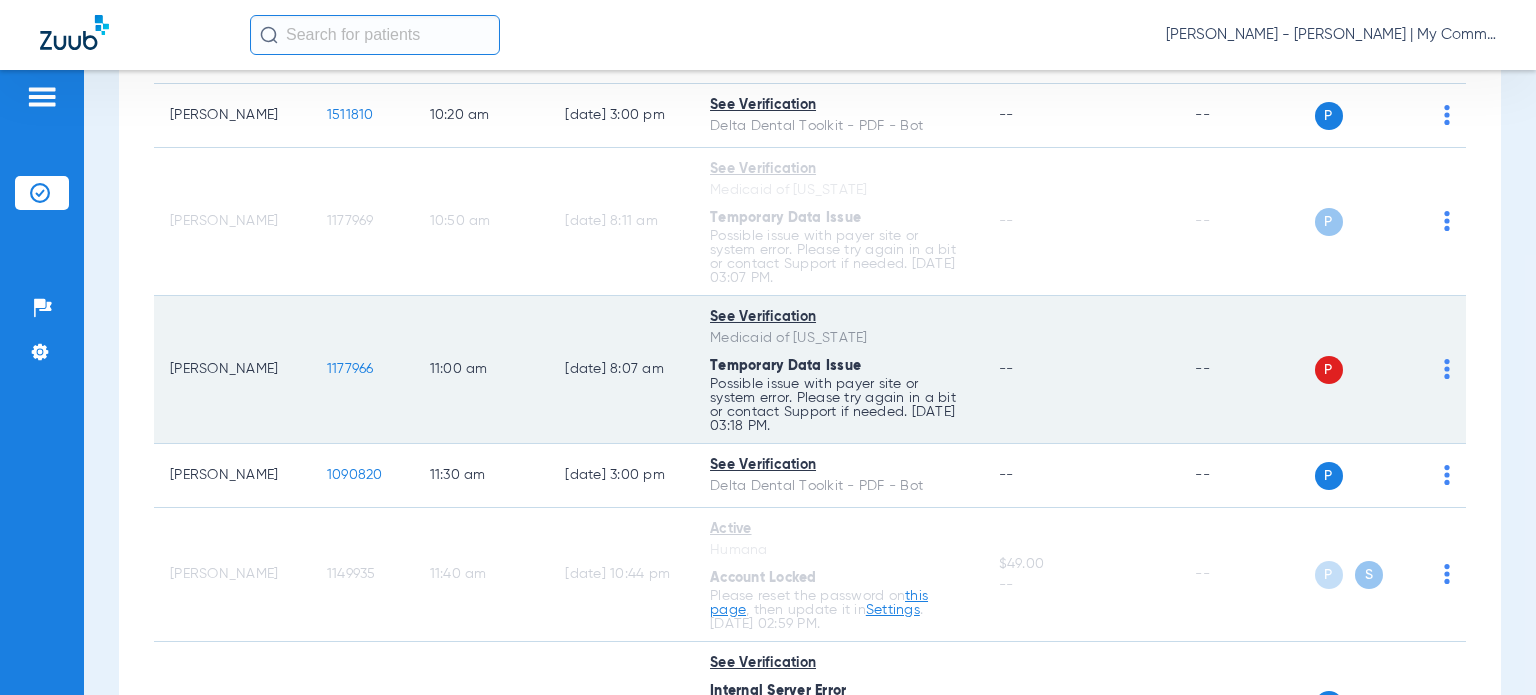 click 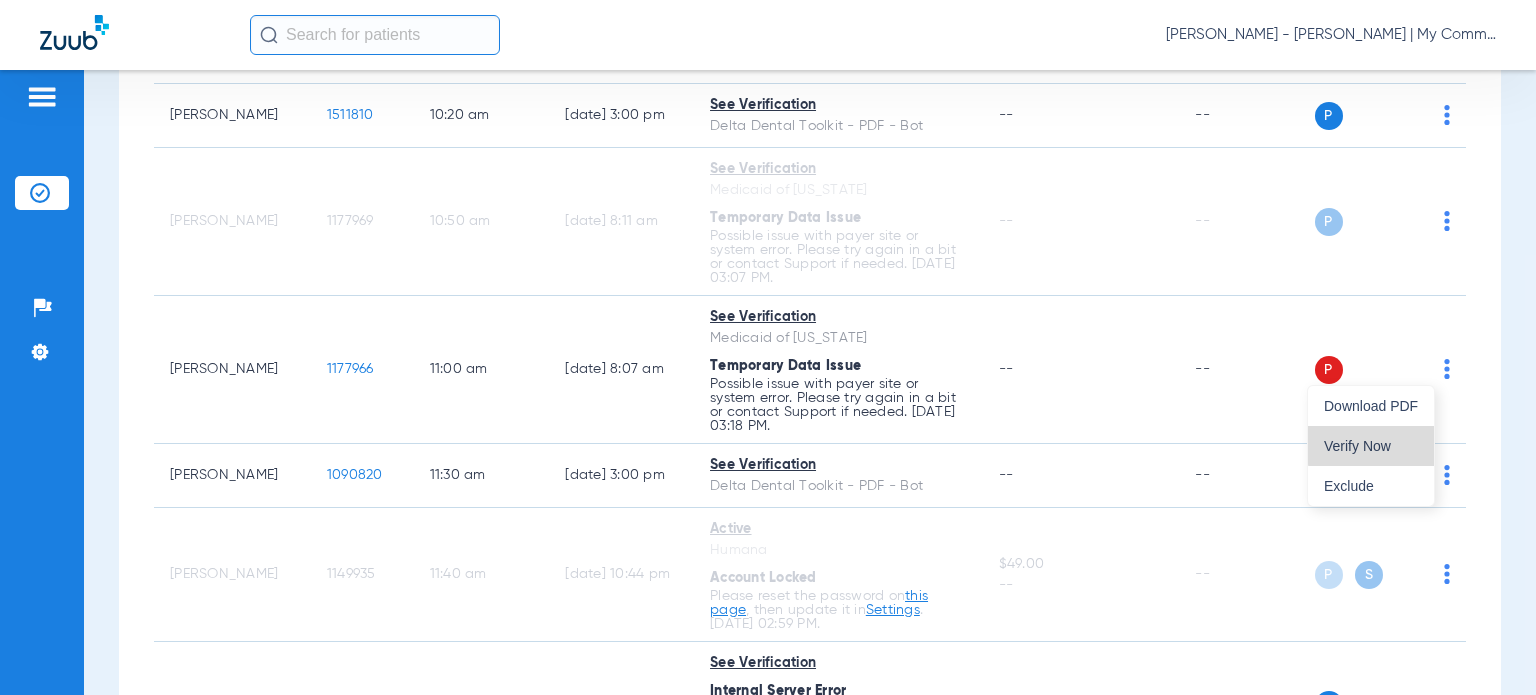 click on "Verify Now" at bounding box center [1371, 446] 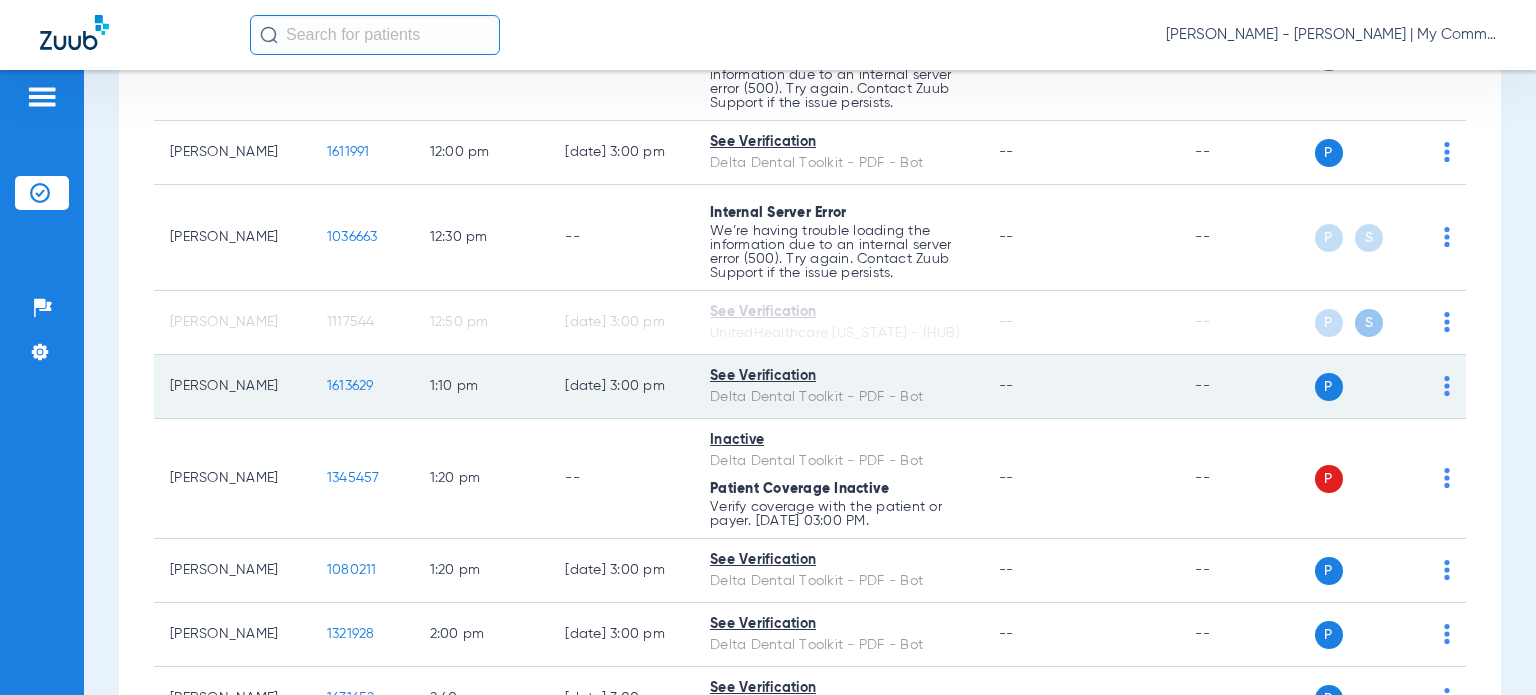 scroll, scrollTop: 1700, scrollLeft: 0, axis: vertical 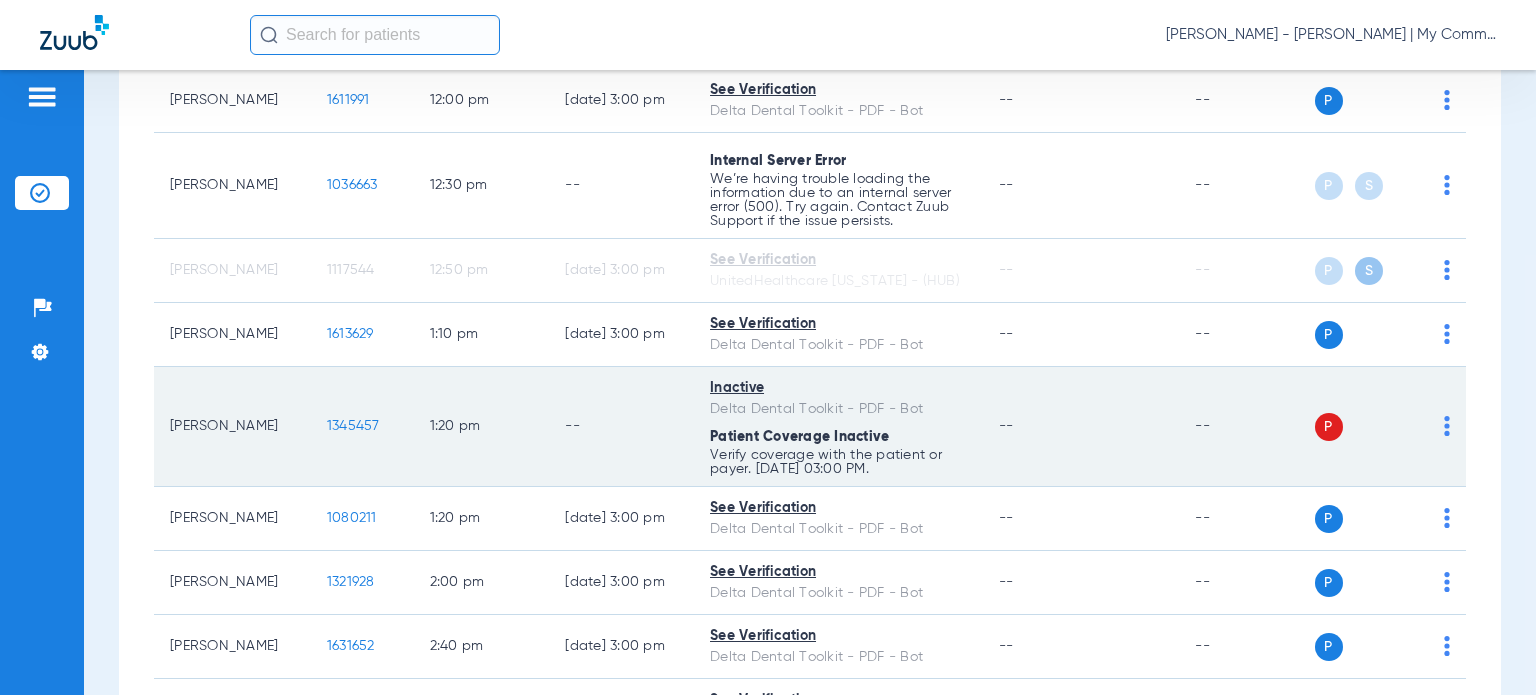 click 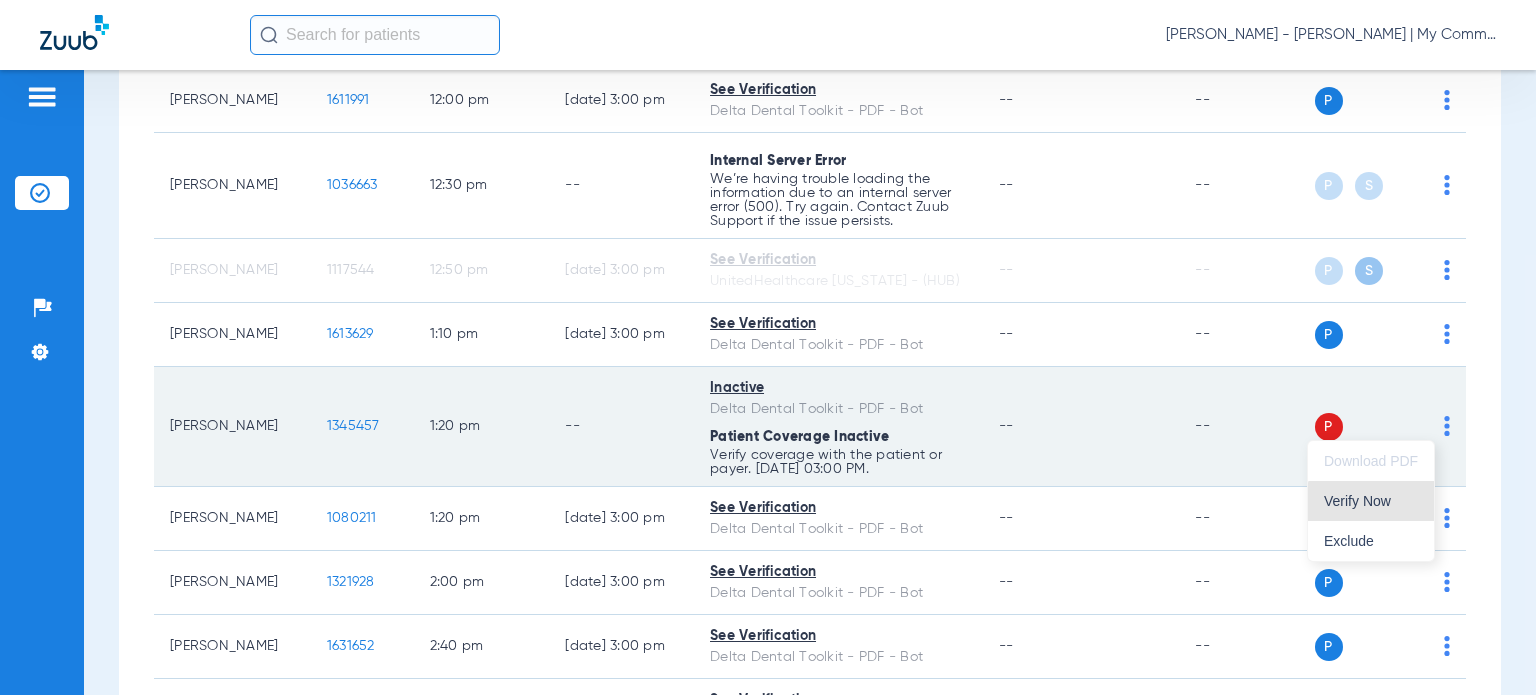 drag, startPoint x: 1396, startPoint y: 502, endPoint x: 1224, endPoint y: 391, distance: 204.7071 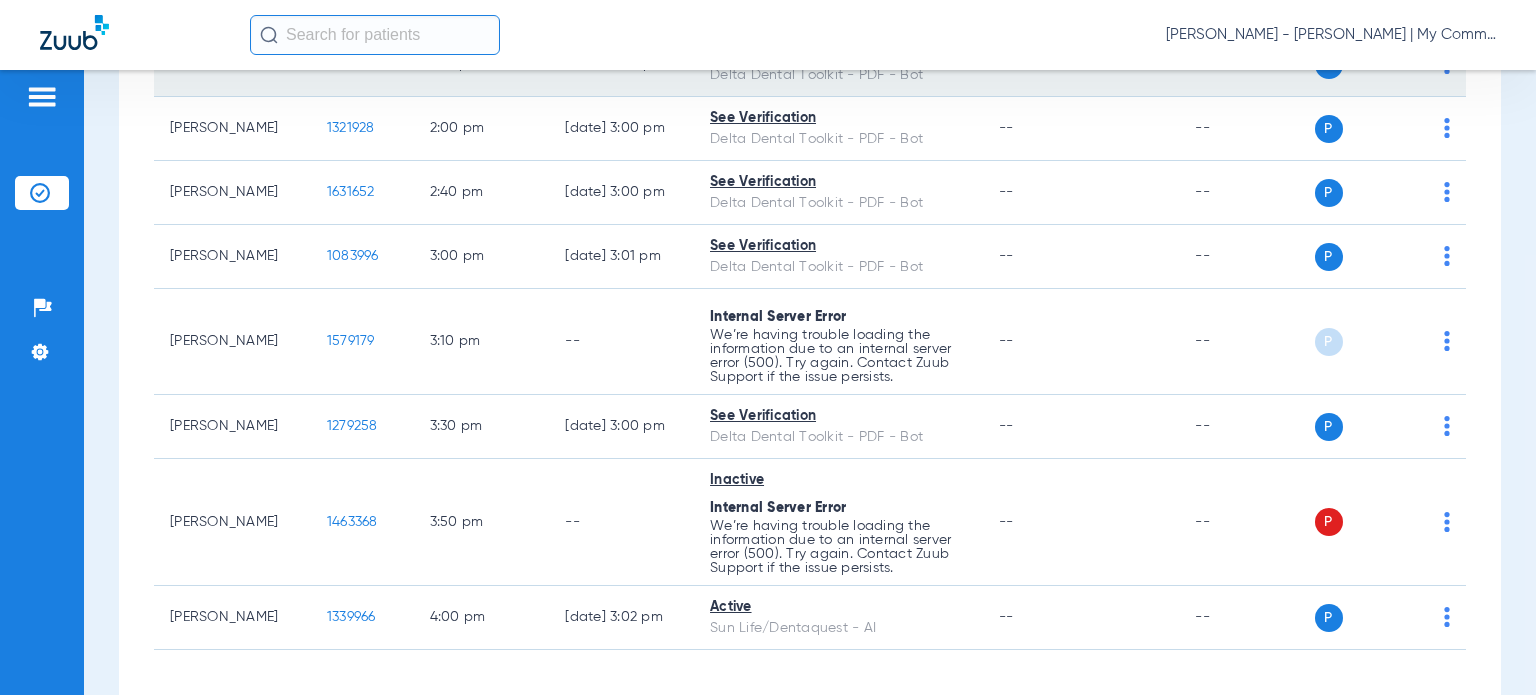 scroll, scrollTop: 2200, scrollLeft: 0, axis: vertical 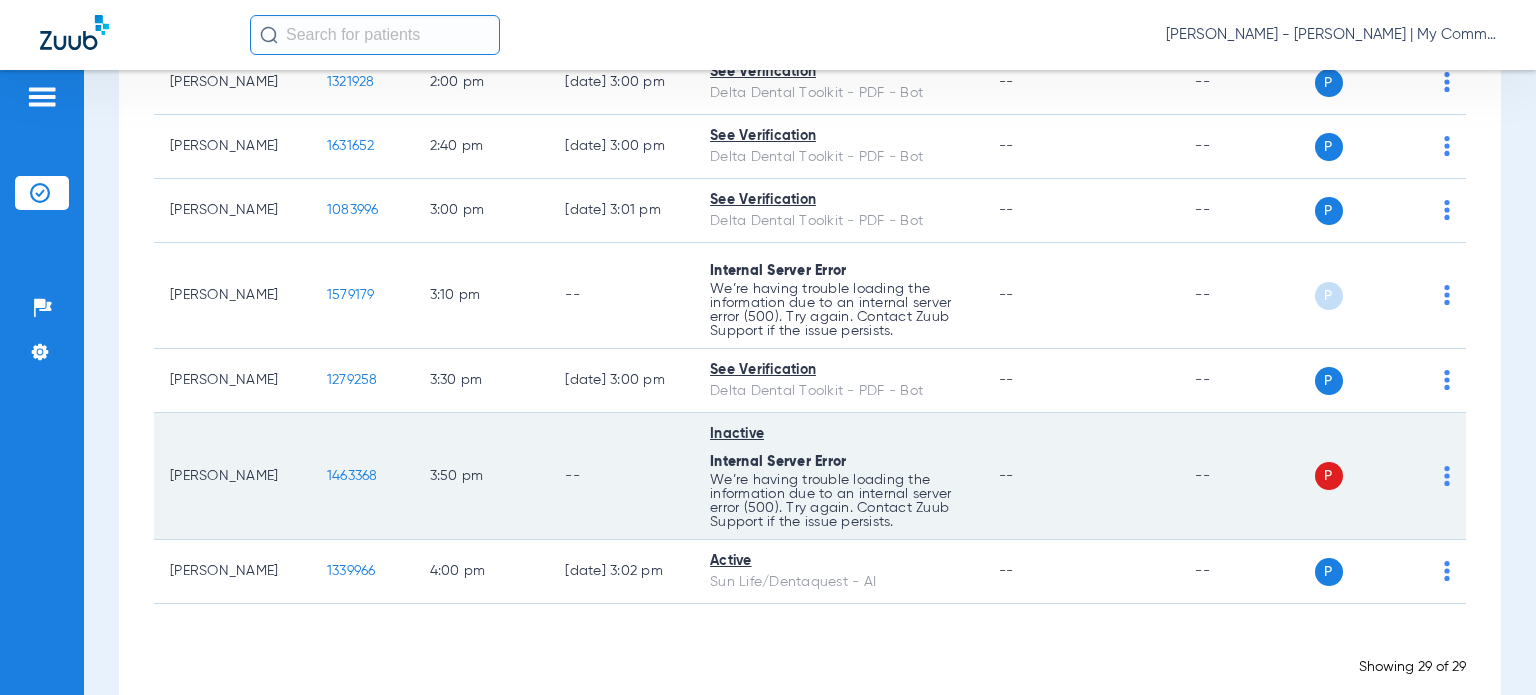 click 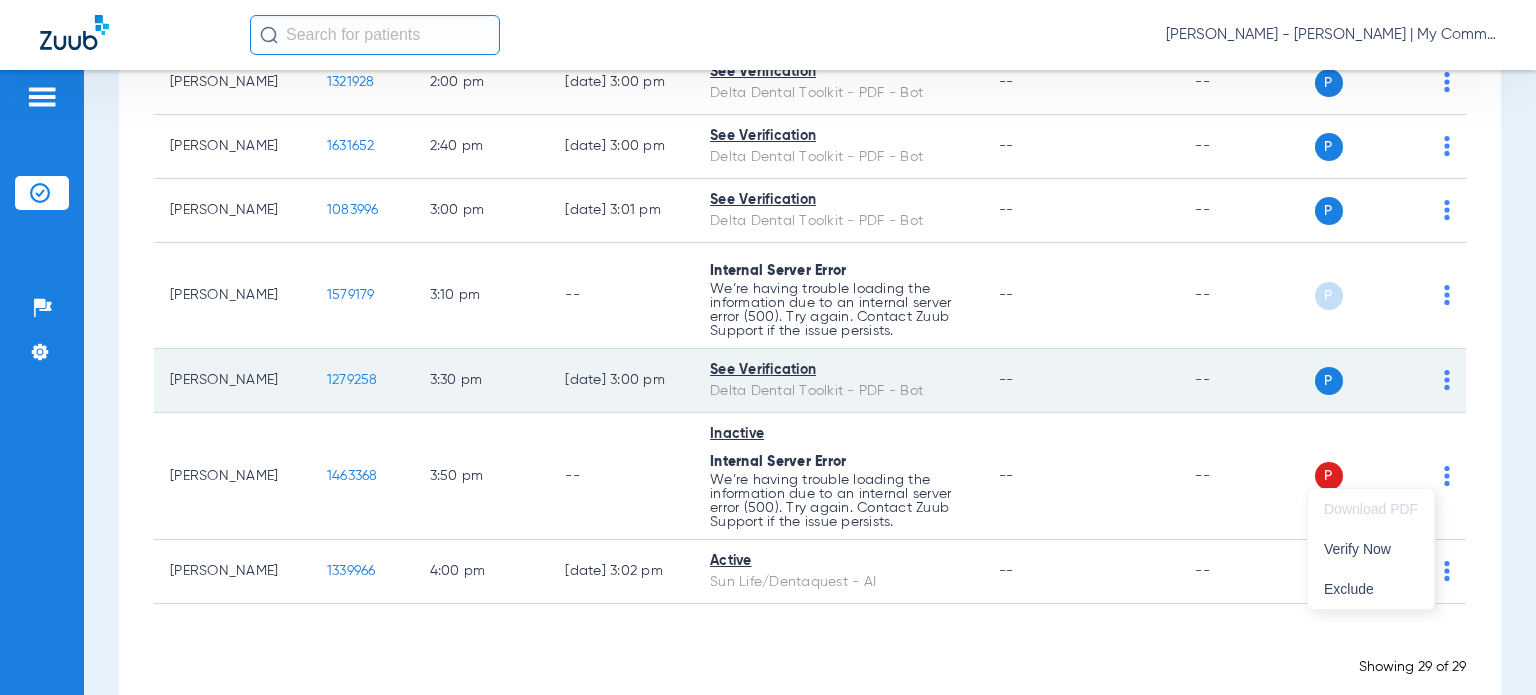 drag, startPoint x: 1398, startPoint y: 542, endPoint x: 1160, endPoint y: 364, distance: 297.20026 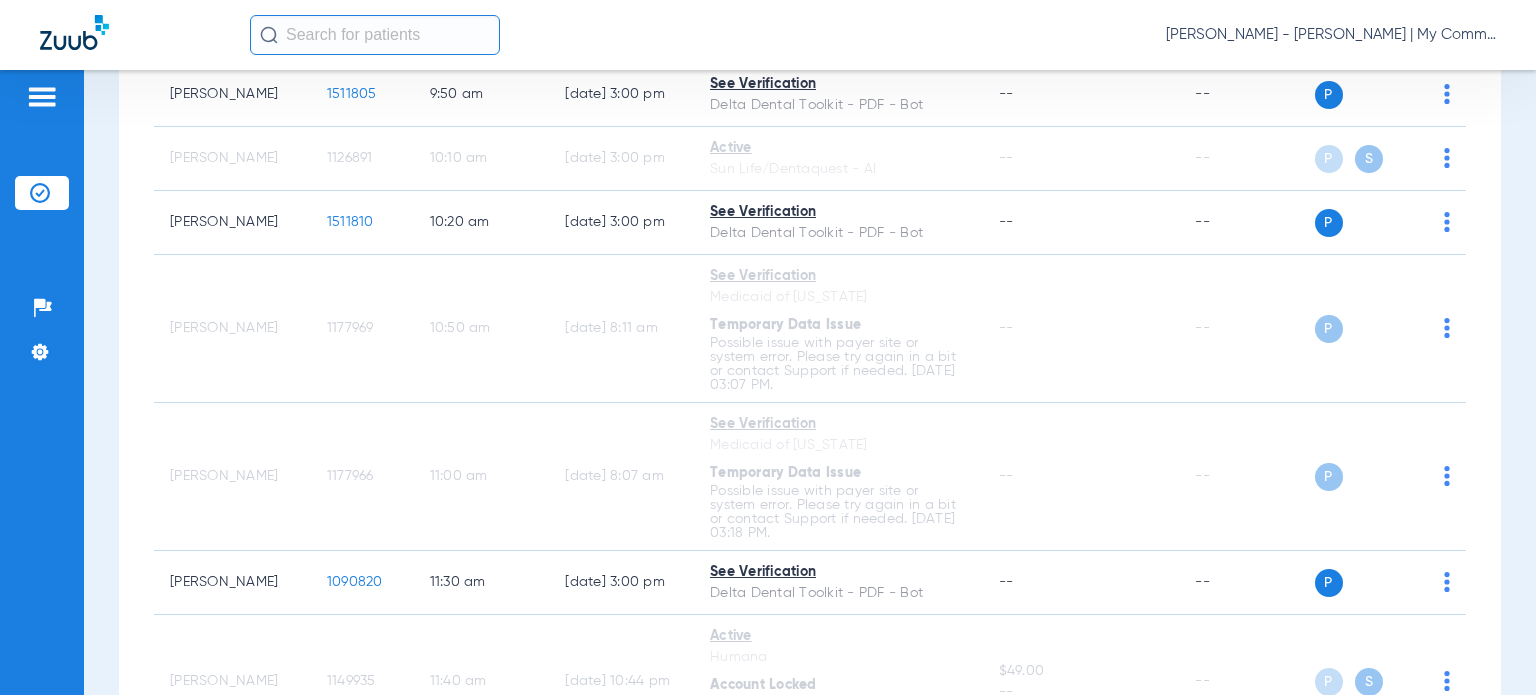scroll, scrollTop: 600, scrollLeft: 0, axis: vertical 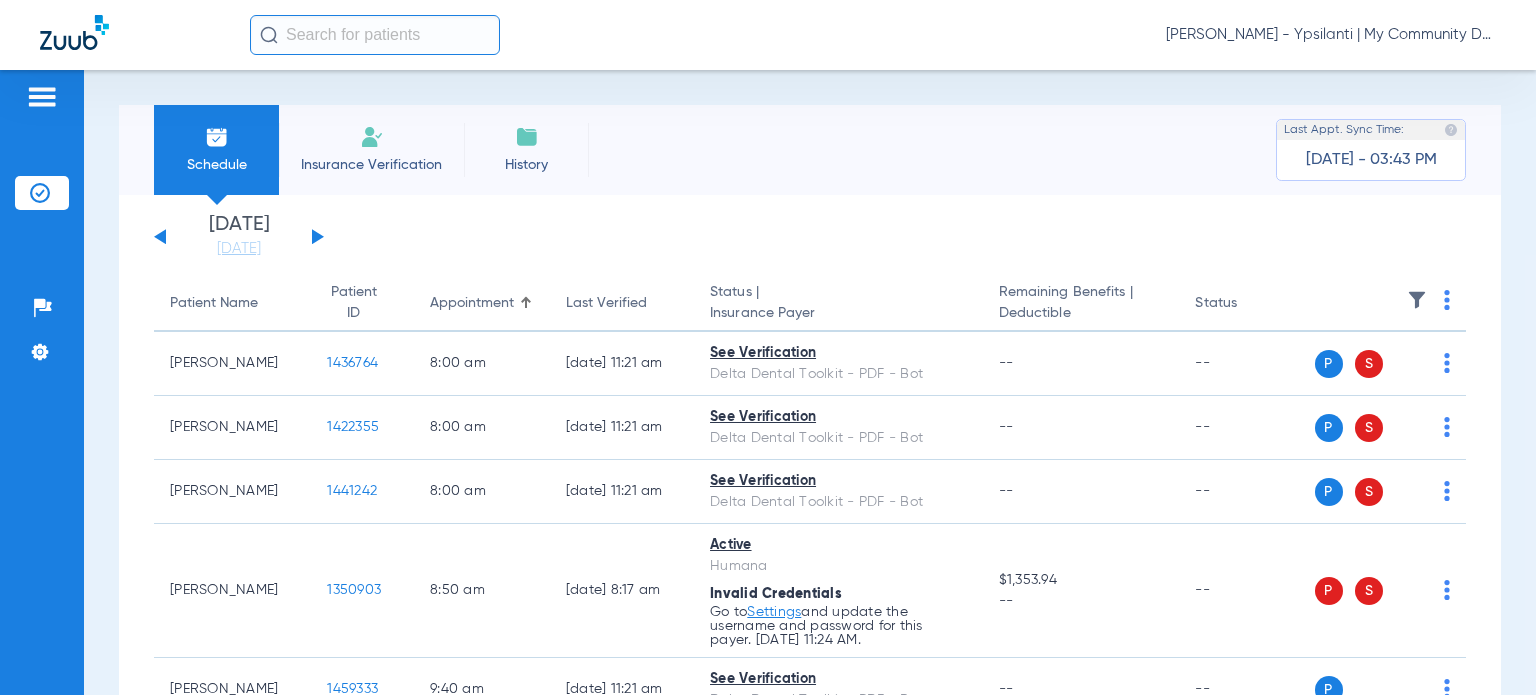 click on "[PERSON_NAME] - Ypsilanti | My Community Dental Centers" 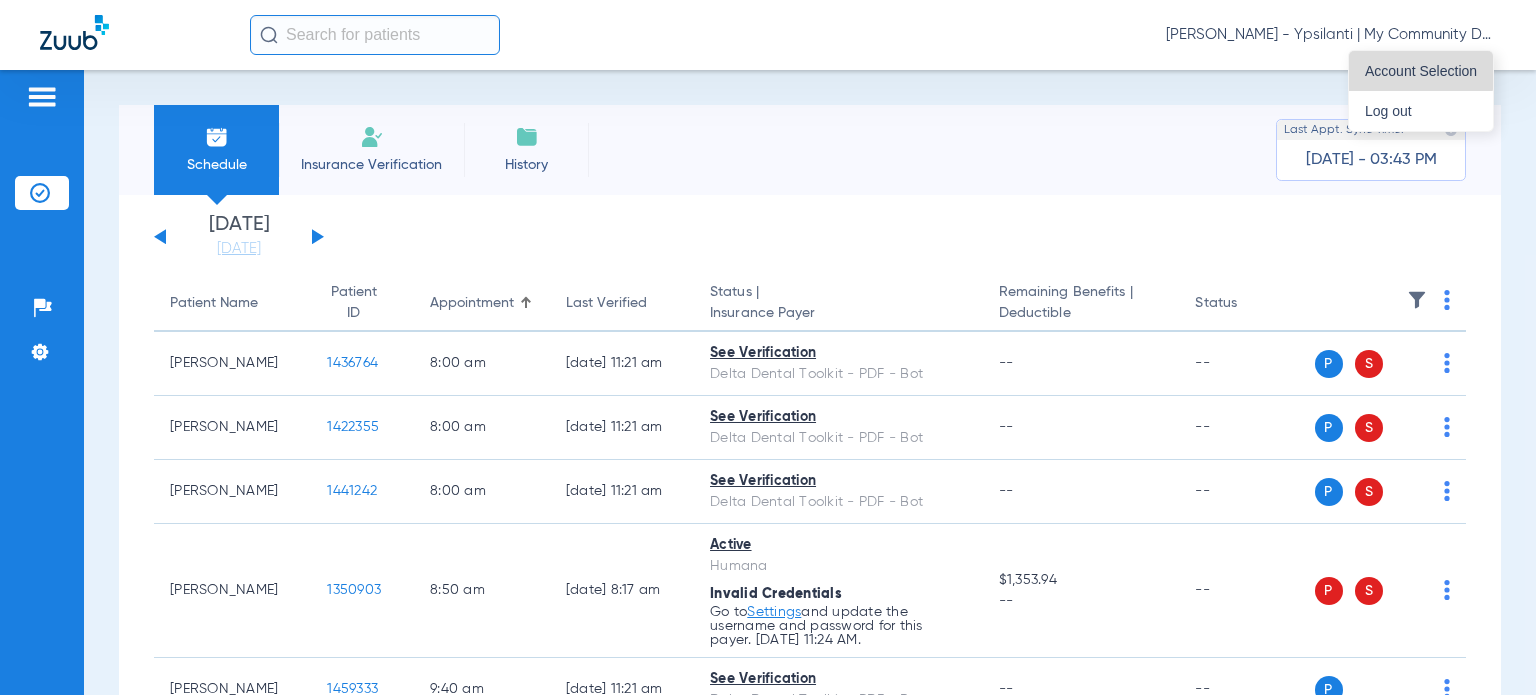 click on "Account Selection" at bounding box center [1421, 71] 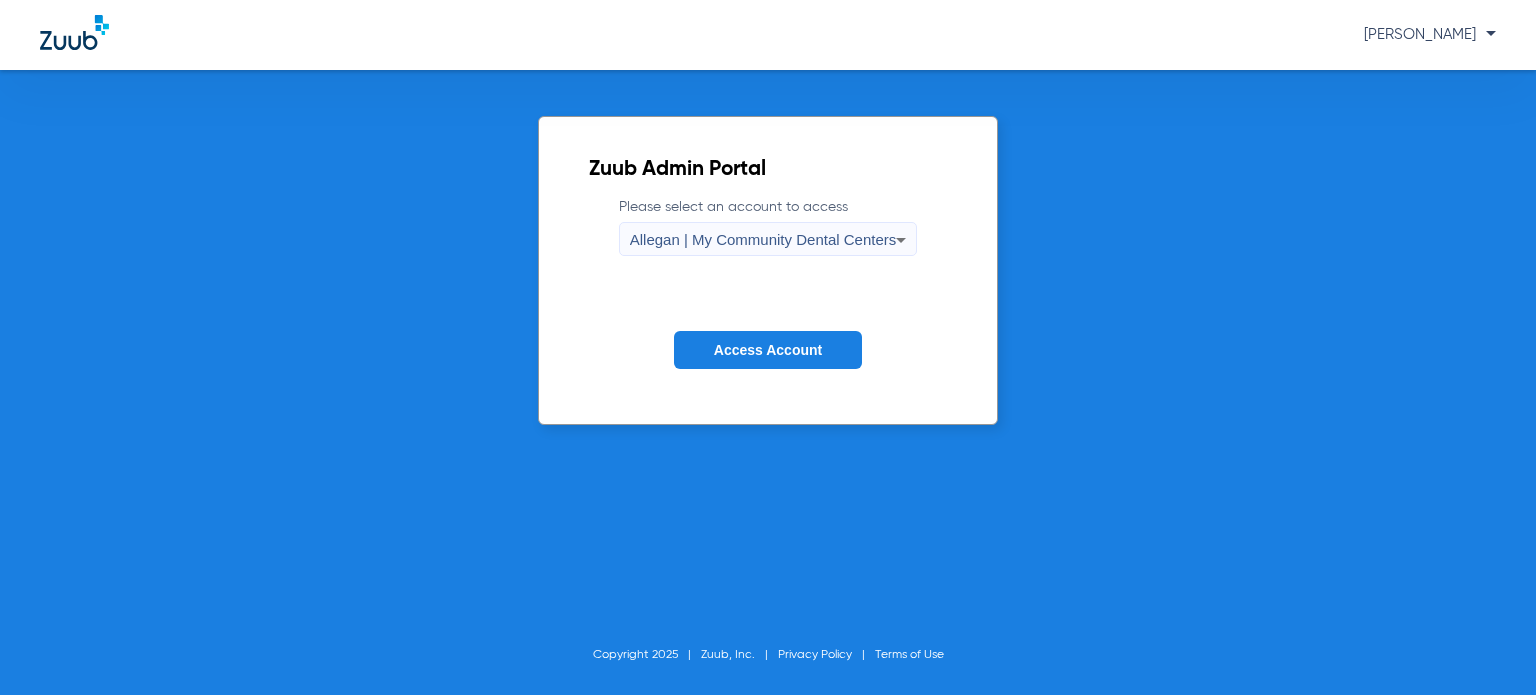 click on "Allegan | My Community Dental Centers" at bounding box center (763, 239) 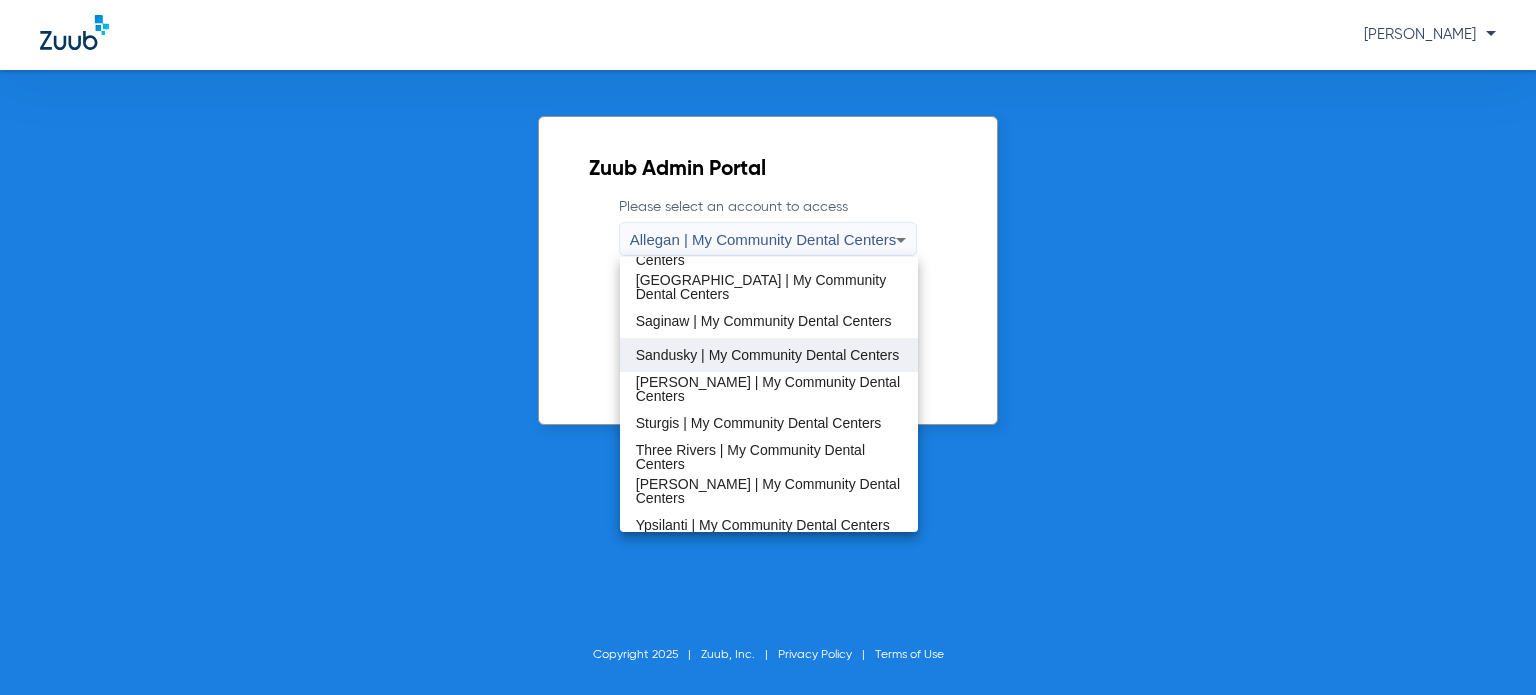 scroll, scrollTop: 643, scrollLeft: 0, axis: vertical 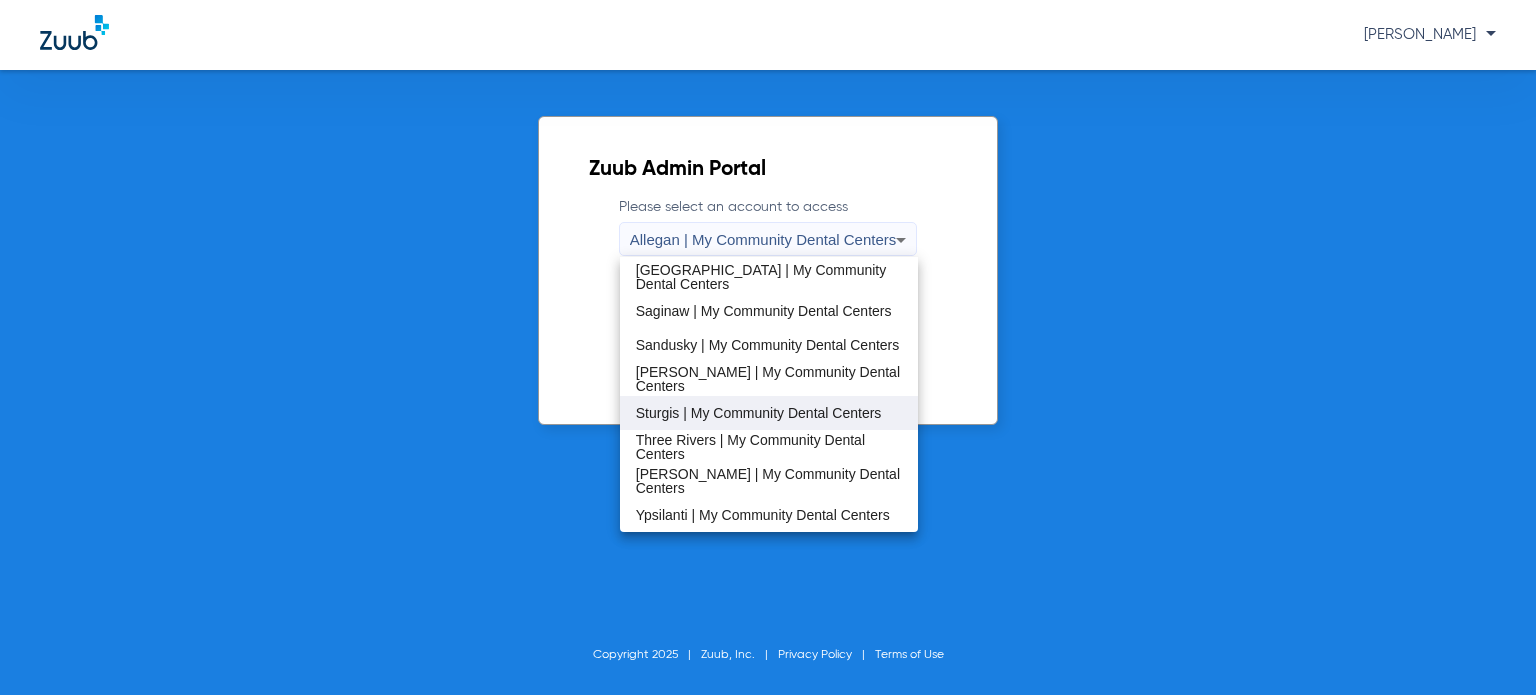 click on "Sturgis | My Community Dental Centers" at bounding box center (759, 413) 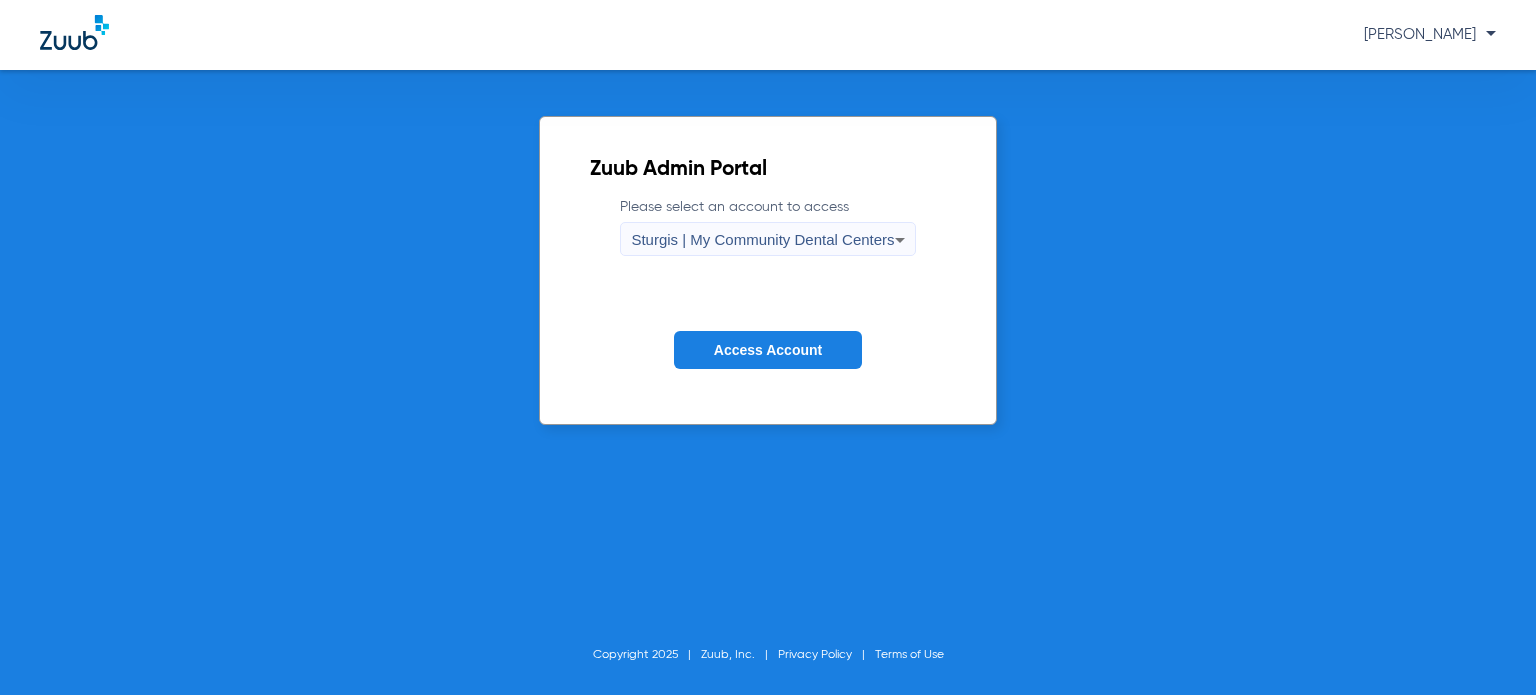 click on "Access Account" 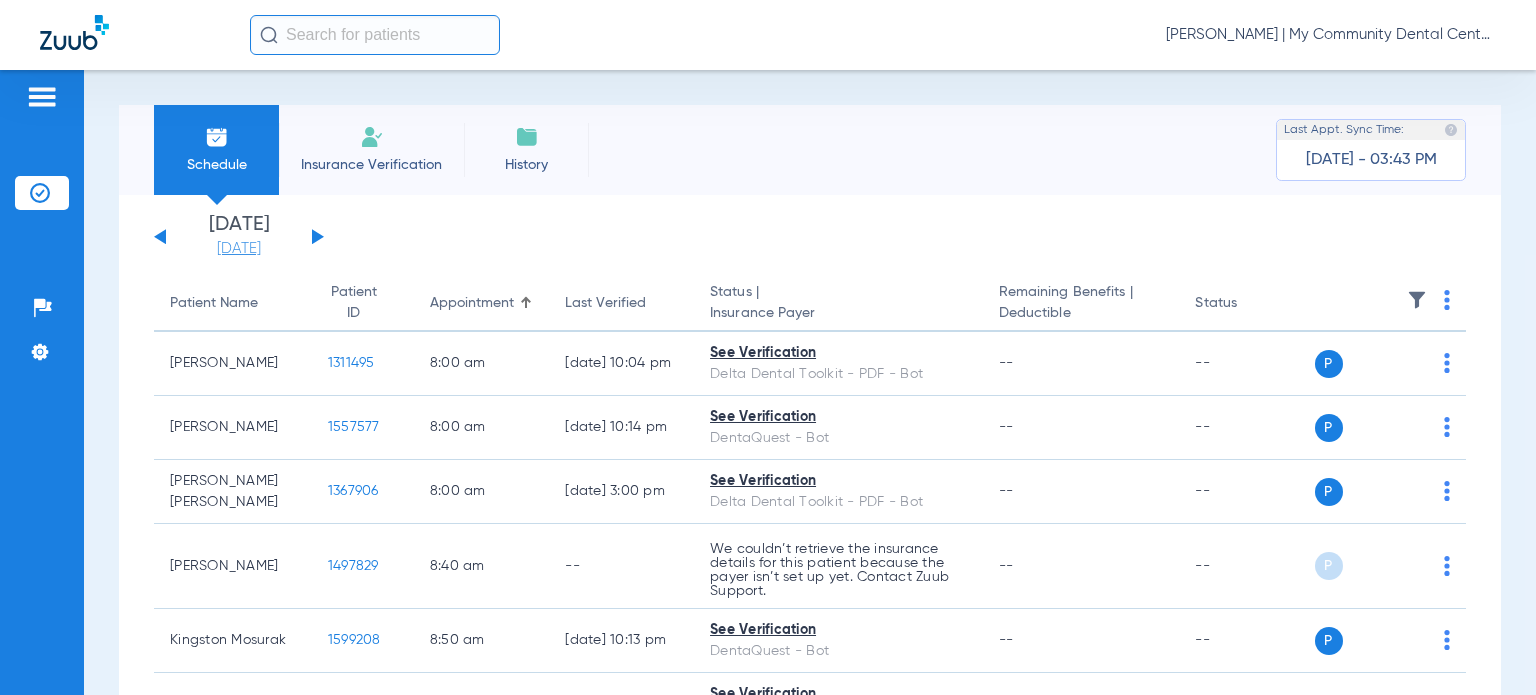 click on "[DATE]" 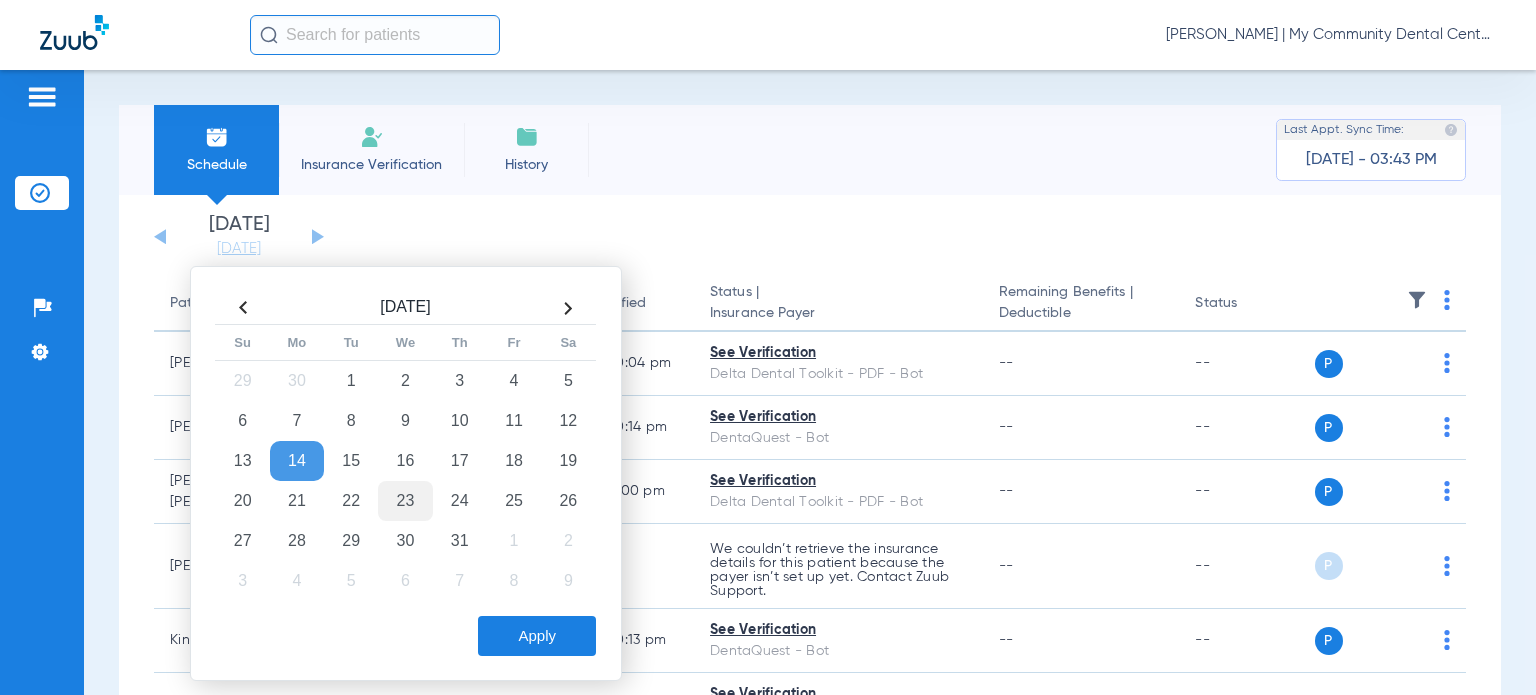 click on "23" 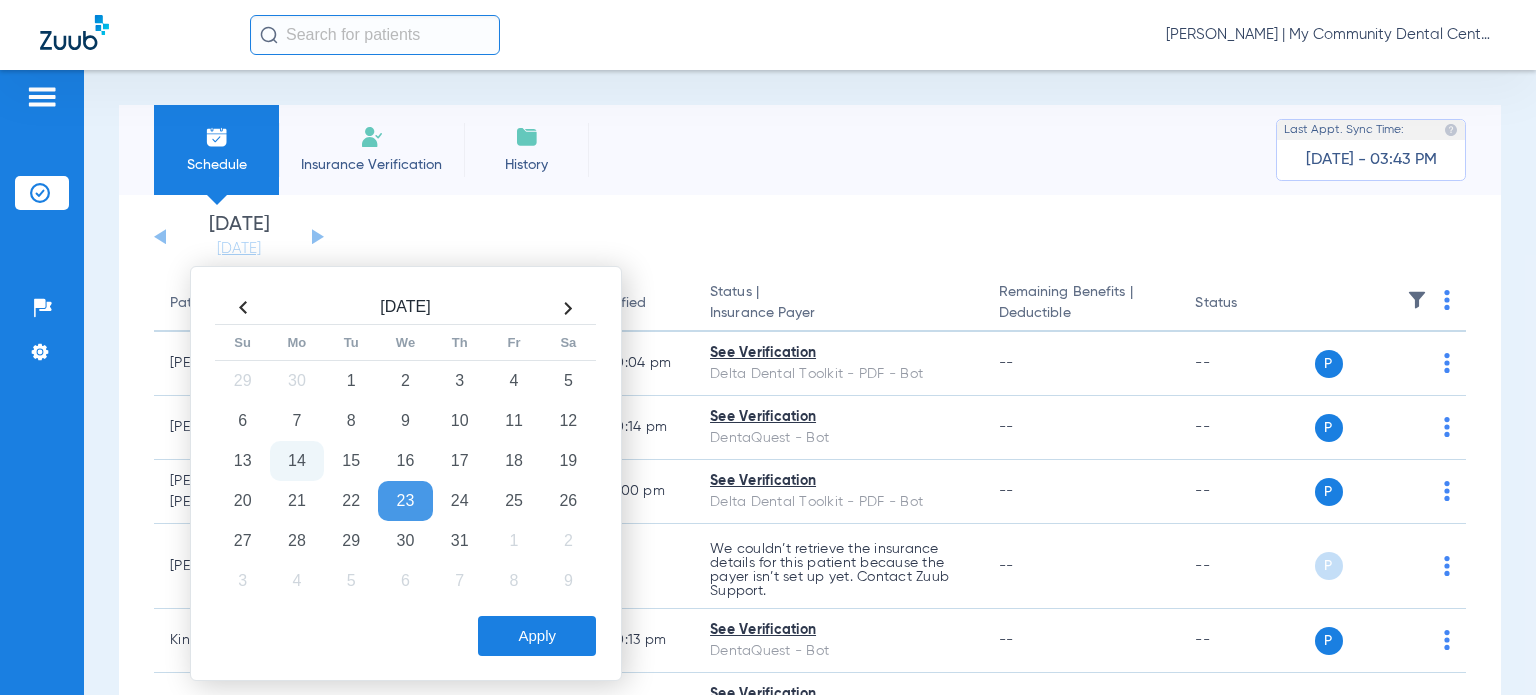 click on "Apply" 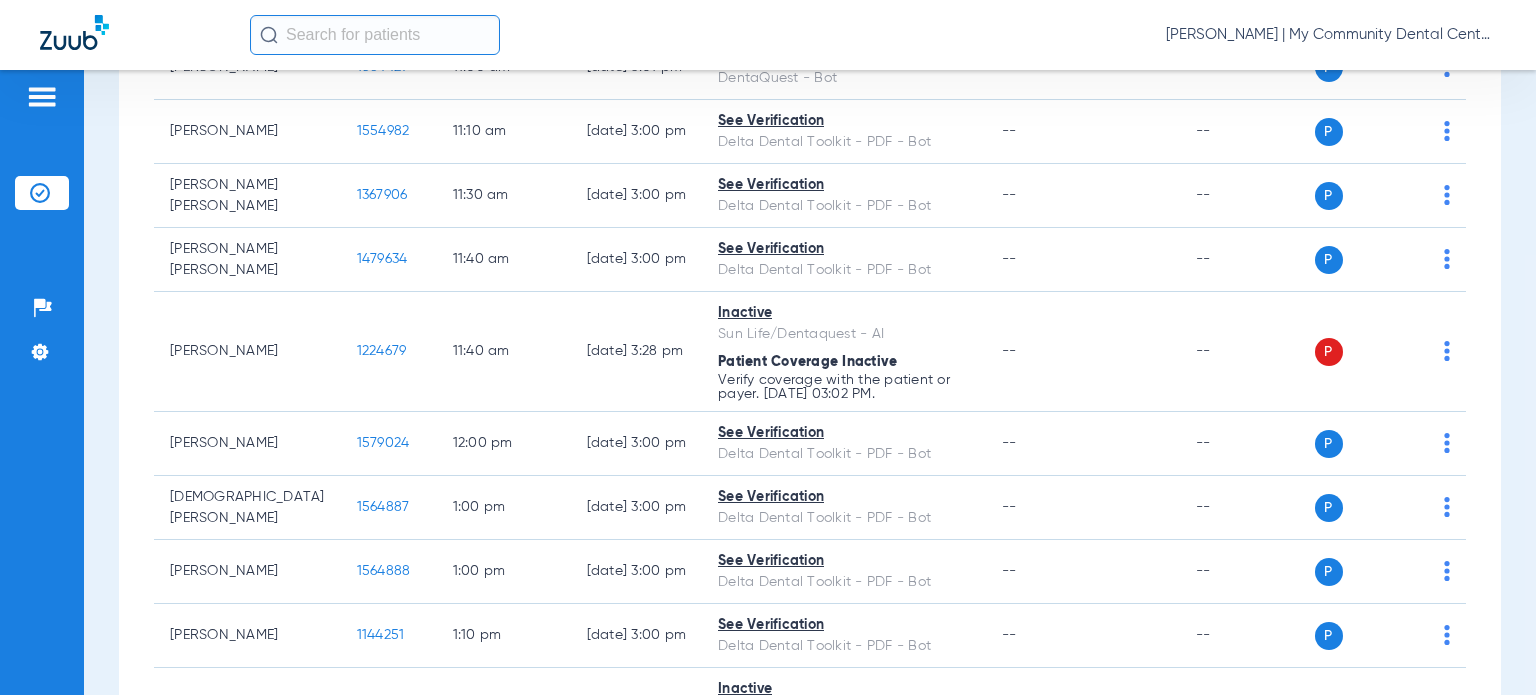 scroll, scrollTop: 1200, scrollLeft: 0, axis: vertical 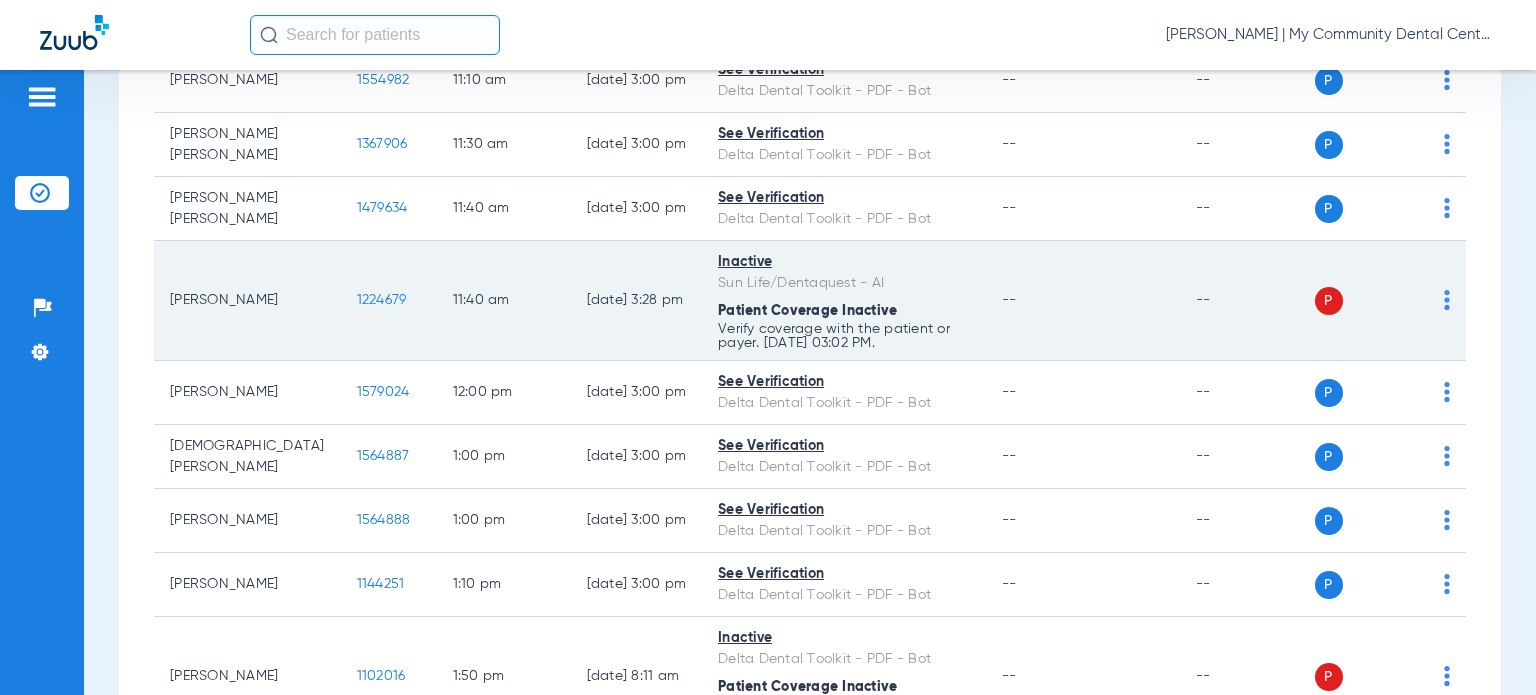 click 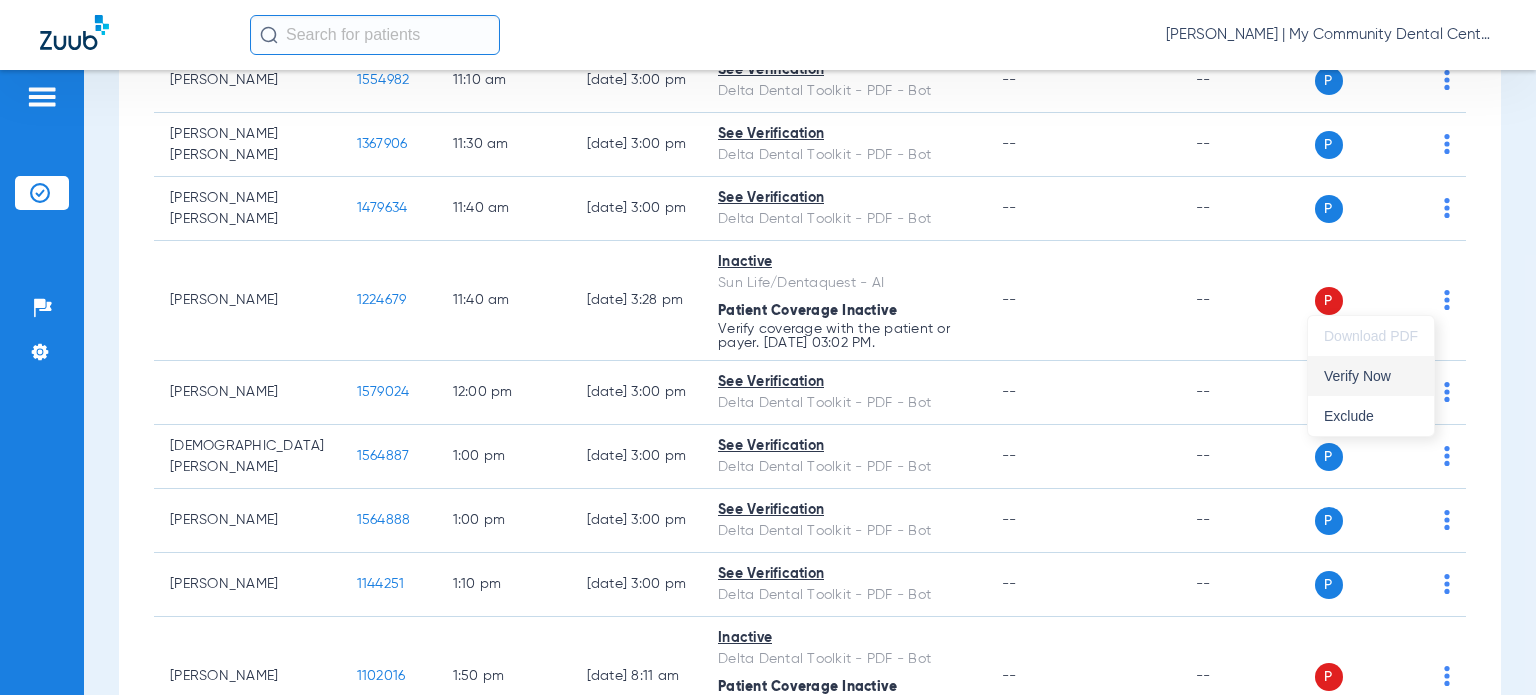 click on "Verify Now" at bounding box center [1371, 376] 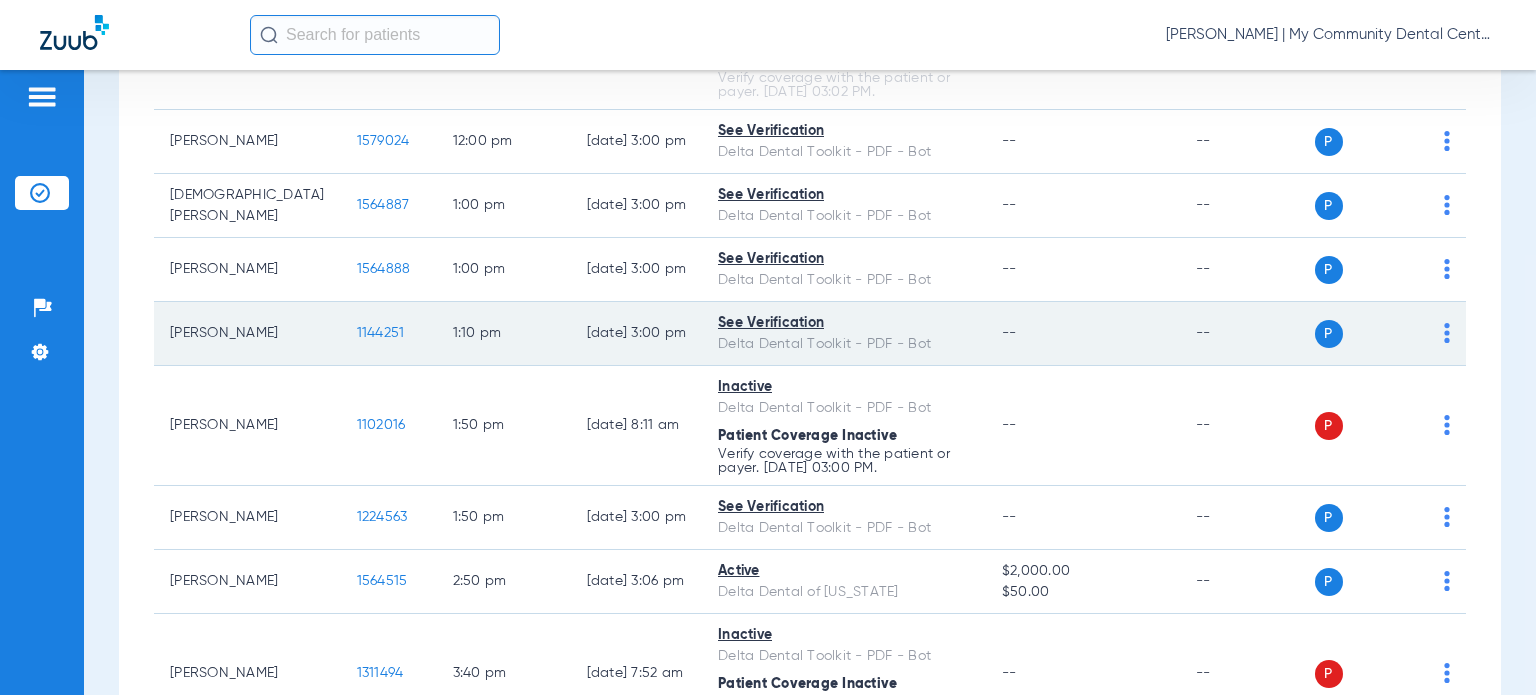 scroll, scrollTop: 1500, scrollLeft: 0, axis: vertical 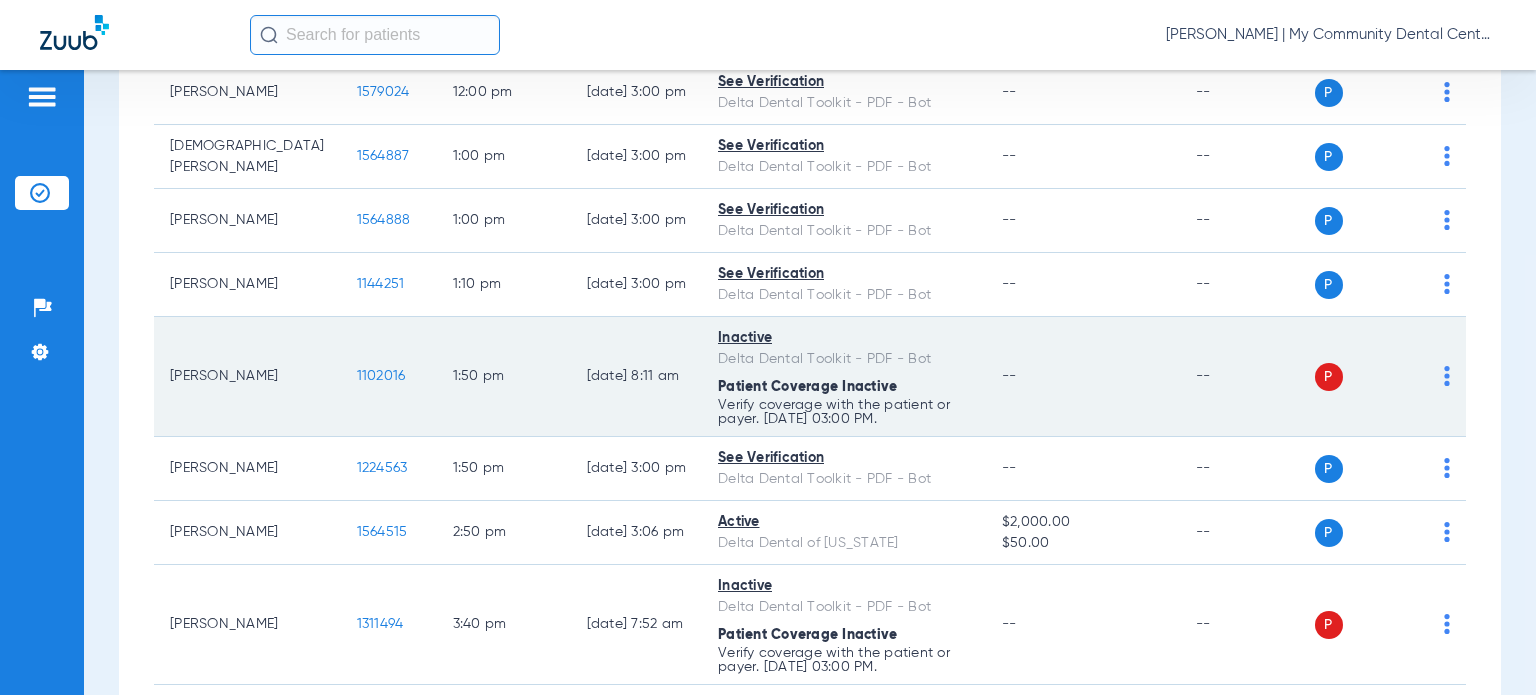 click 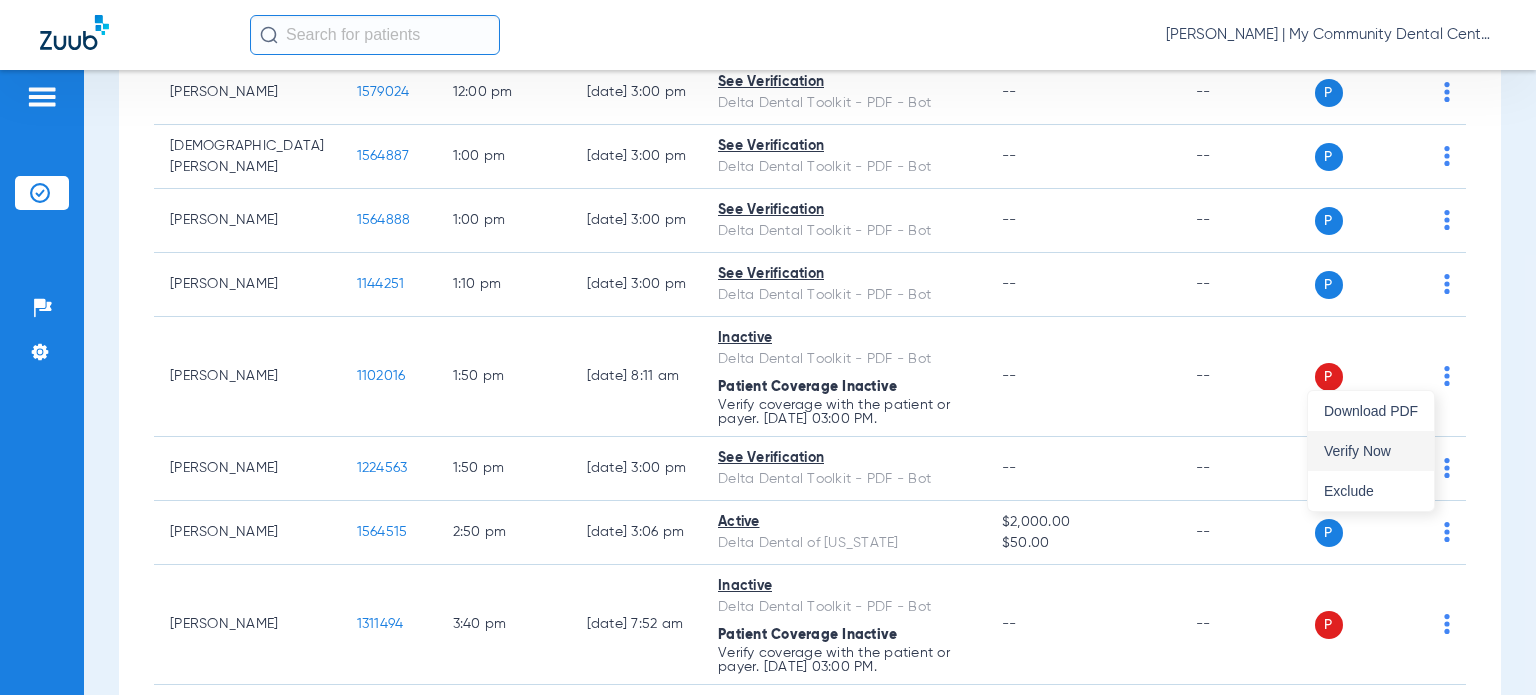 click on "Verify Now" at bounding box center [1371, 451] 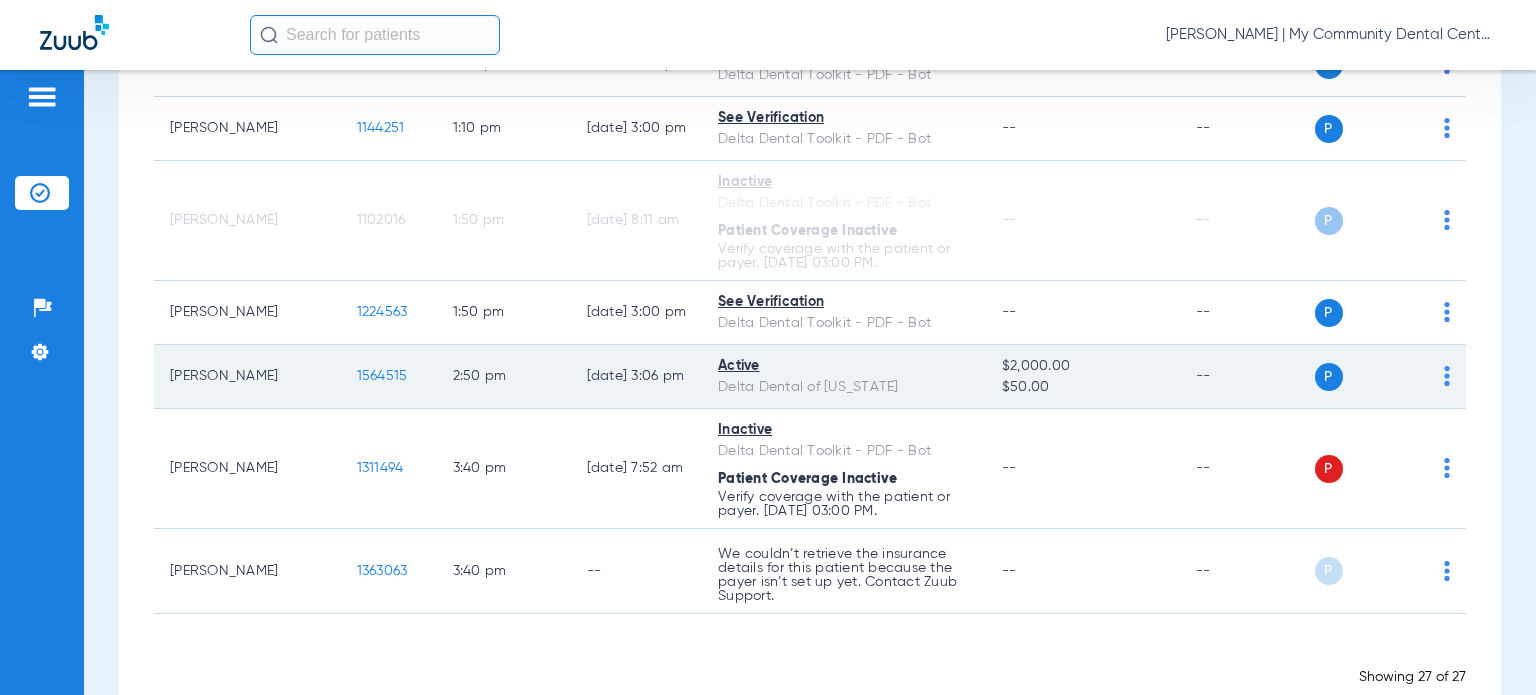 scroll, scrollTop: 1696, scrollLeft: 0, axis: vertical 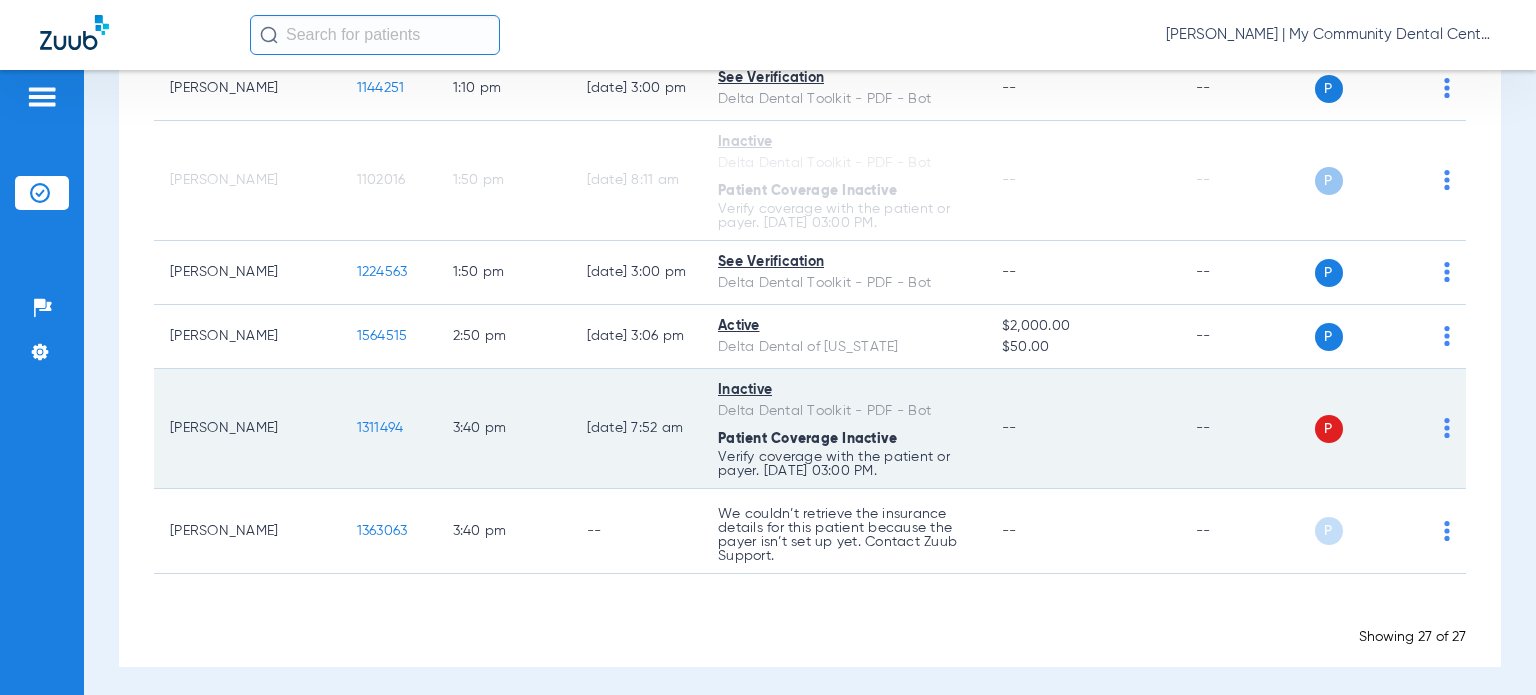click on "P S" 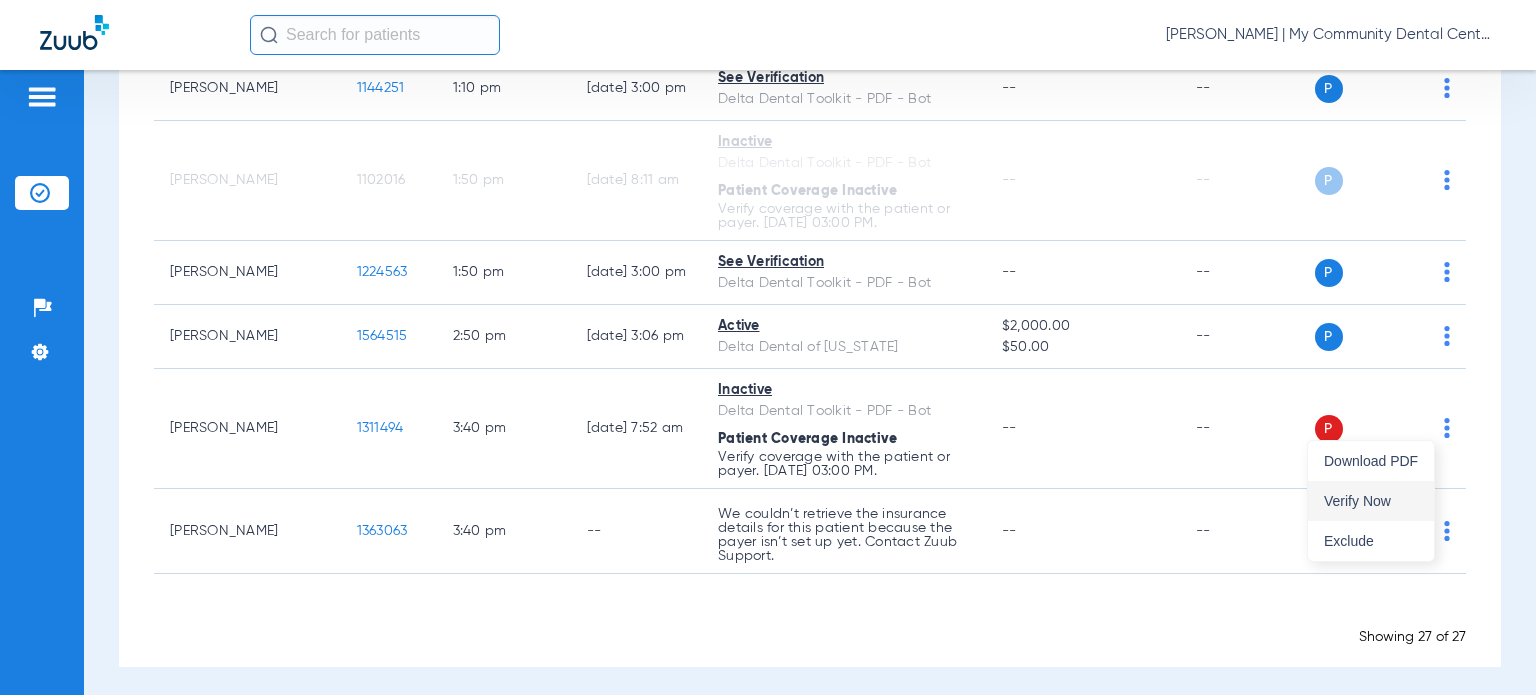 click on "Verify Now" at bounding box center [1371, 501] 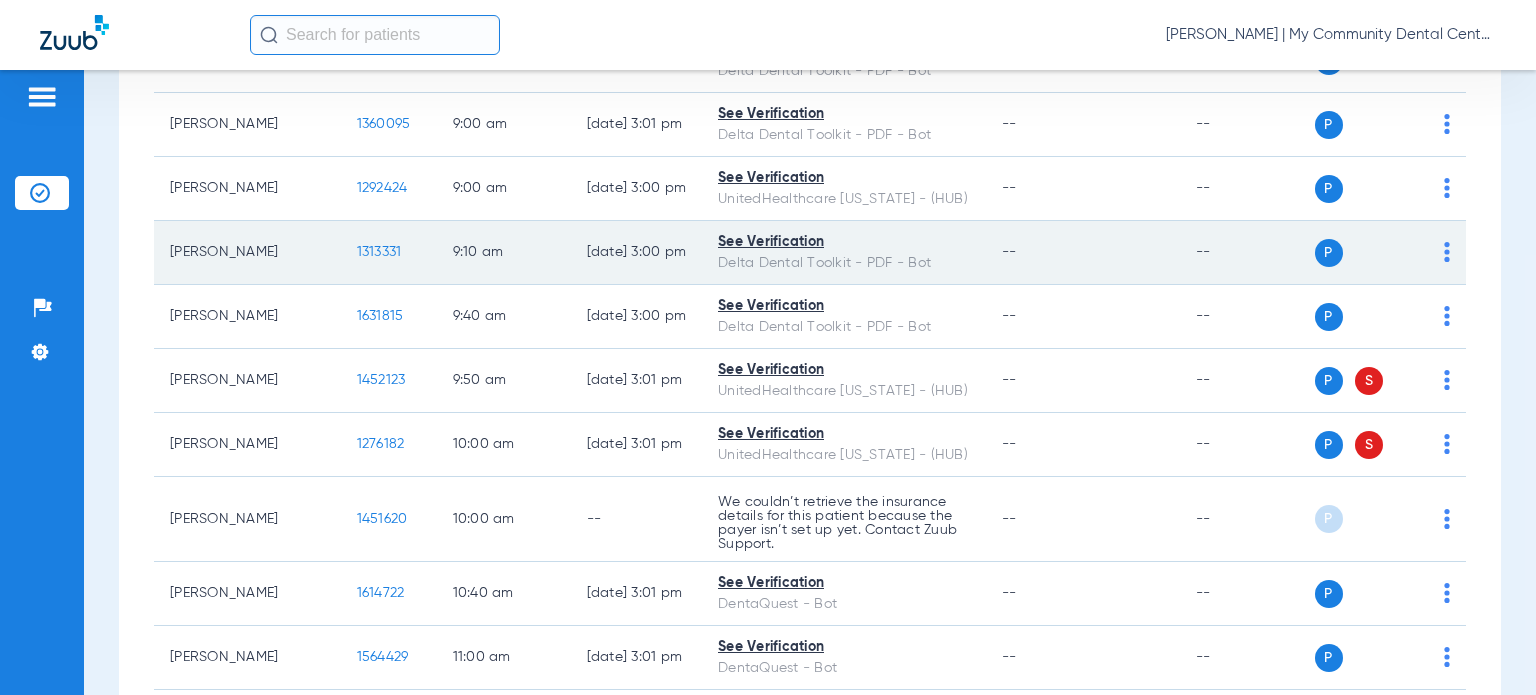 scroll, scrollTop: 0, scrollLeft: 0, axis: both 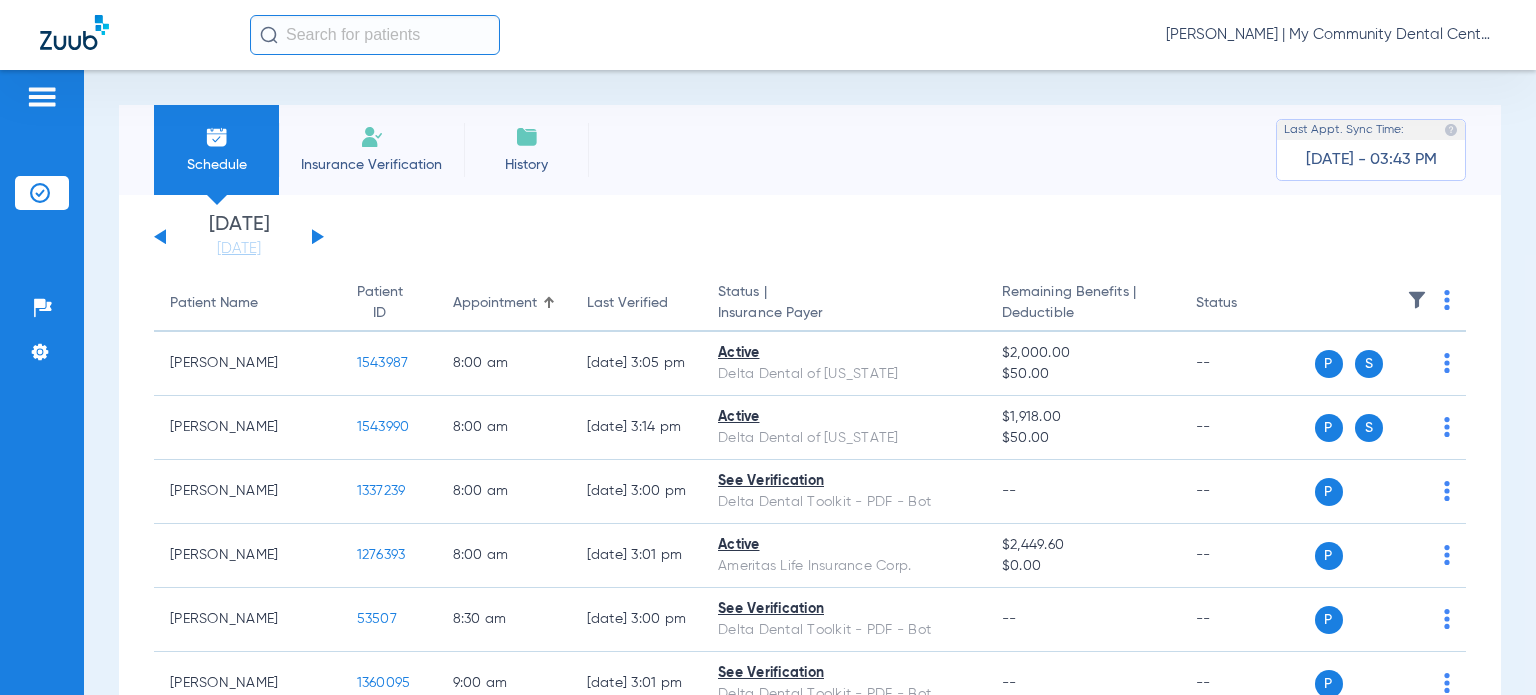 drag, startPoint x: 264, startPoint y: 253, endPoint x: 283, endPoint y: 283, distance: 35.510563 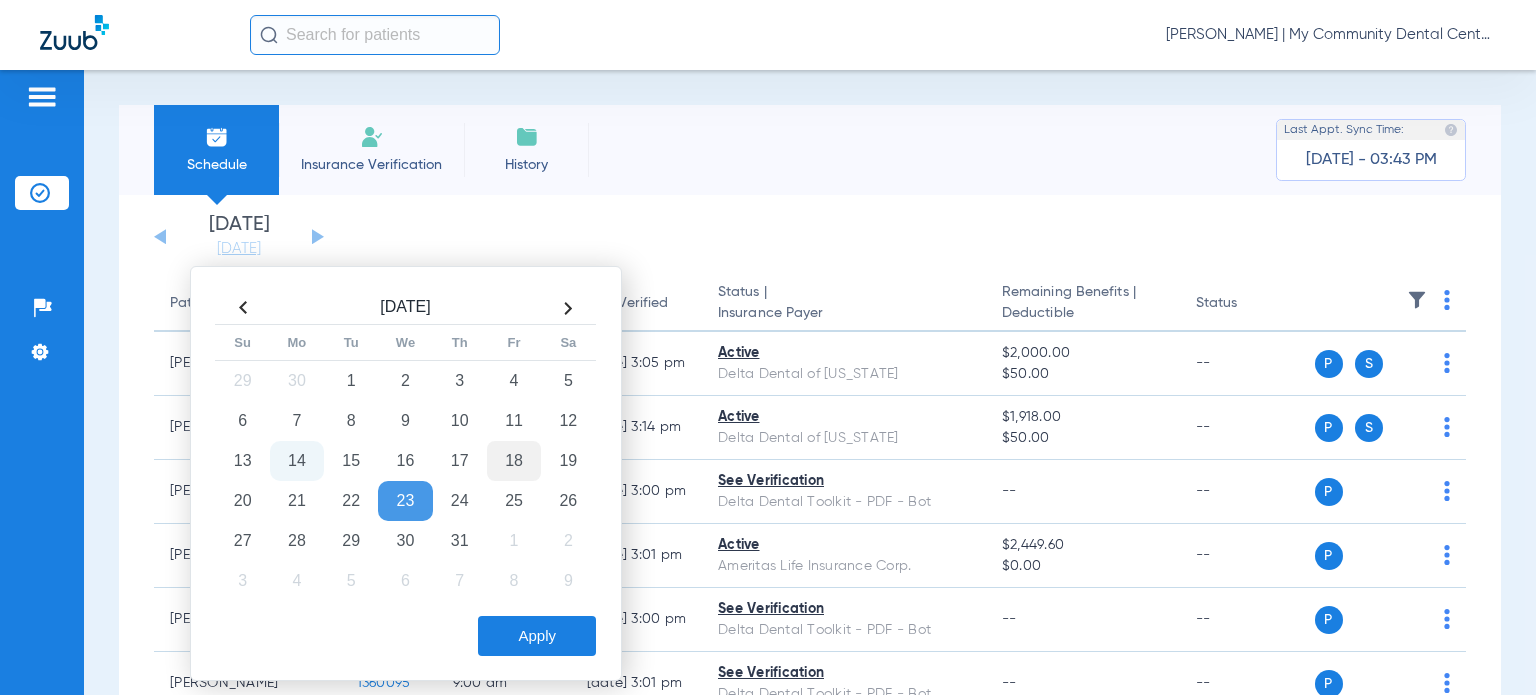 click on "18" 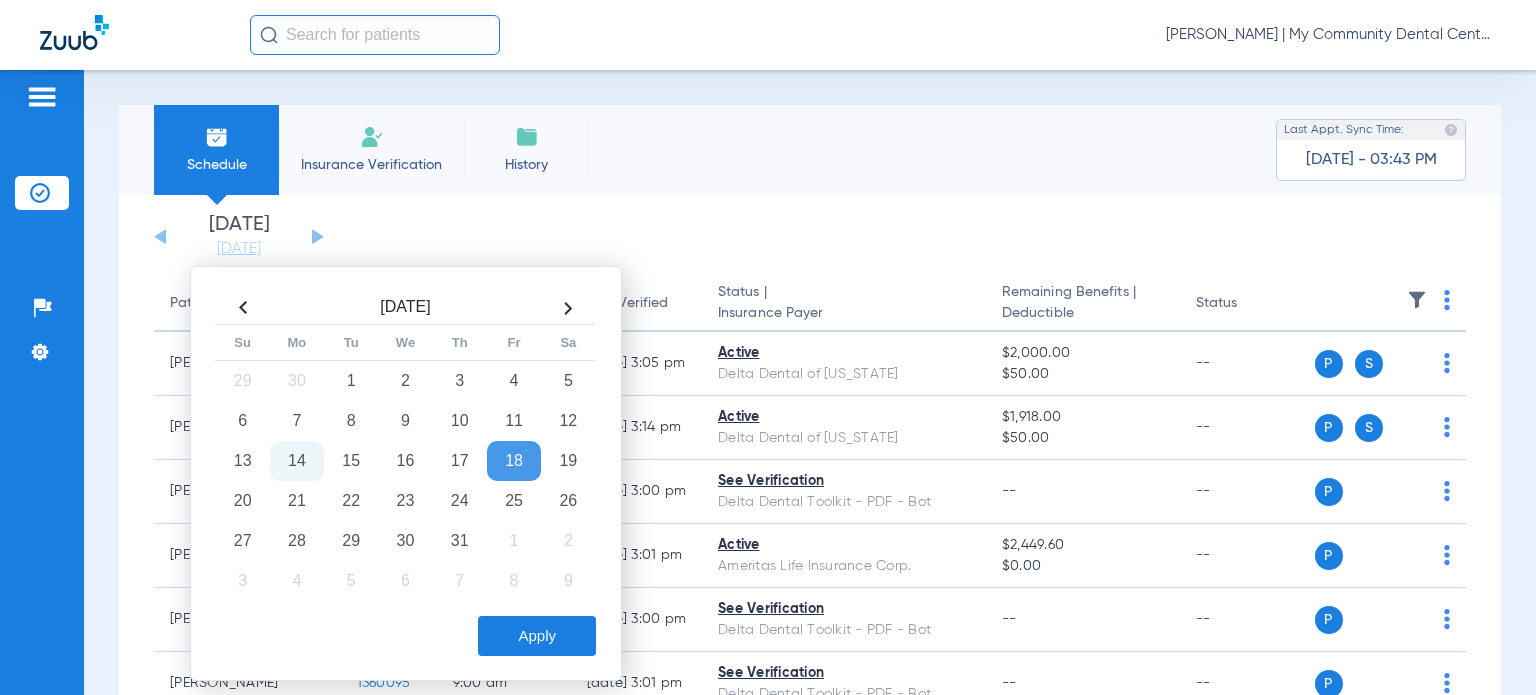 click on "Apply" 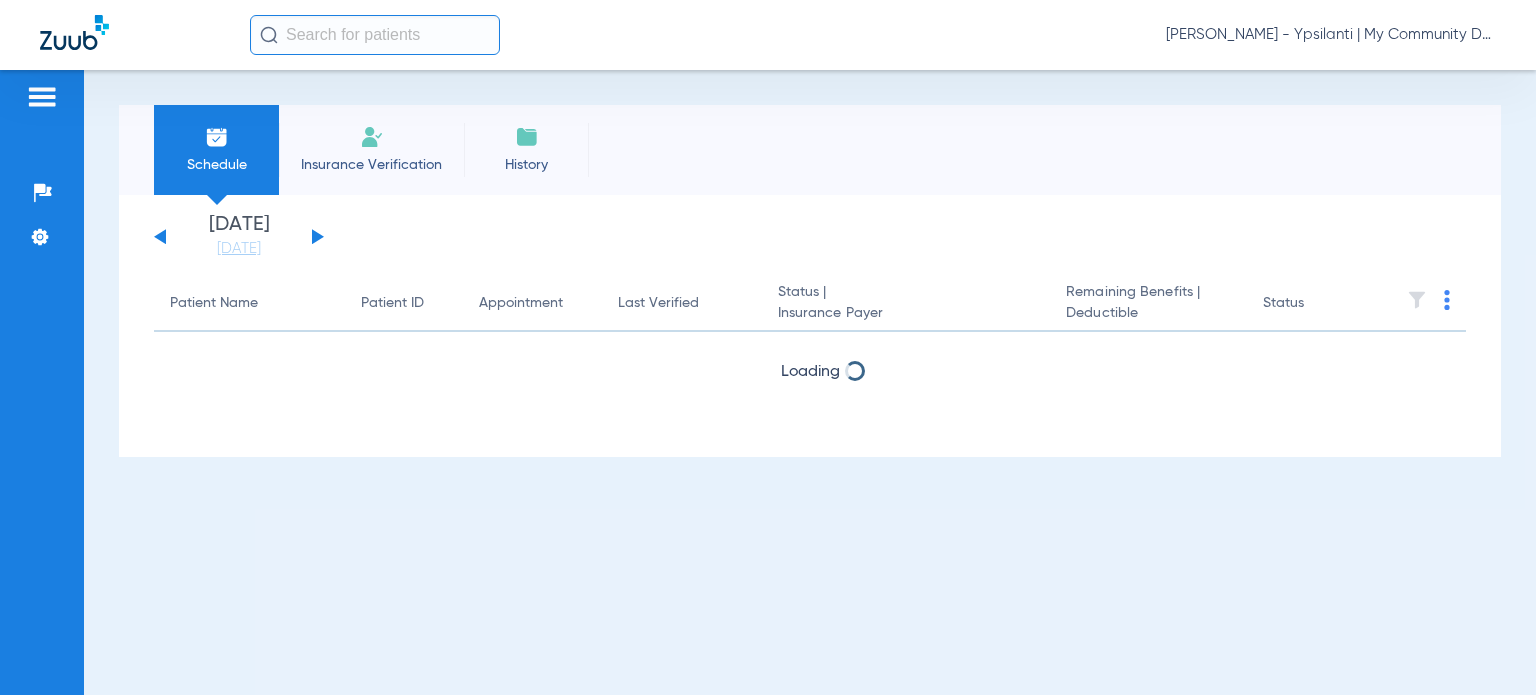 scroll, scrollTop: 0, scrollLeft: 0, axis: both 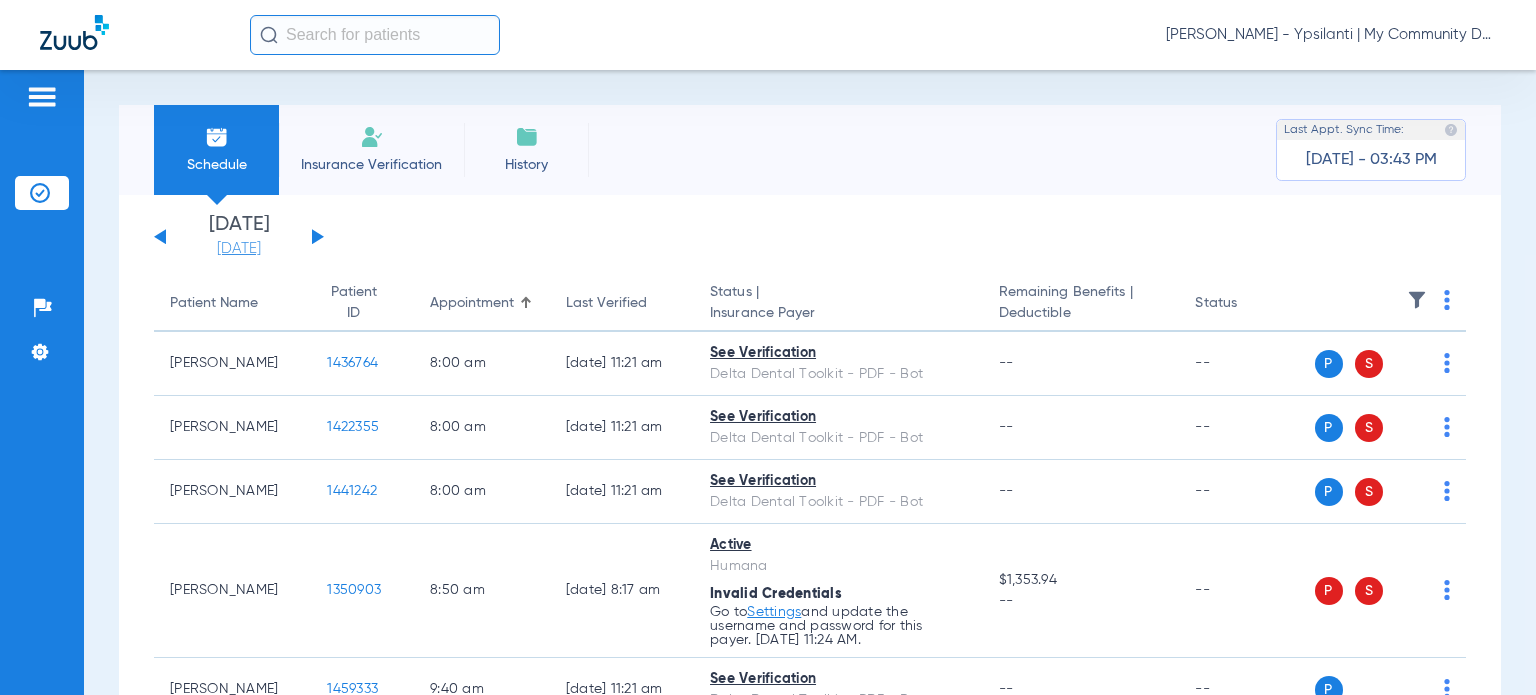 click on "[DATE]" 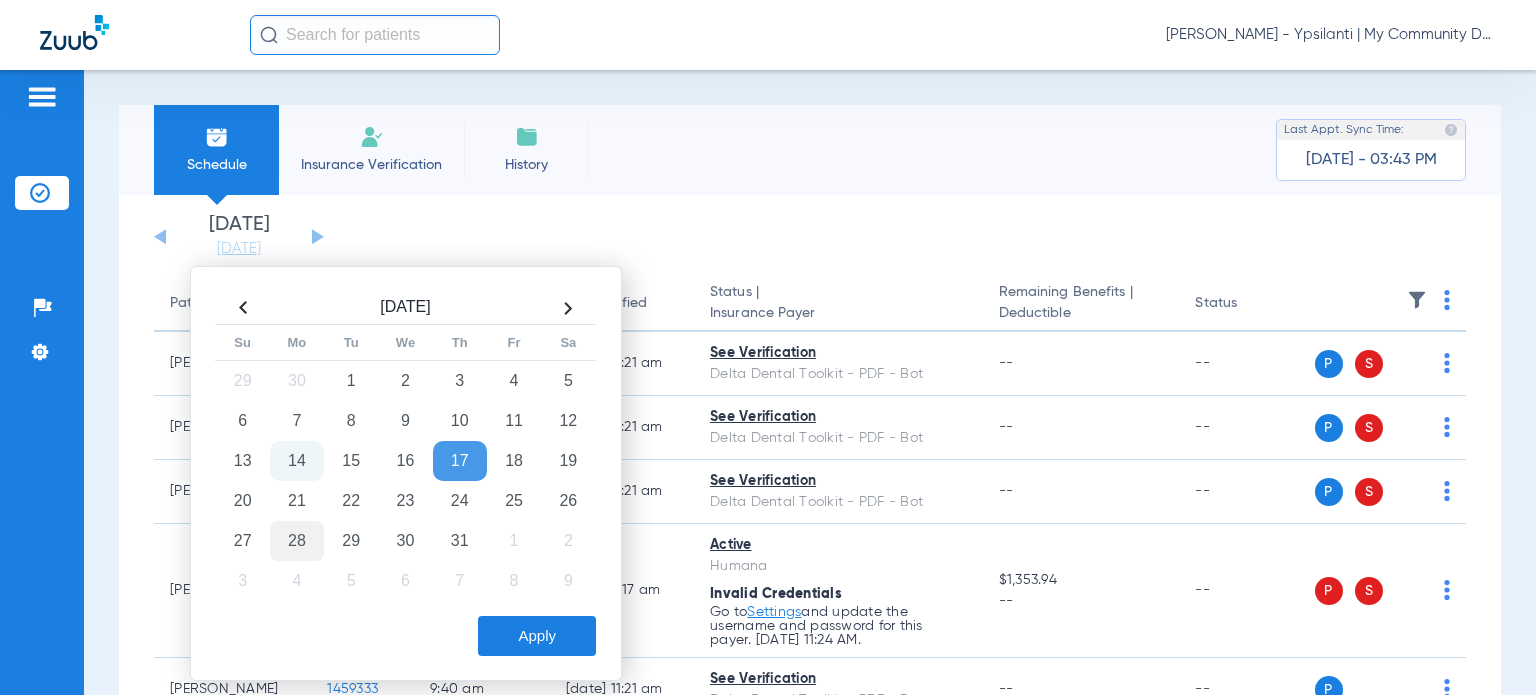 click on "28" 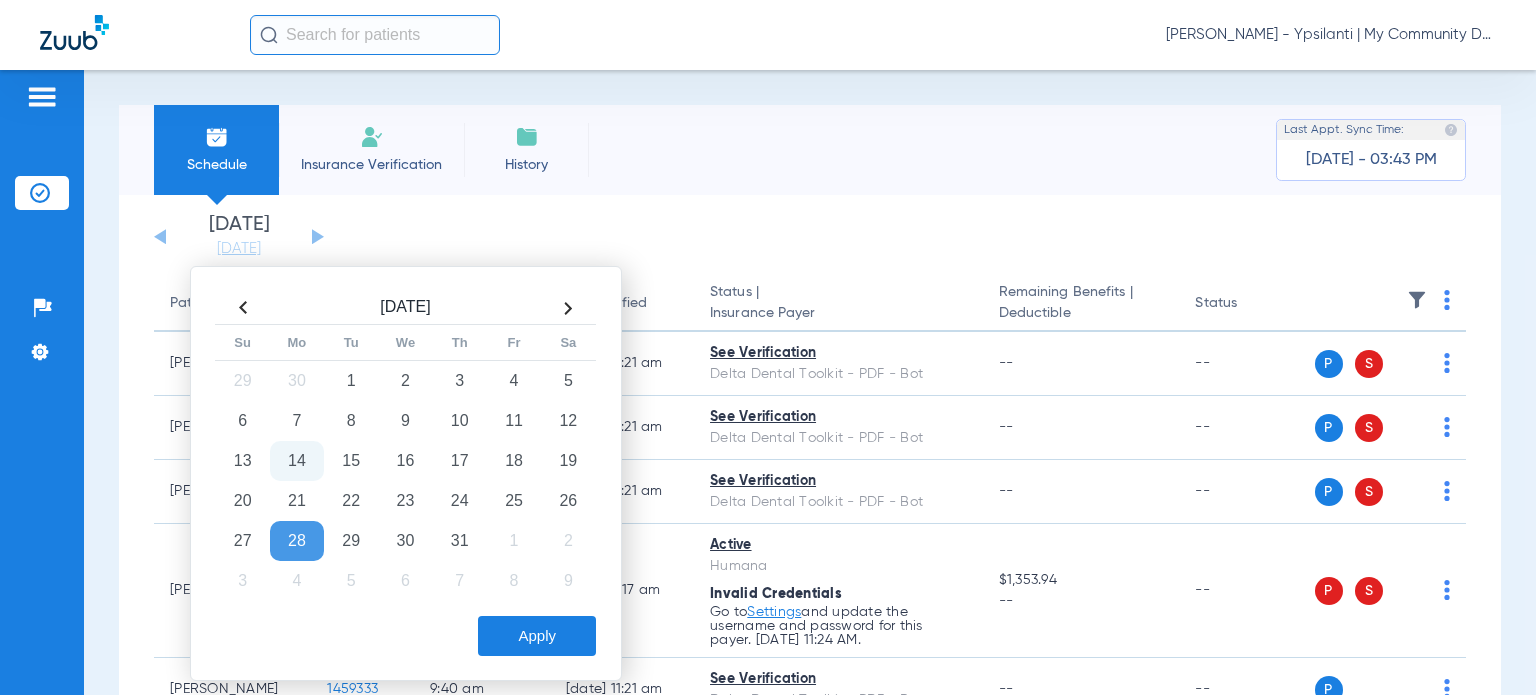 click on "Apply" 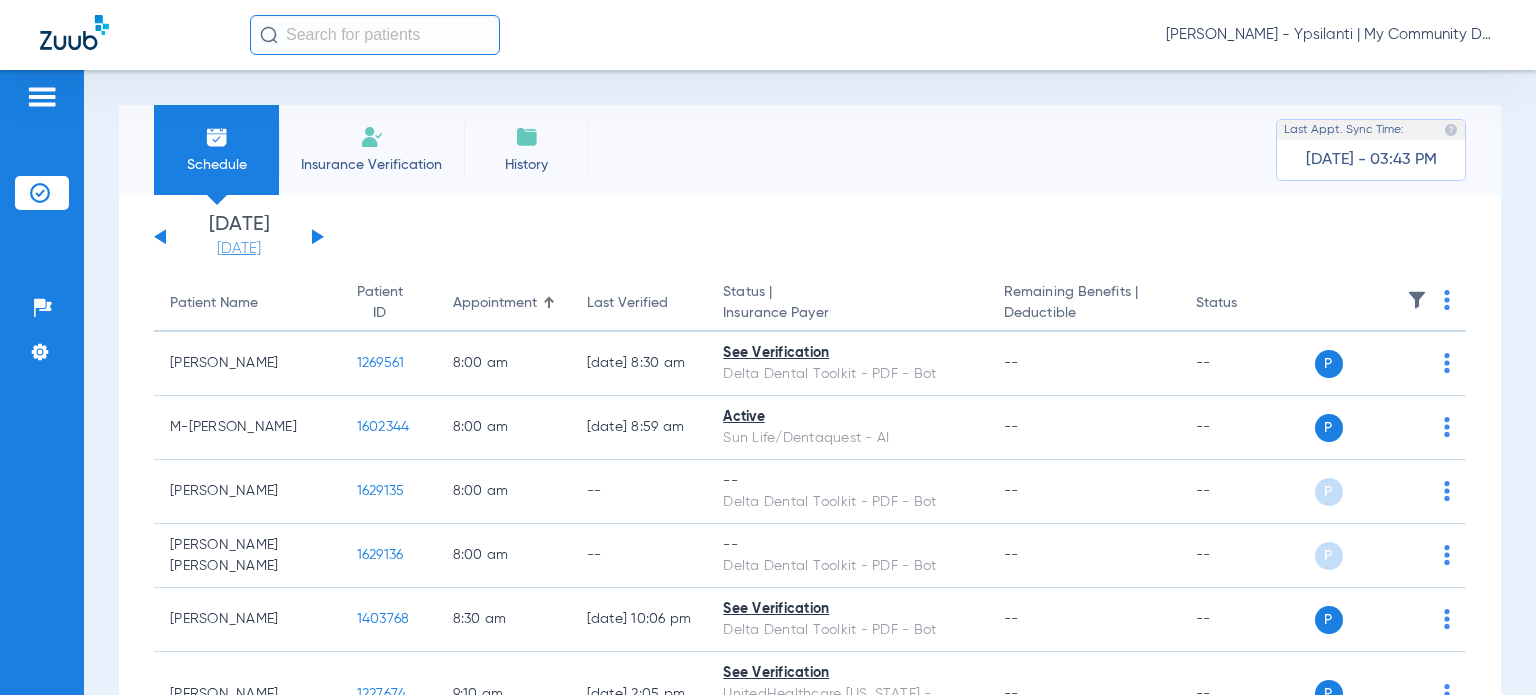 click on "[DATE]" 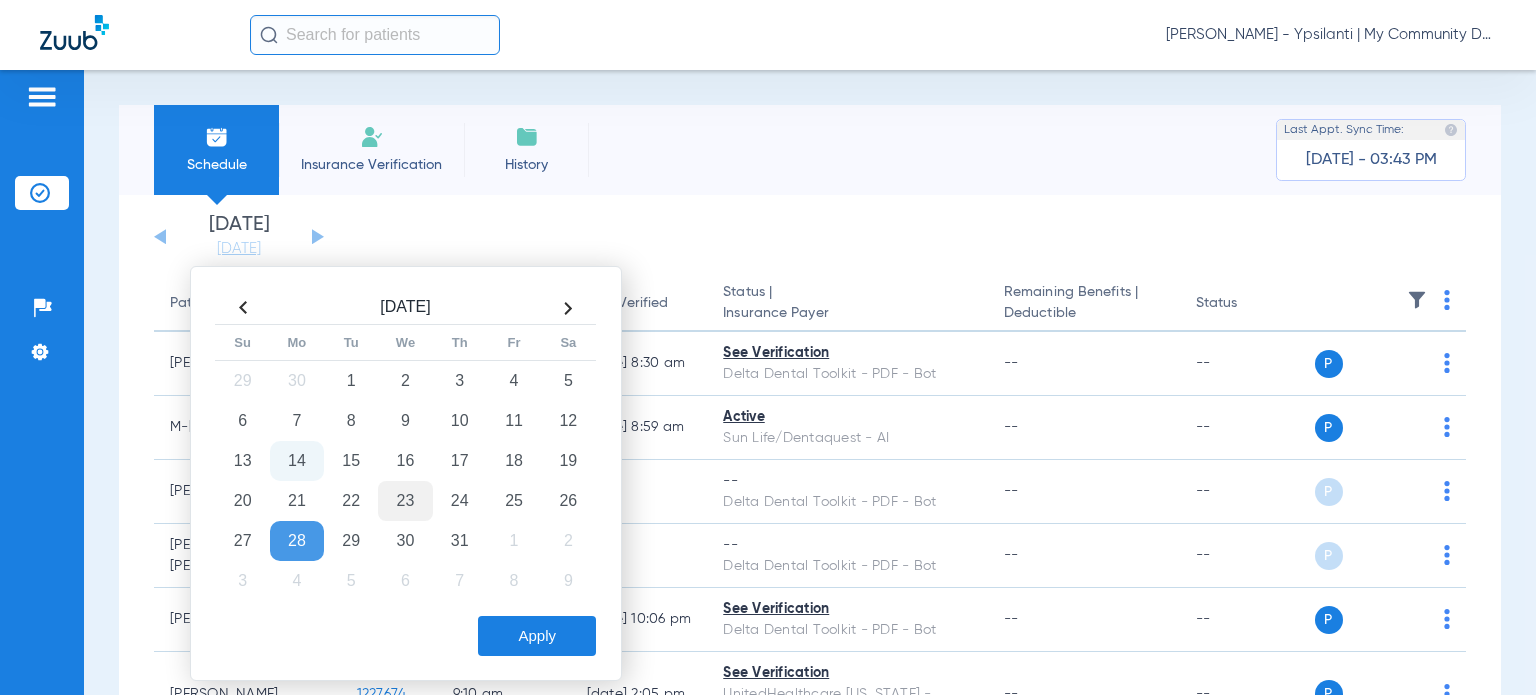 click on "23" 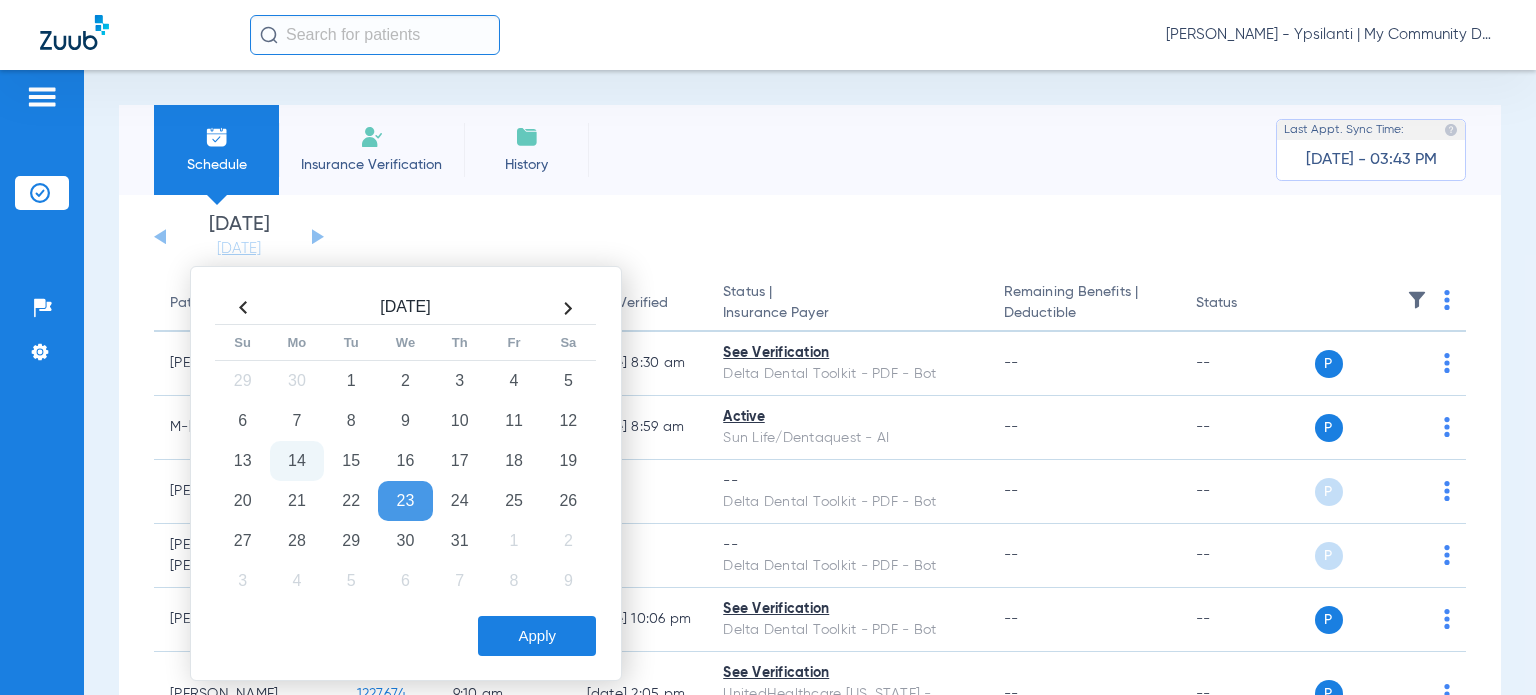 drag, startPoint x: 524, startPoint y: 635, endPoint x: 525, endPoint y: 603, distance: 32.01562 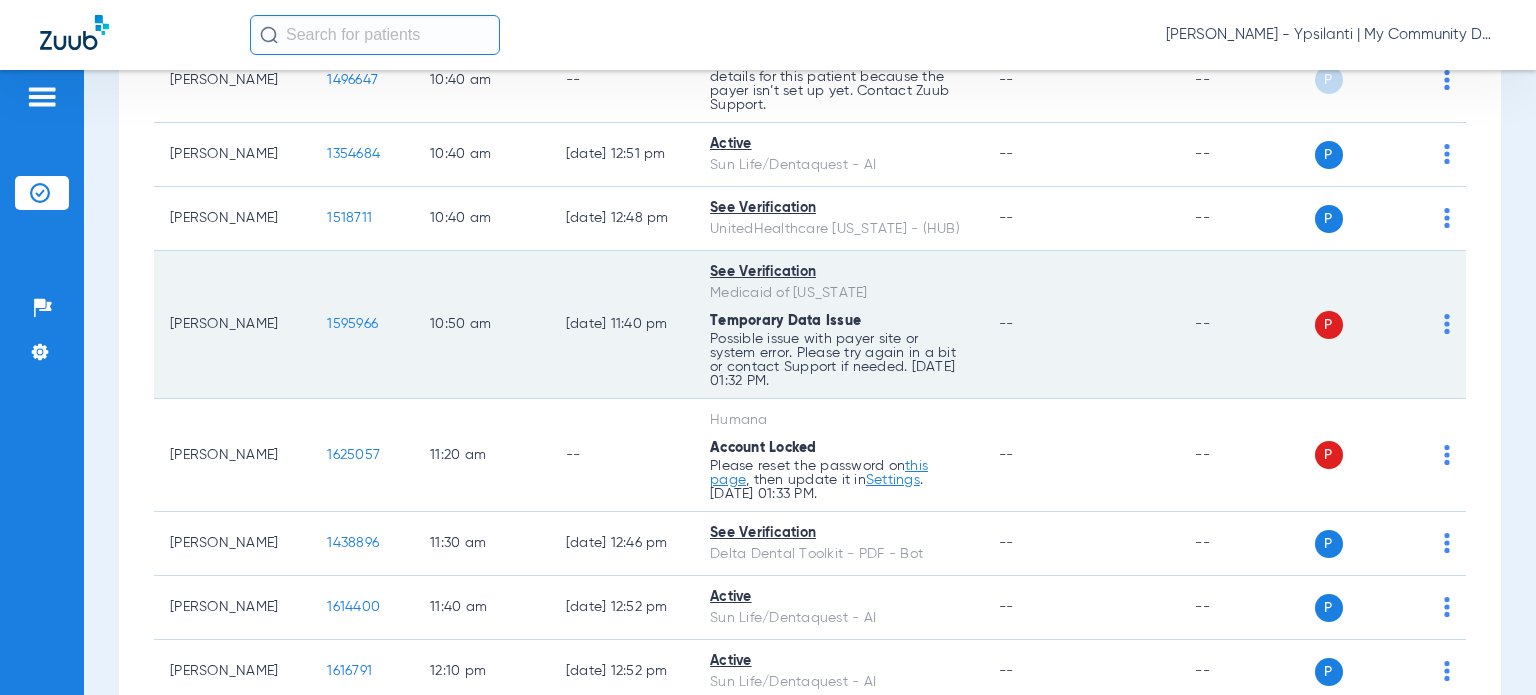scroll, scrollTop: 1400, scrollLeft: 0, axis: vertical 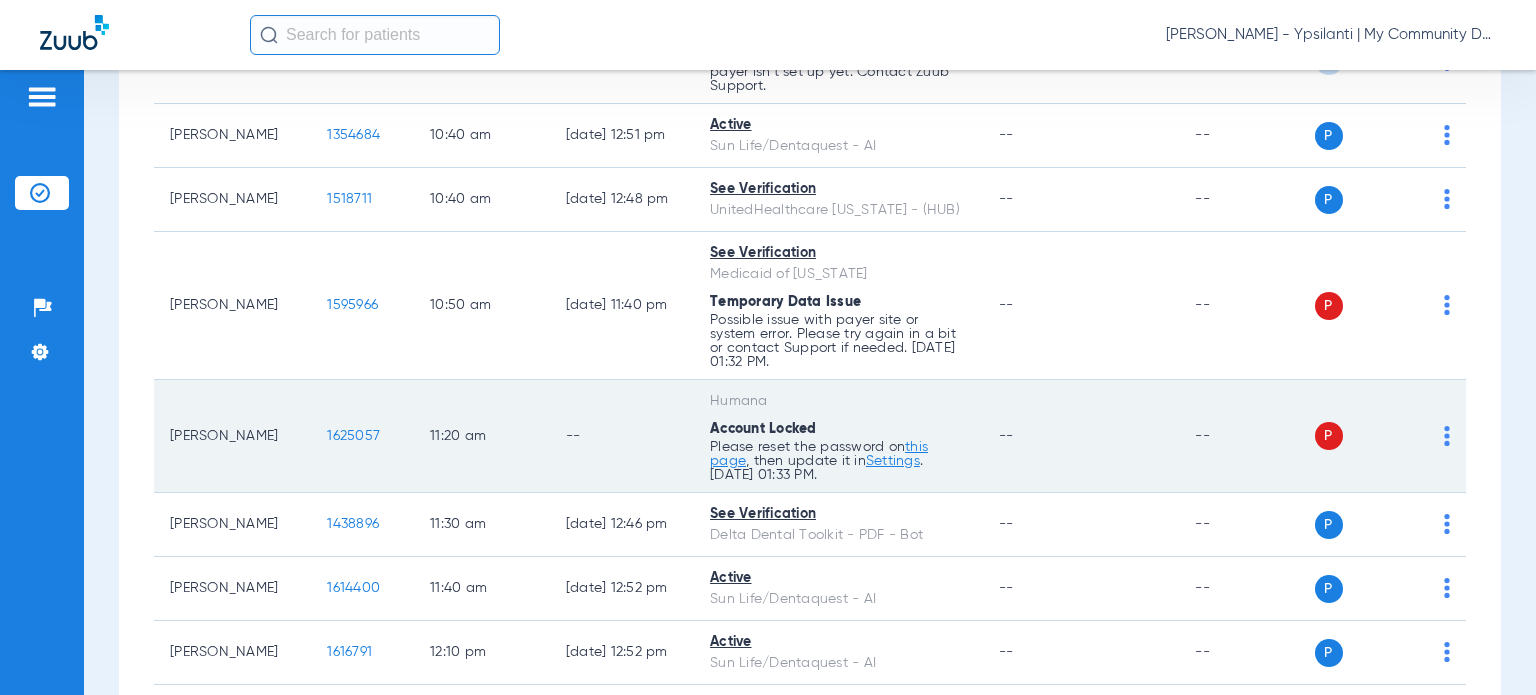 click 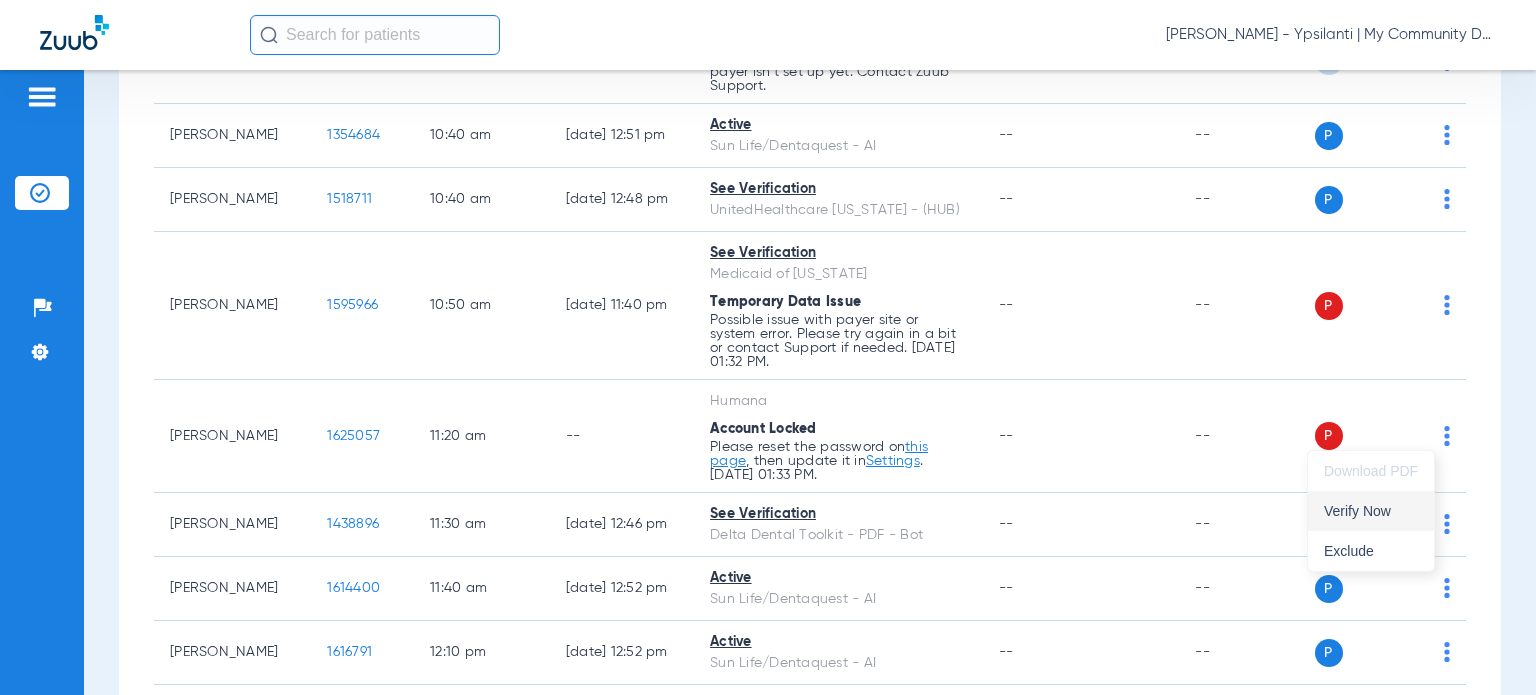 click on "Verify Now" at bounding box center [1371, 511] 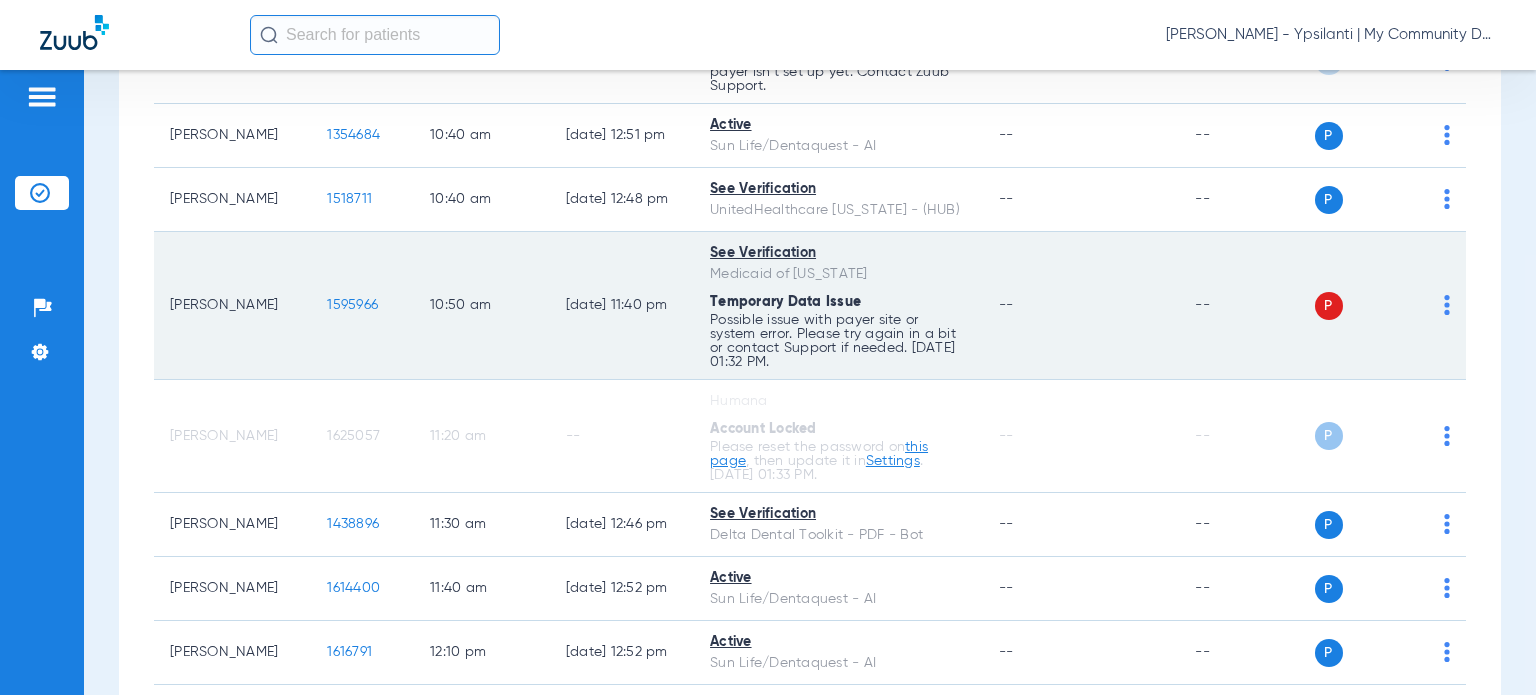 click 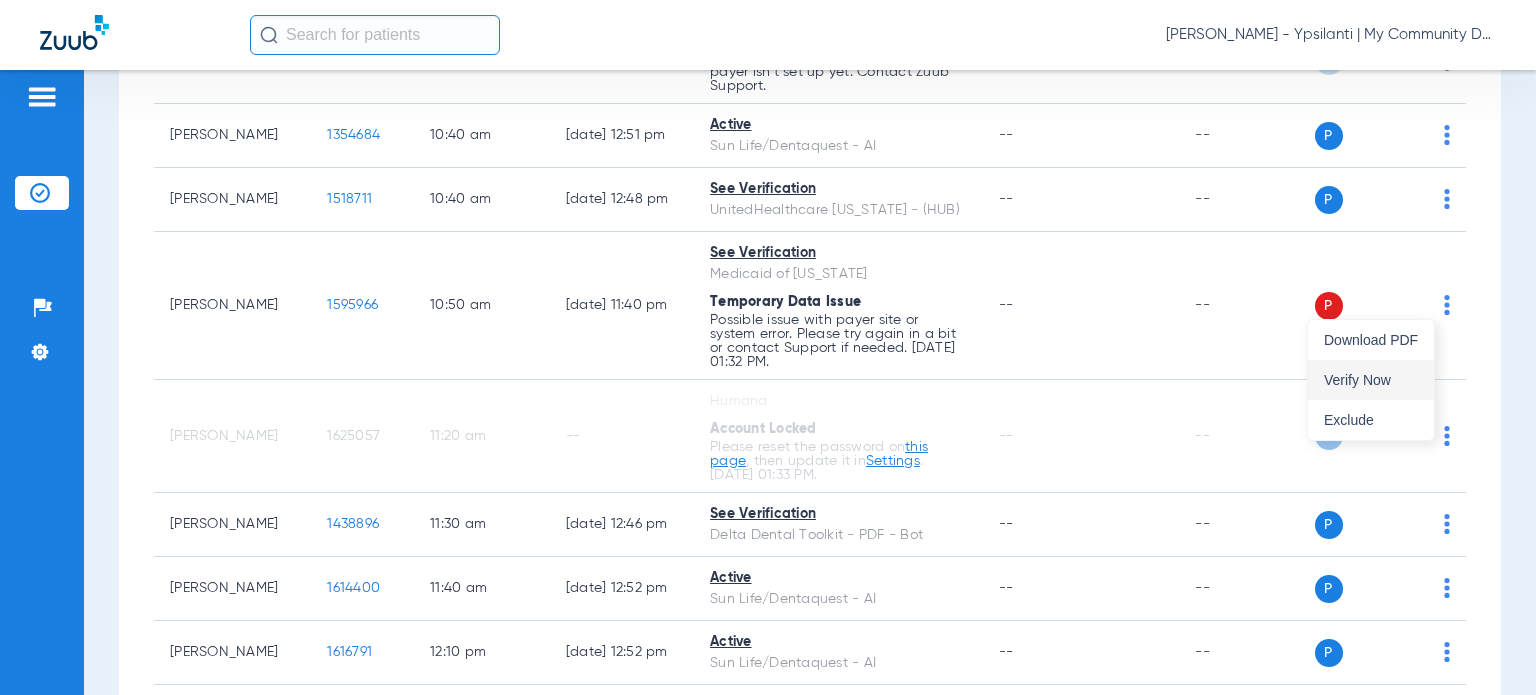 click on "Verify Now" at bounding box center [1371, 380] 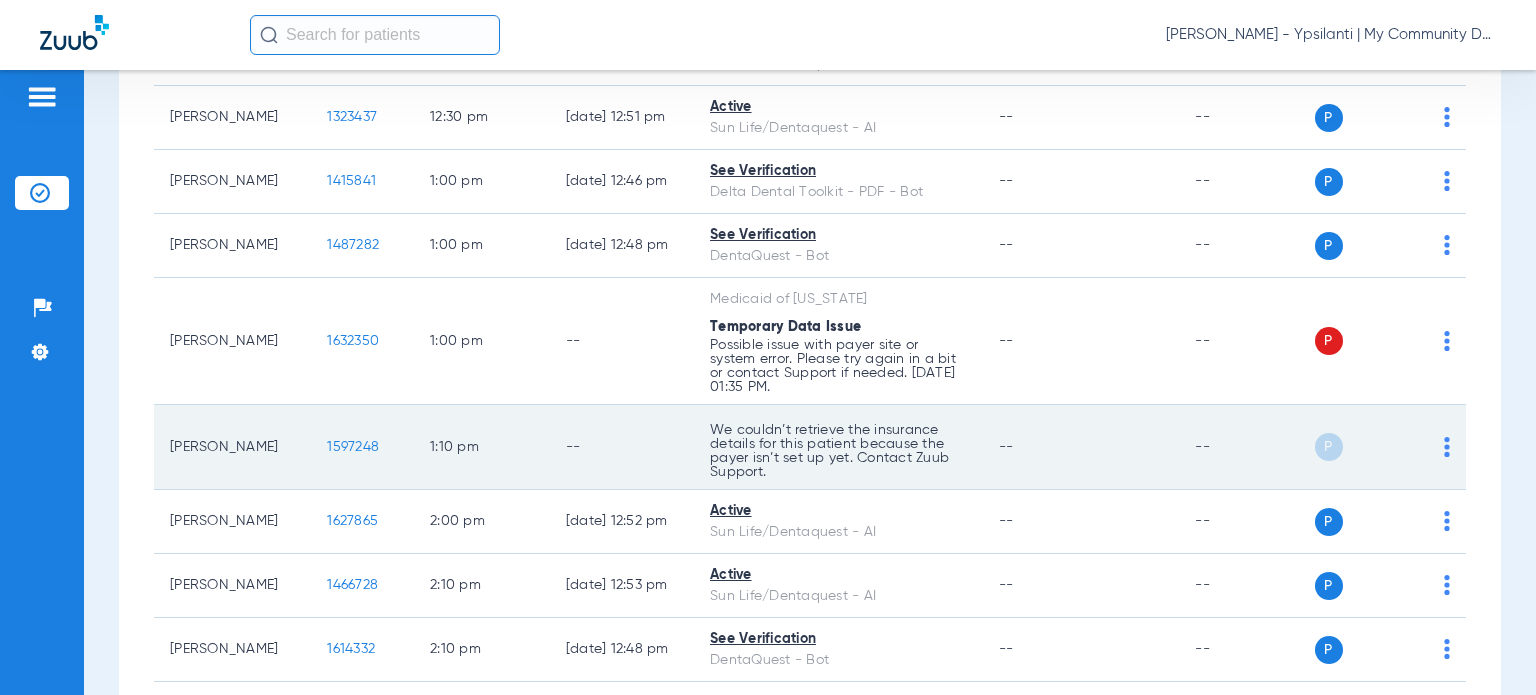 scroll, scrollTop: 2000, scrollLeft: 0, axis: vertical 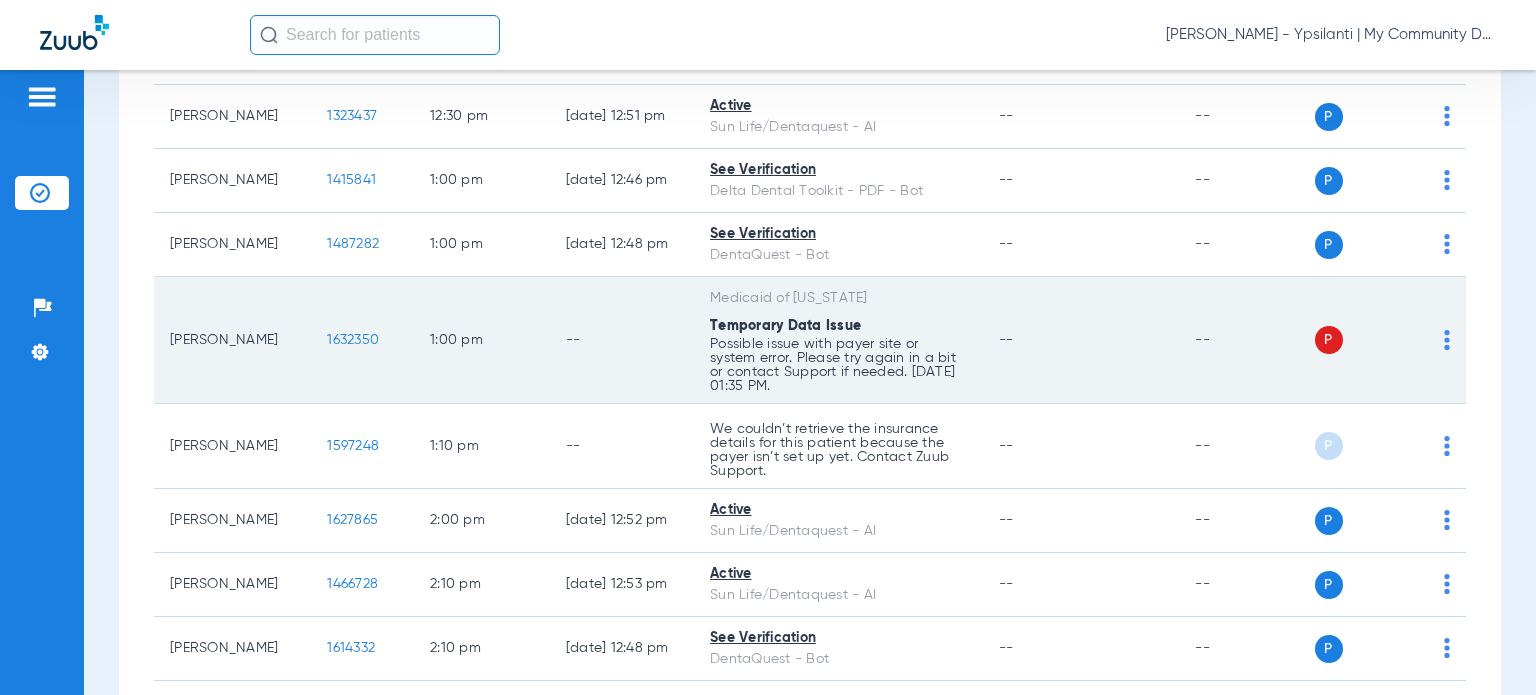 click 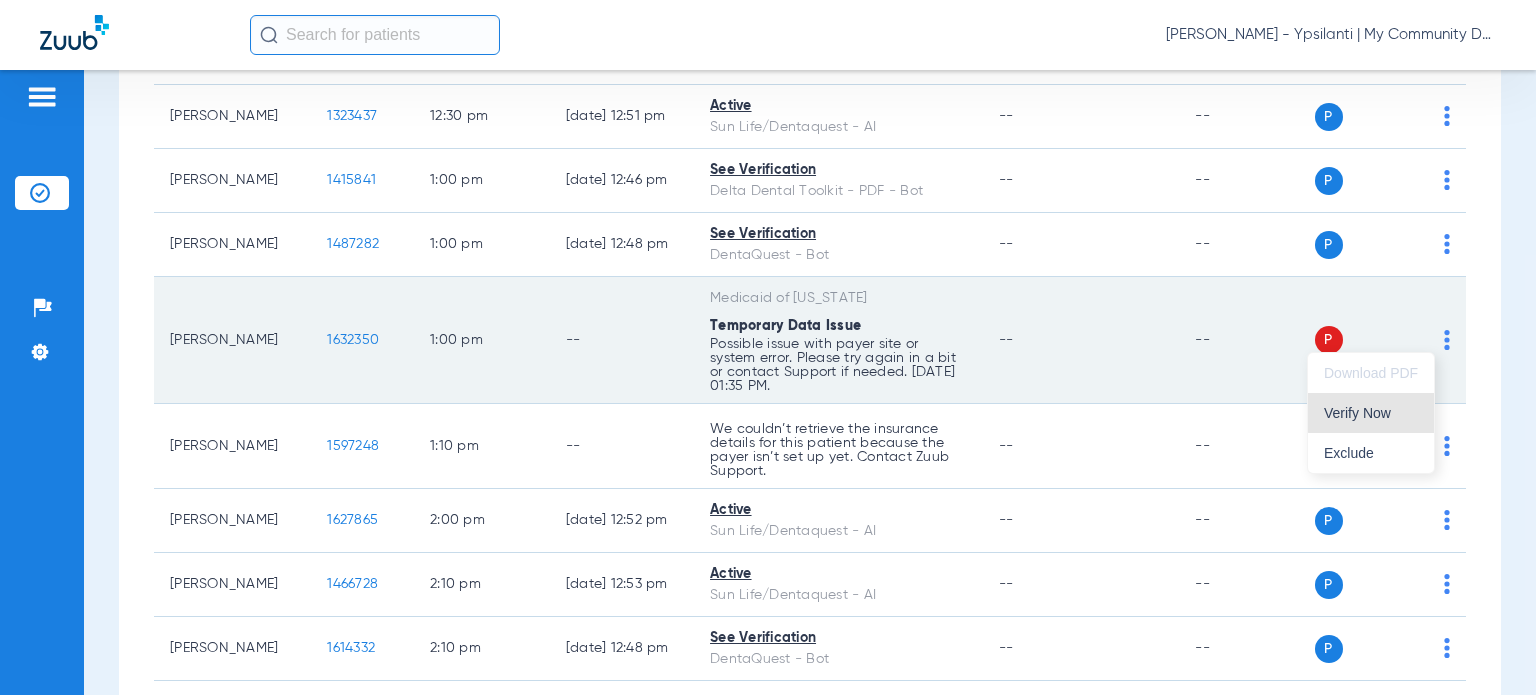 click on "Verify Now" at bounding box center (1371, 413) 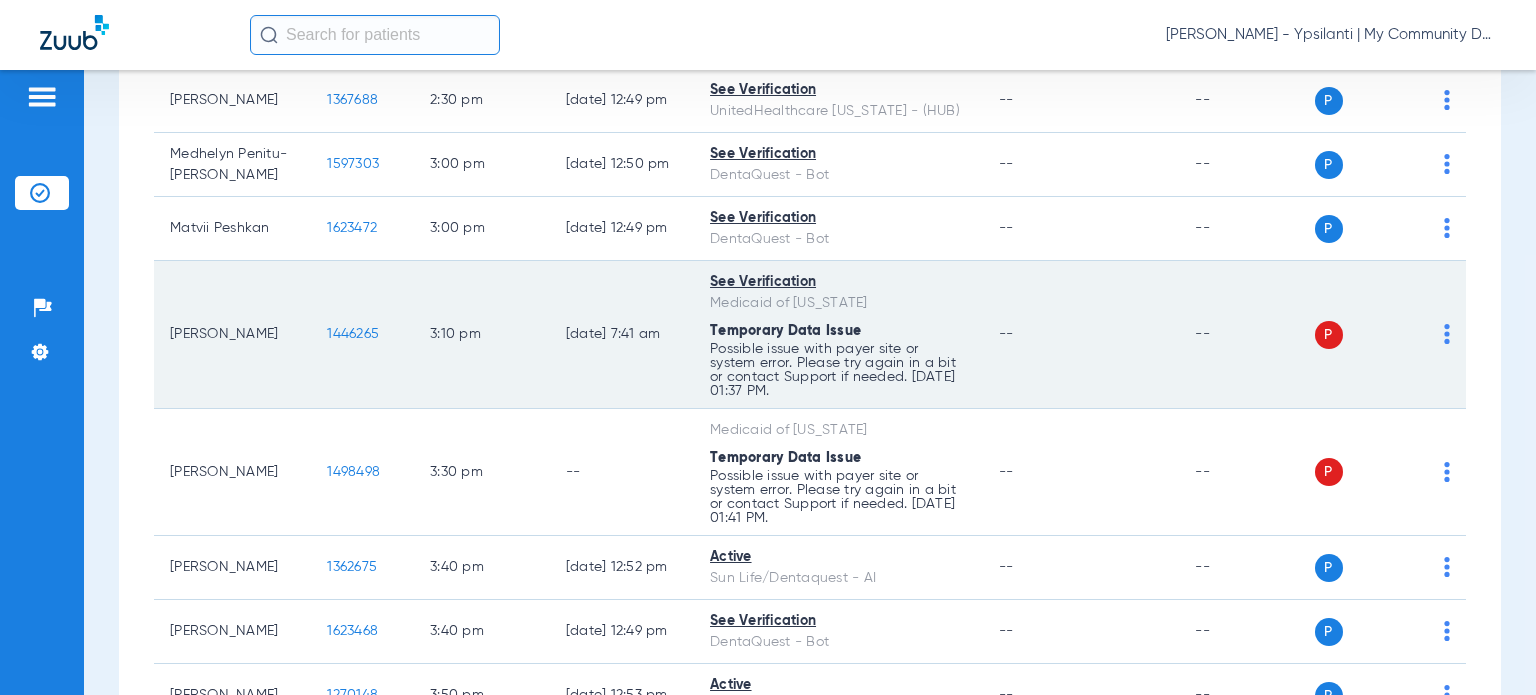 scroll, scrollTop: 2700, scrollLeft: 0, axis: vertical 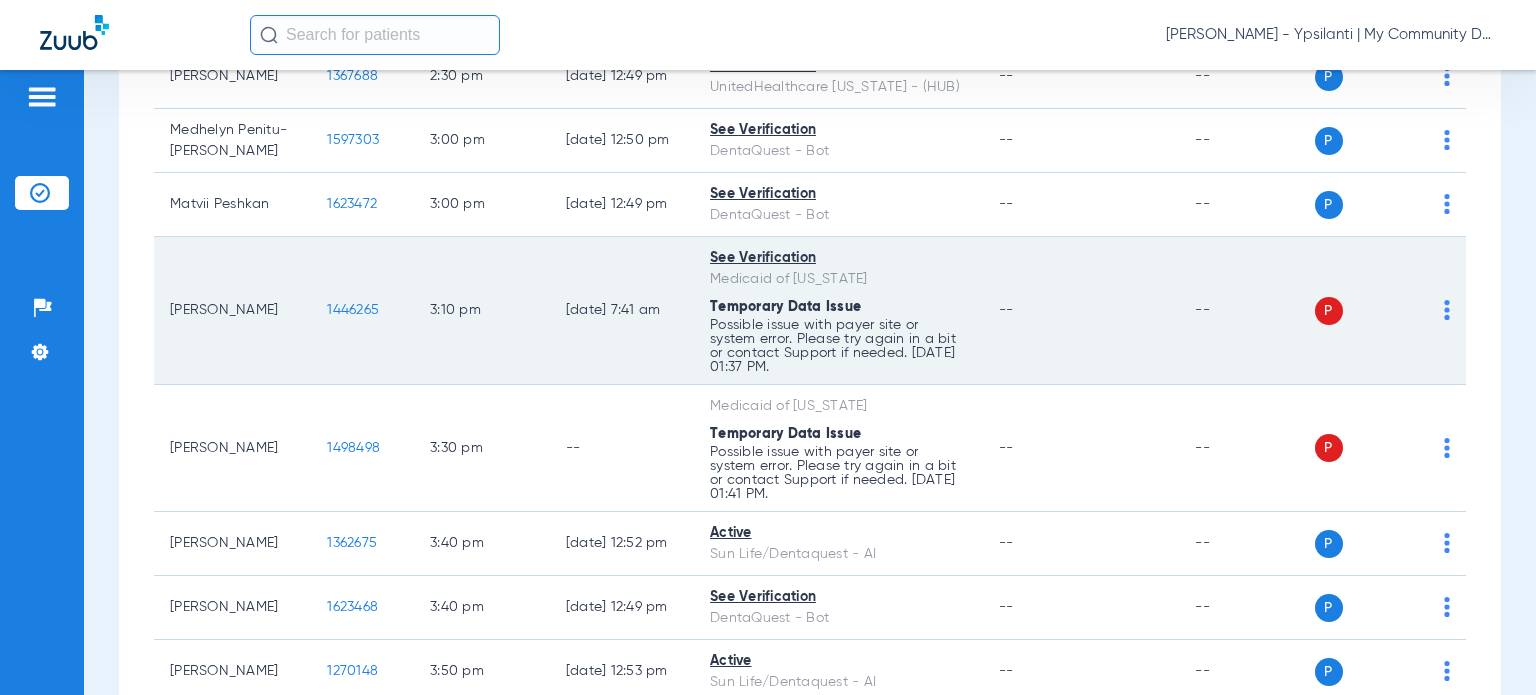 click on "P S" 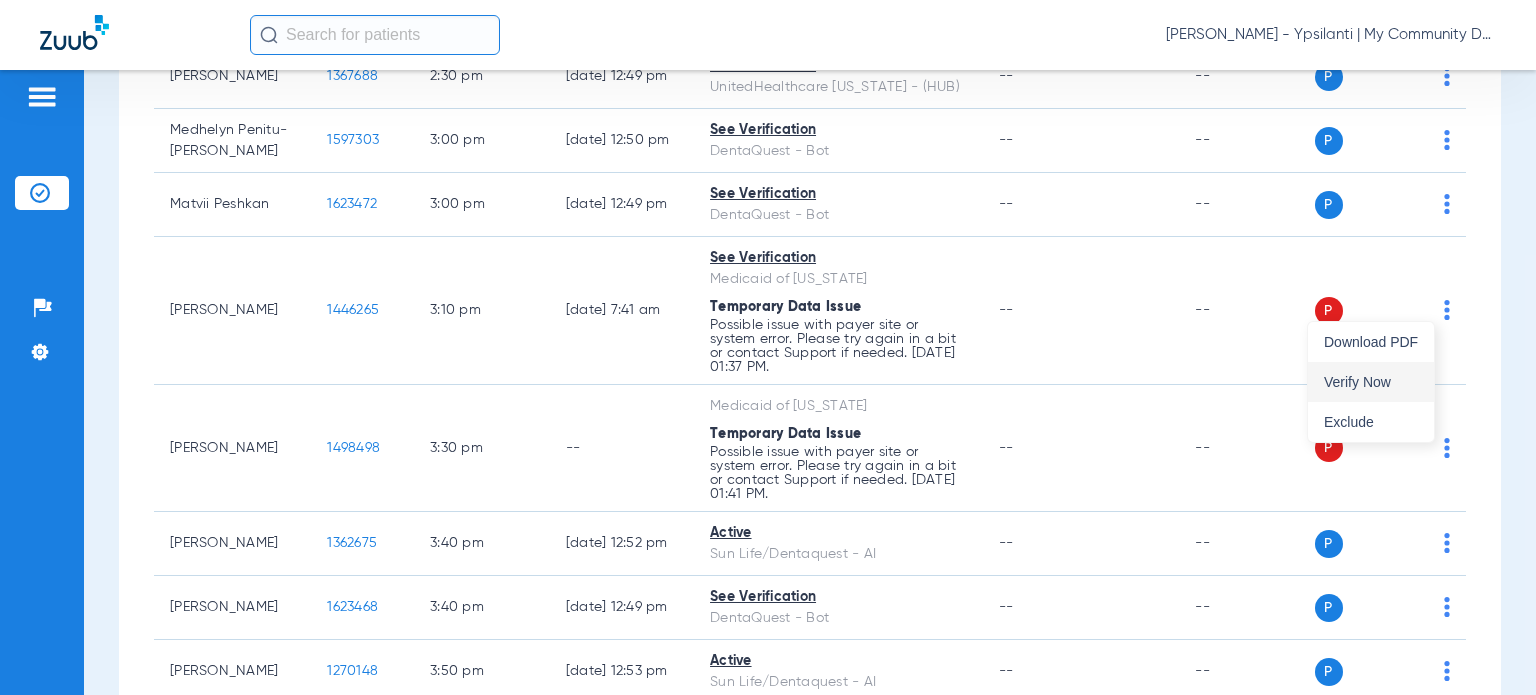 click on "Verify Now" at bounding box center [1371, 382] 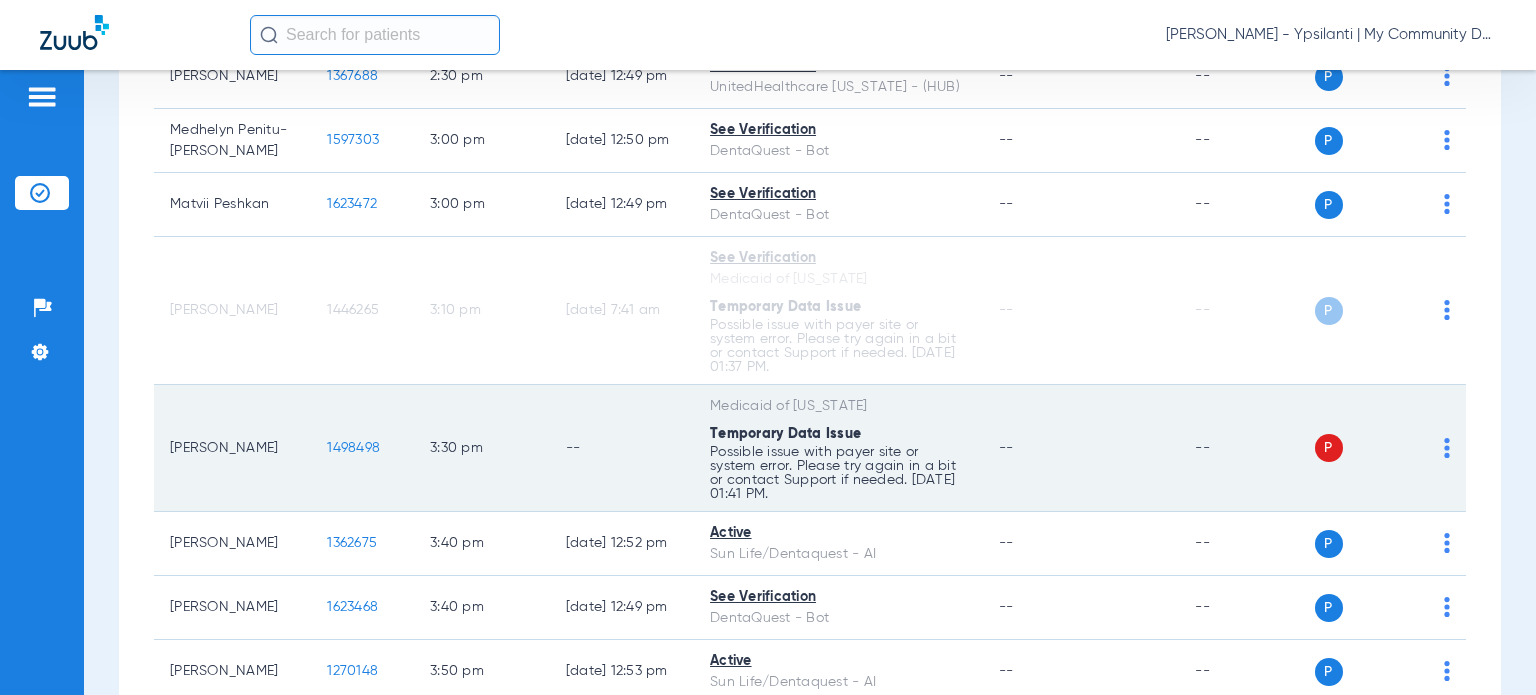 click 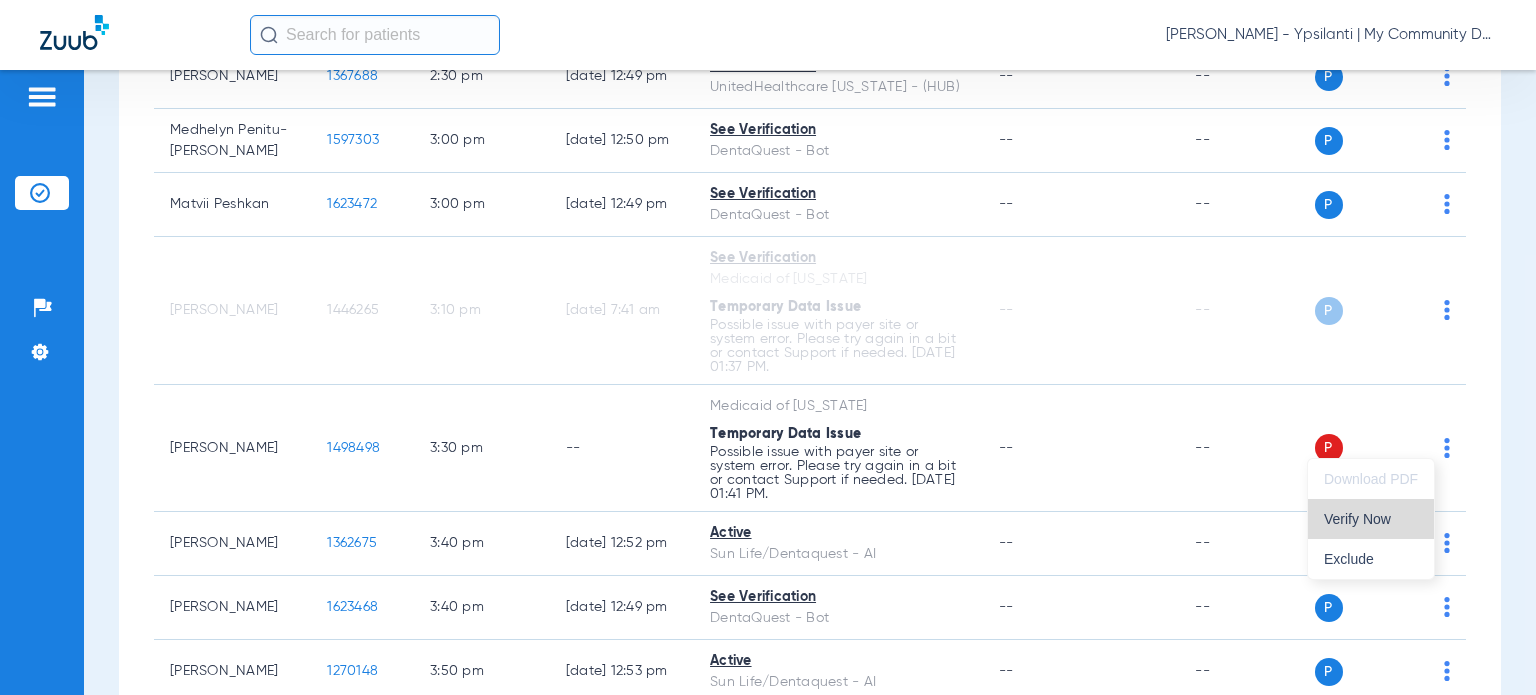 click on "Verify Now" at bounding box center [1371, 519] 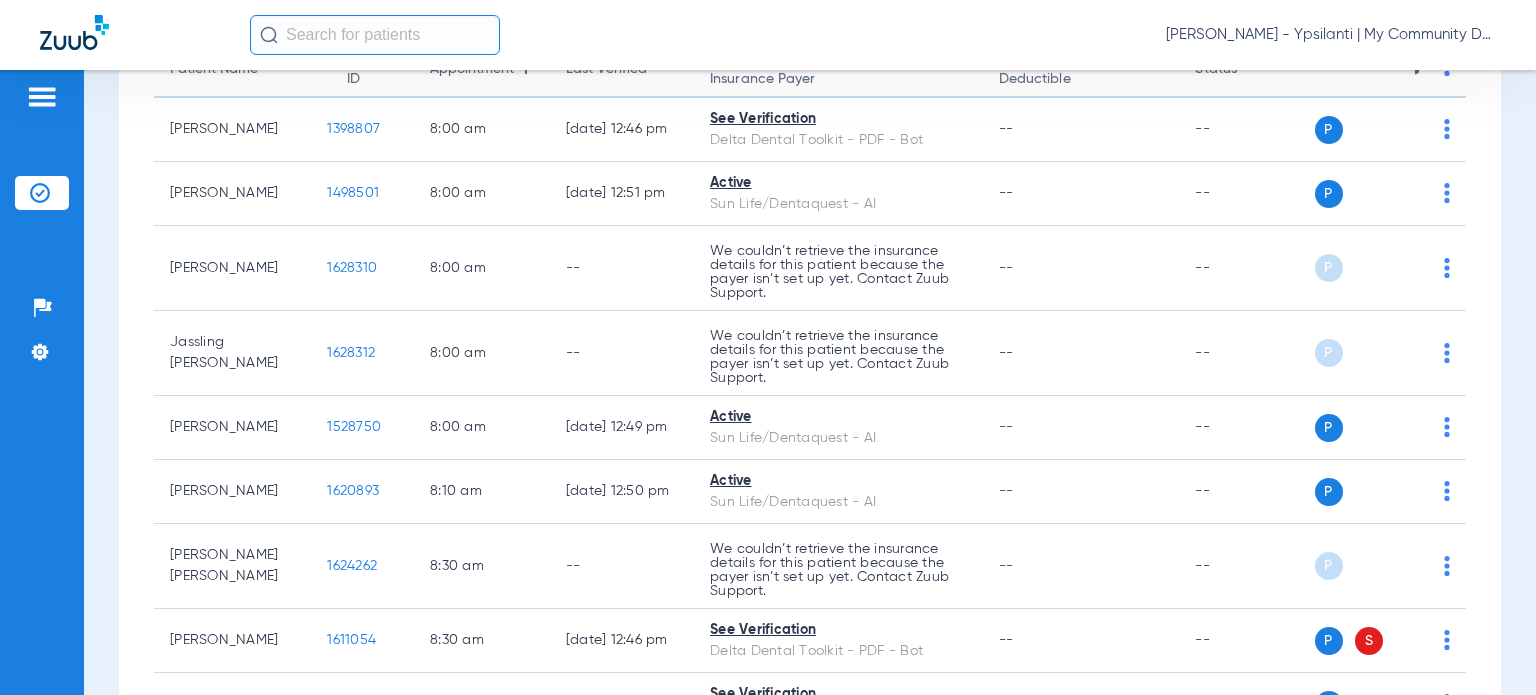 scroll, scrollTop: 0, scrollLeft: 0, axis: both 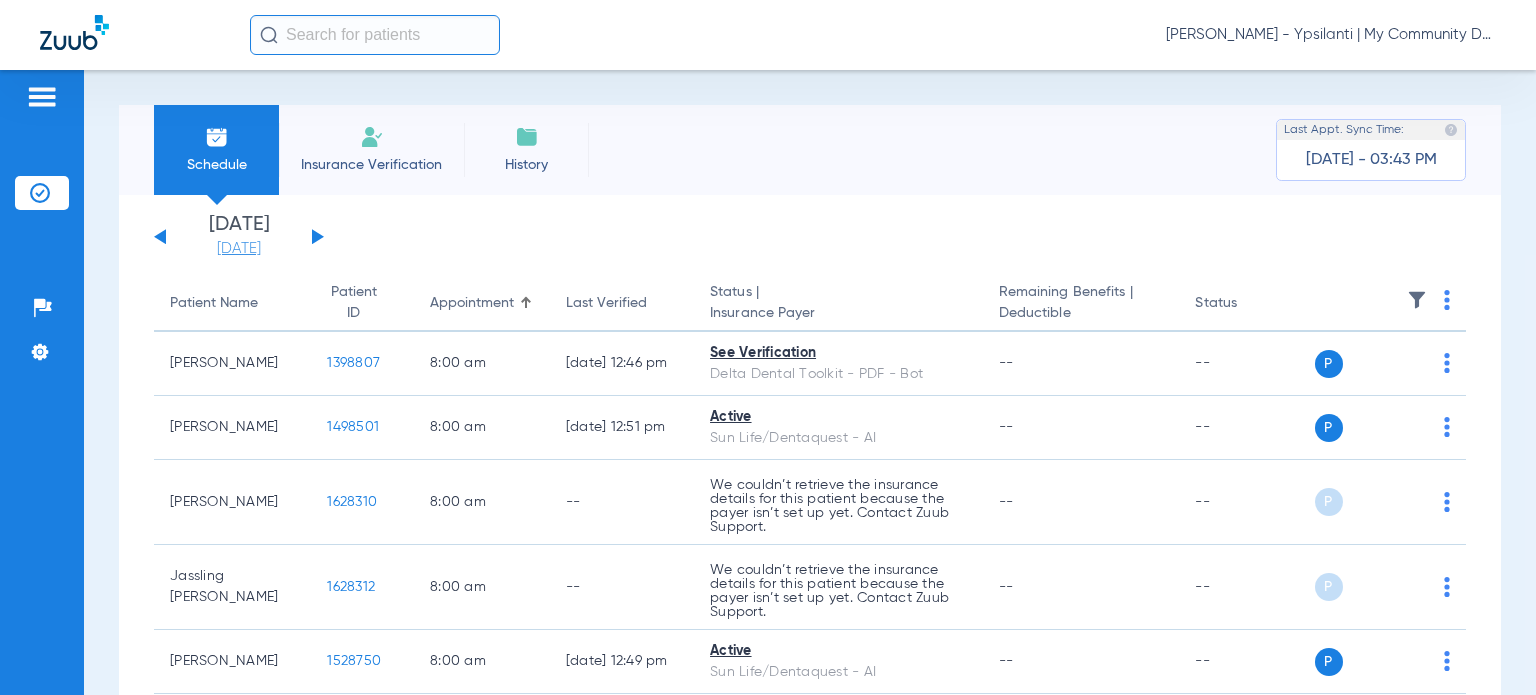 click on "[DATE]" 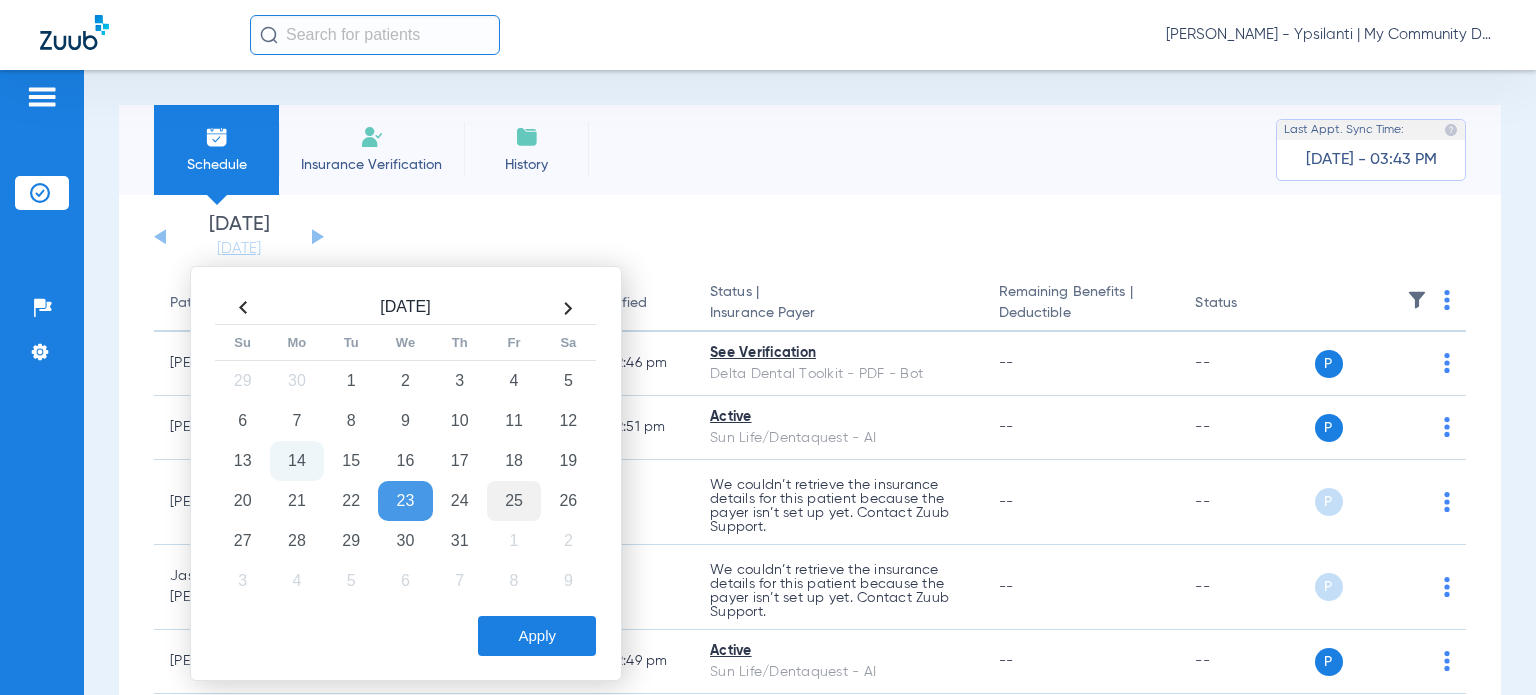 drag, startPoint x: 516, startPoint y: 466, endPoint x: 512, endPoint y: 490, distance: 24.33105 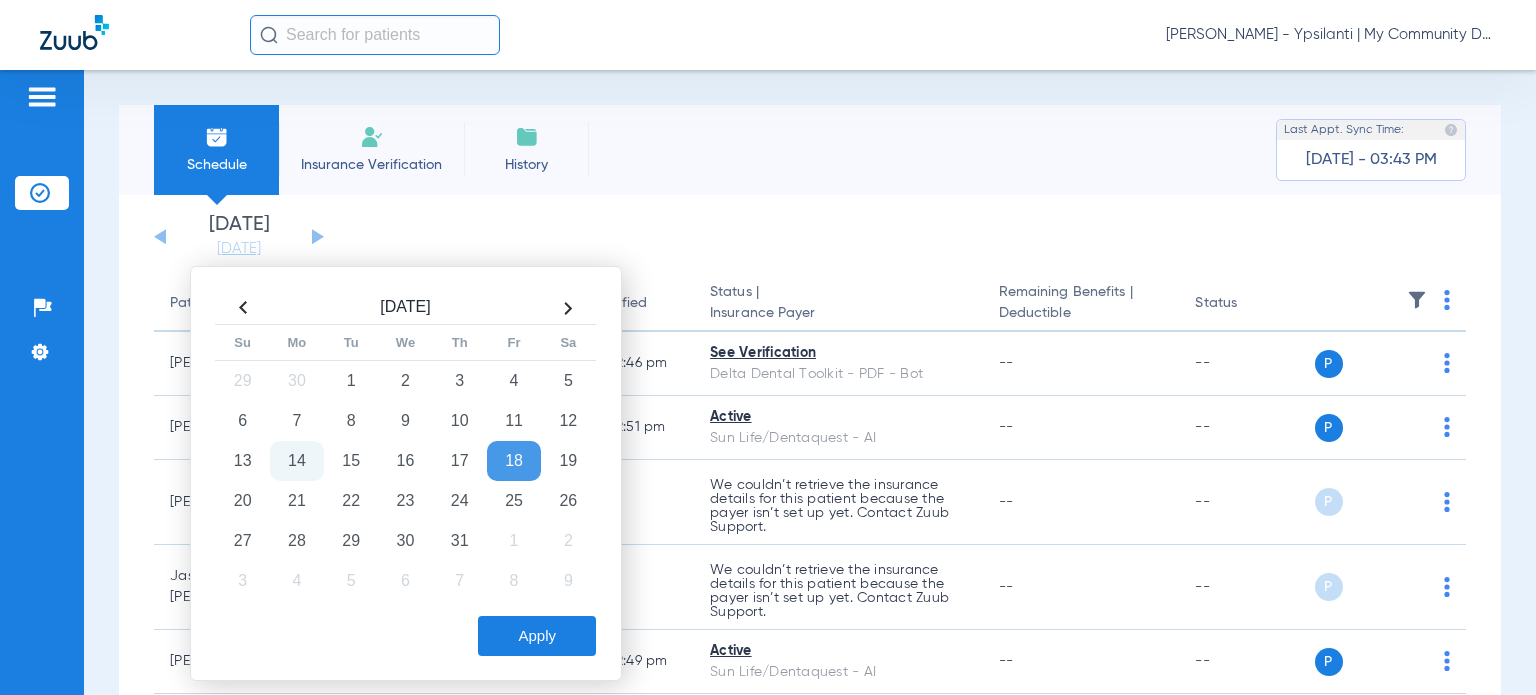click on "Apply" 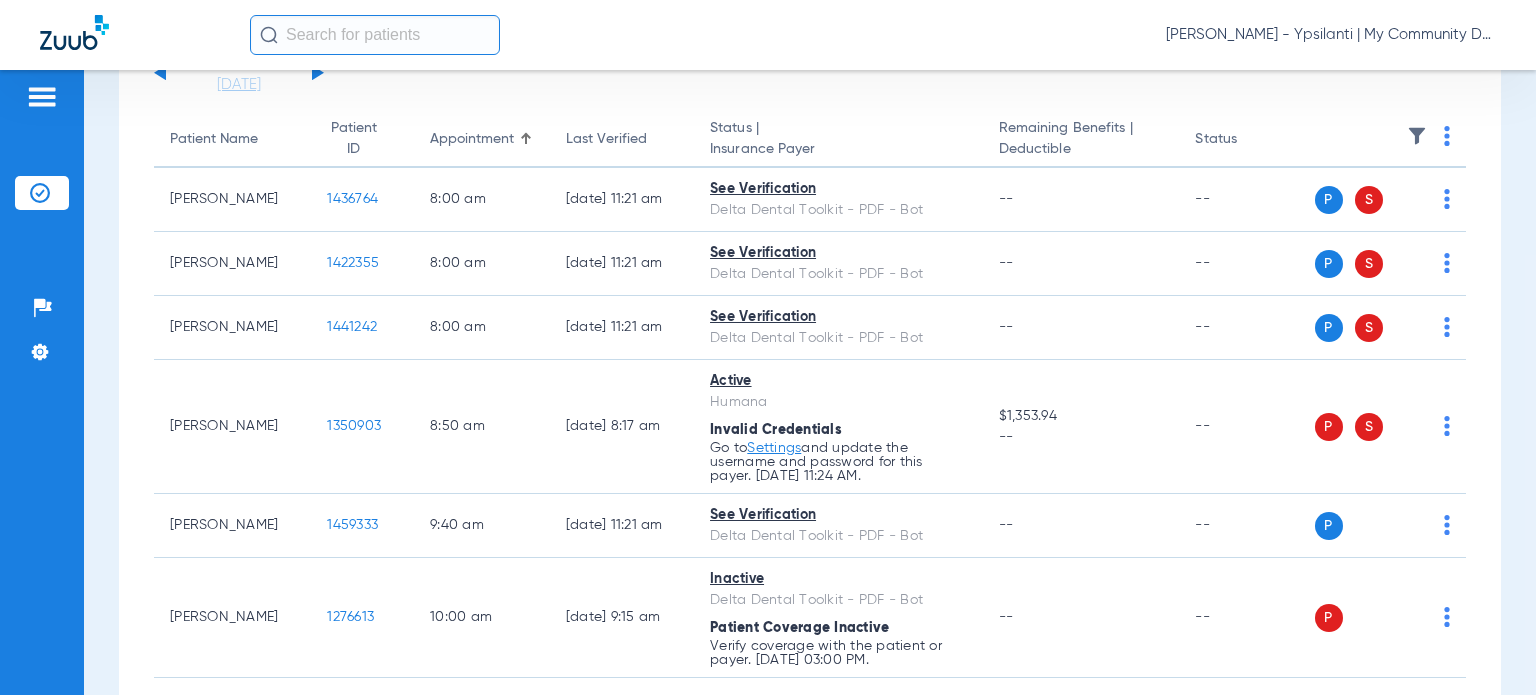 scroll, scrollTop: 200, scrollLeft: 0, axis: vertical 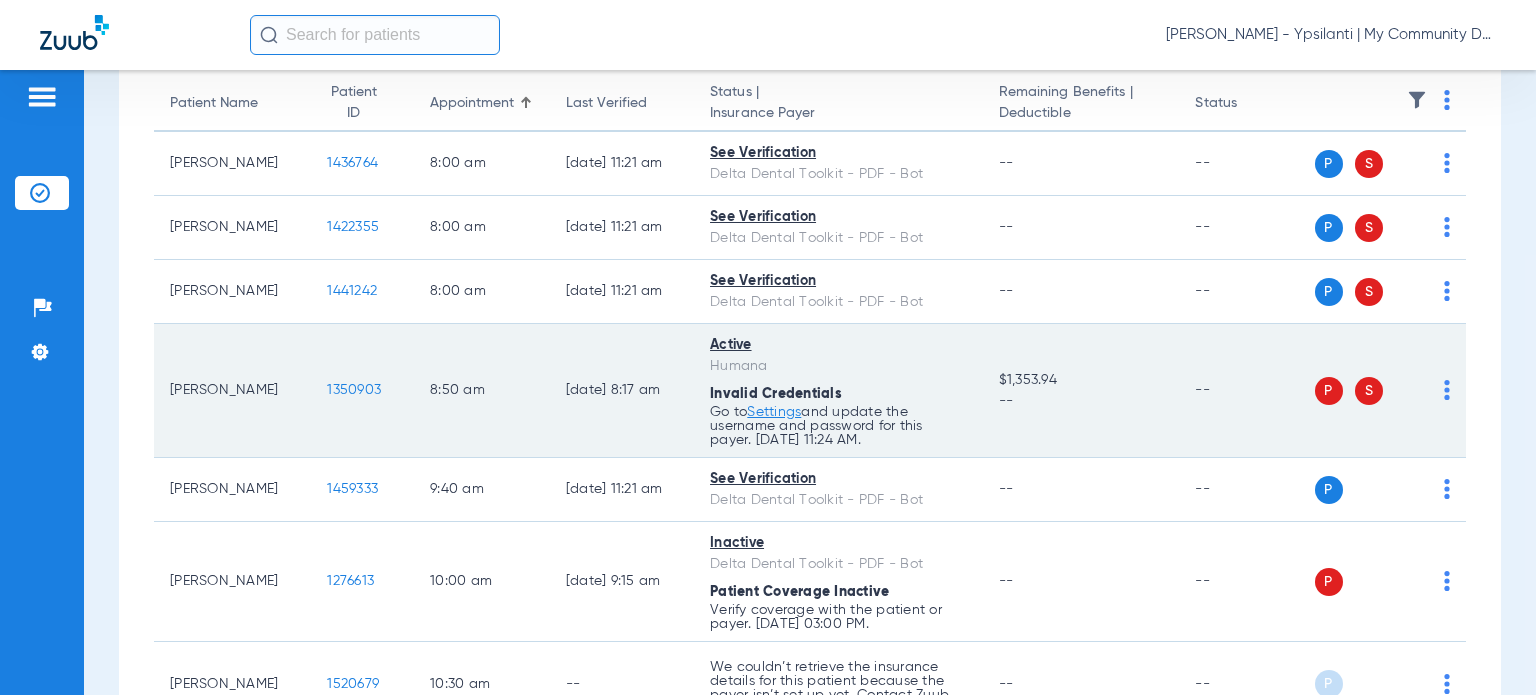 click 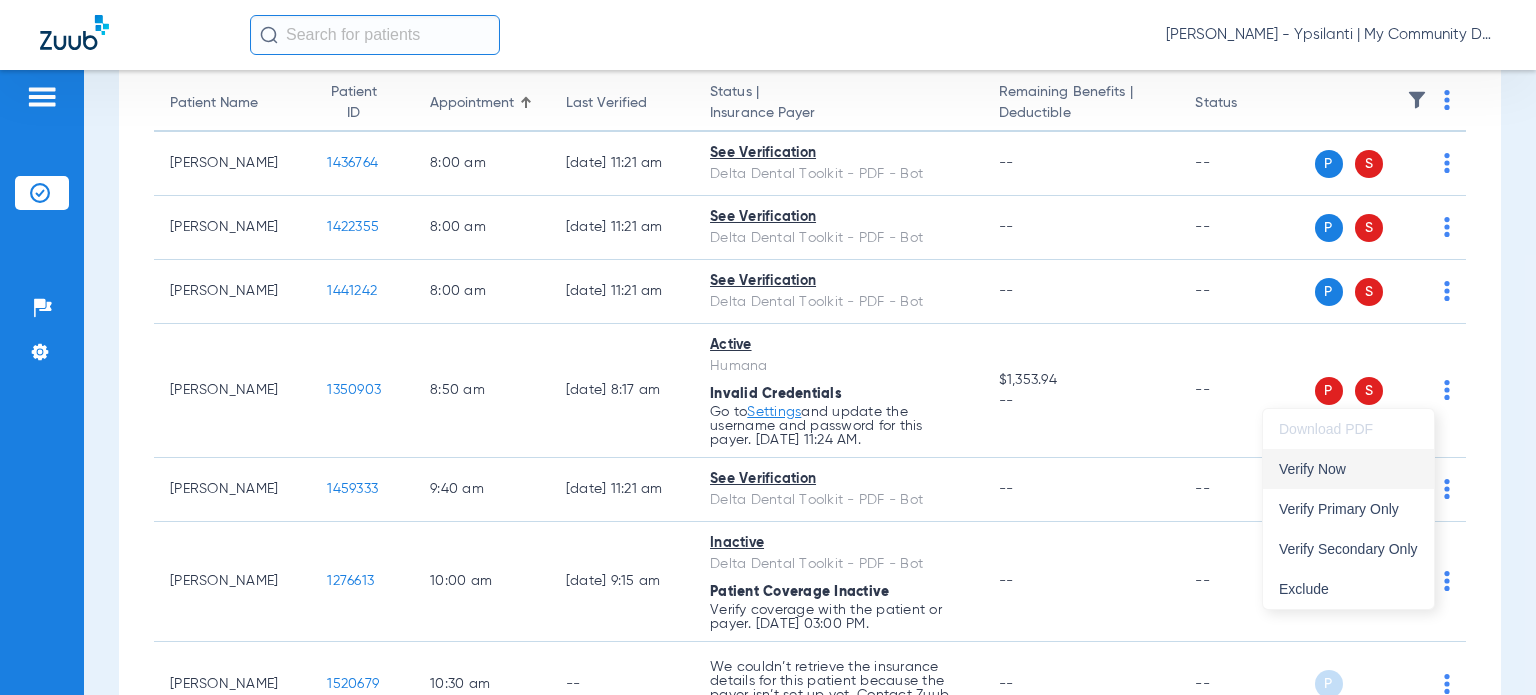 click on "Verify Now" at bounding box center [1348, 469] 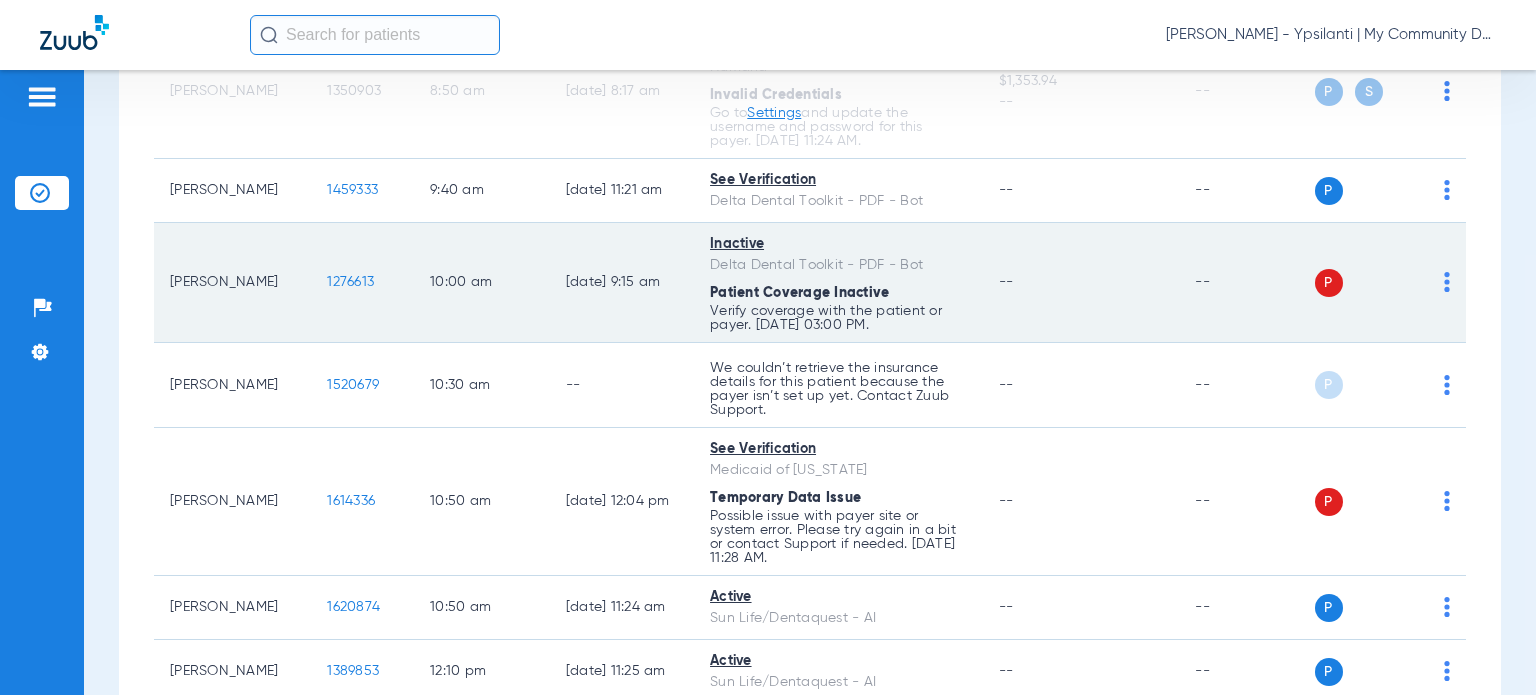 scroll, scrollTop: 500, scrollLeft: 0, axis: vertical 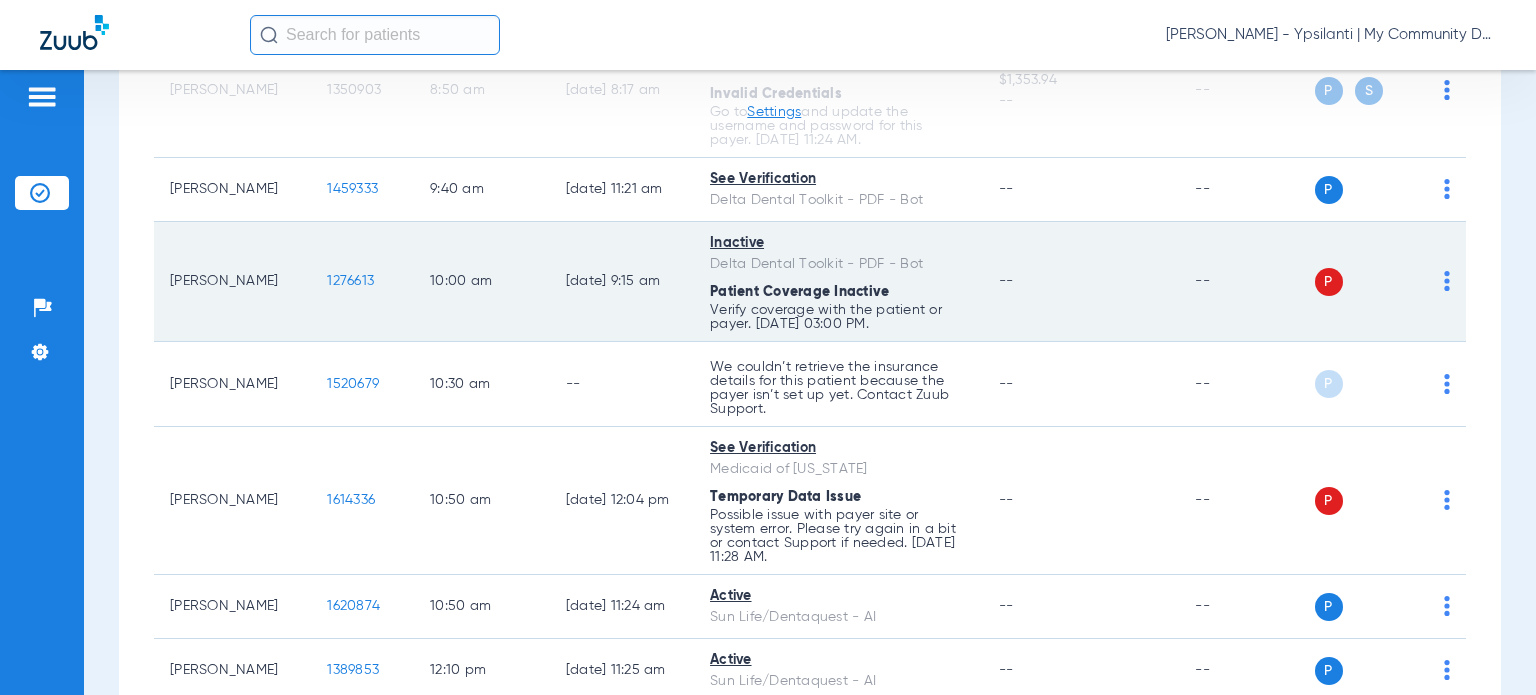 click 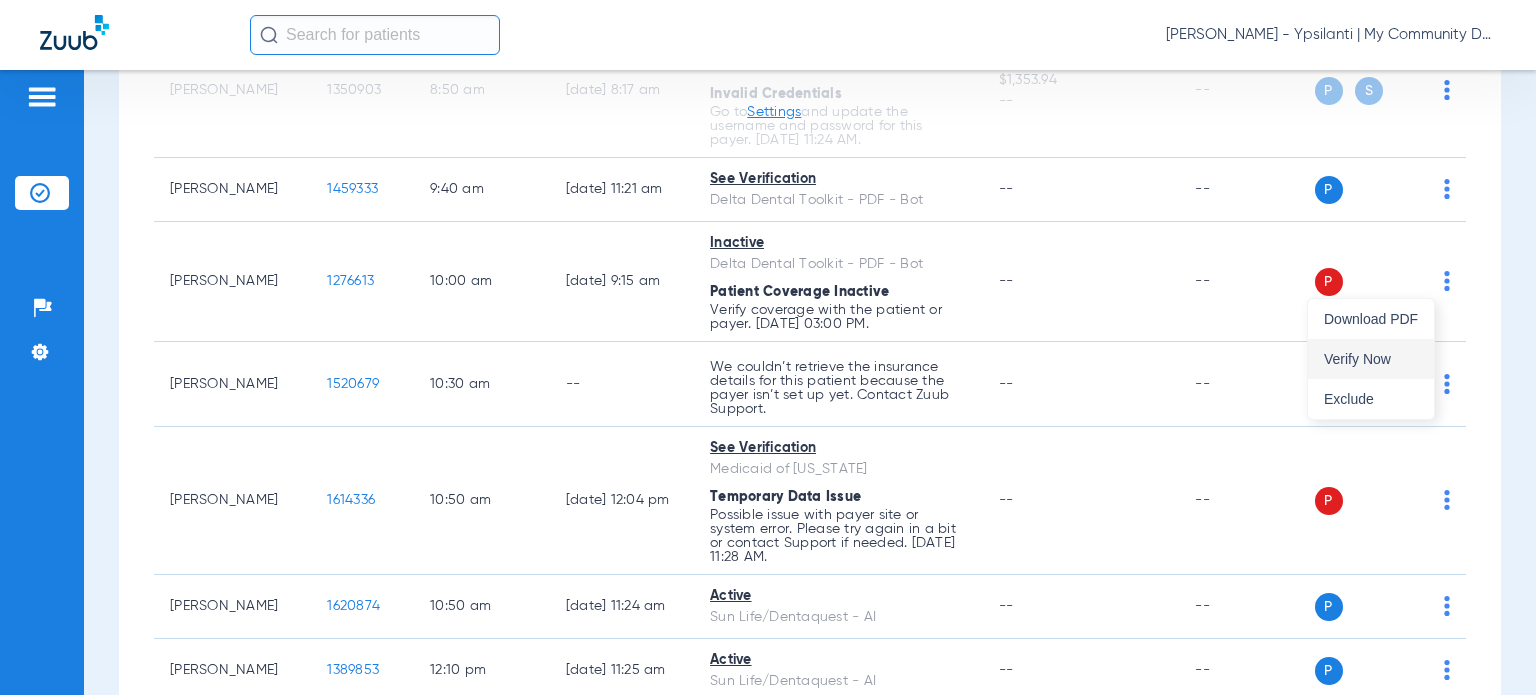 click on "Verify Now" at bounding box center [1371, 359] 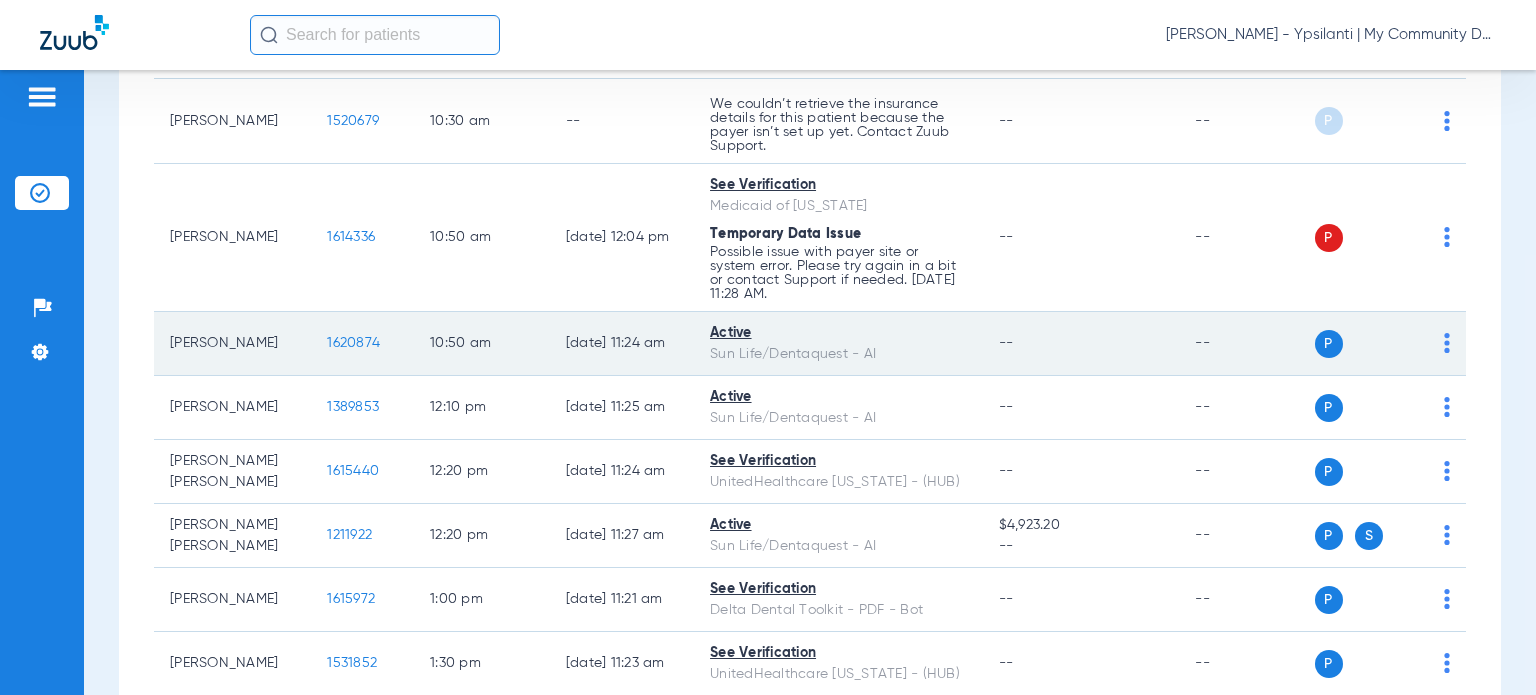 scroll, scrollTop: 800, scrollLeft: 0, axis: vertical 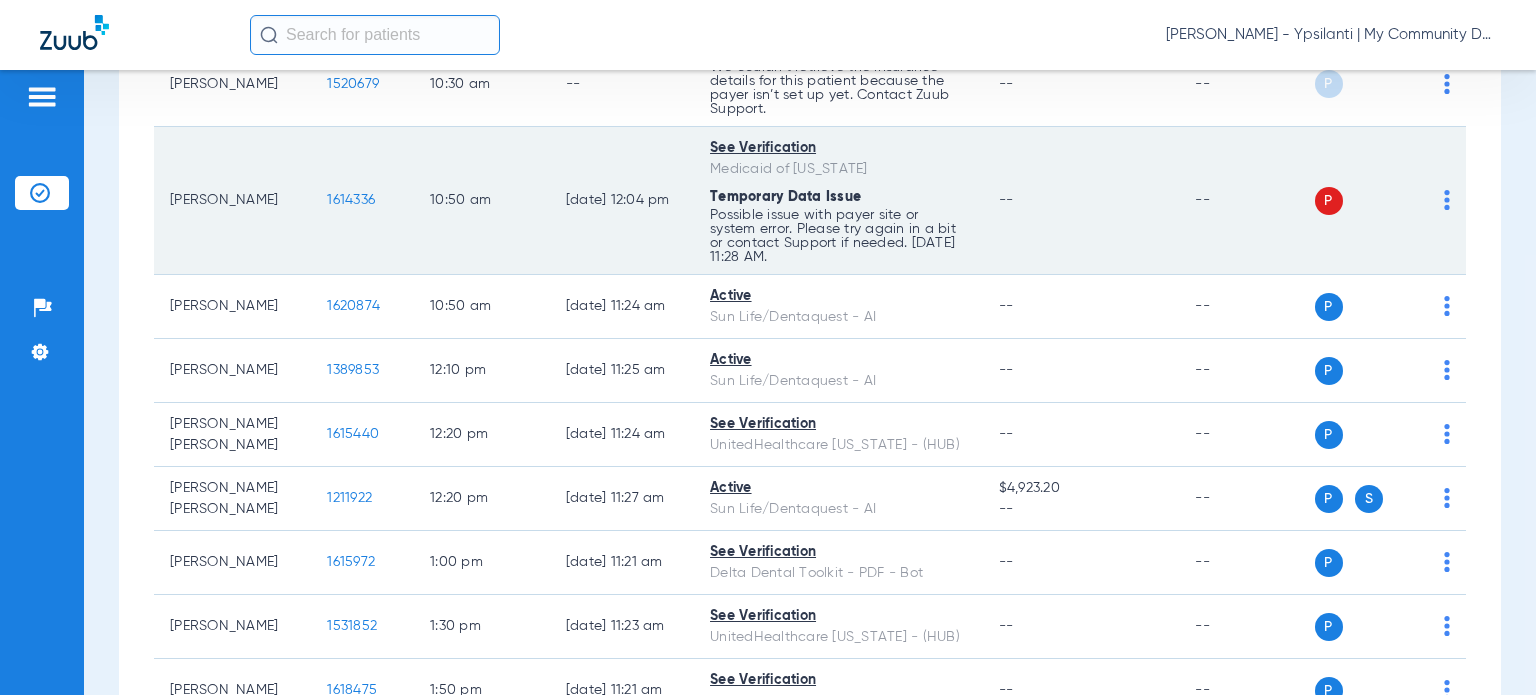 click 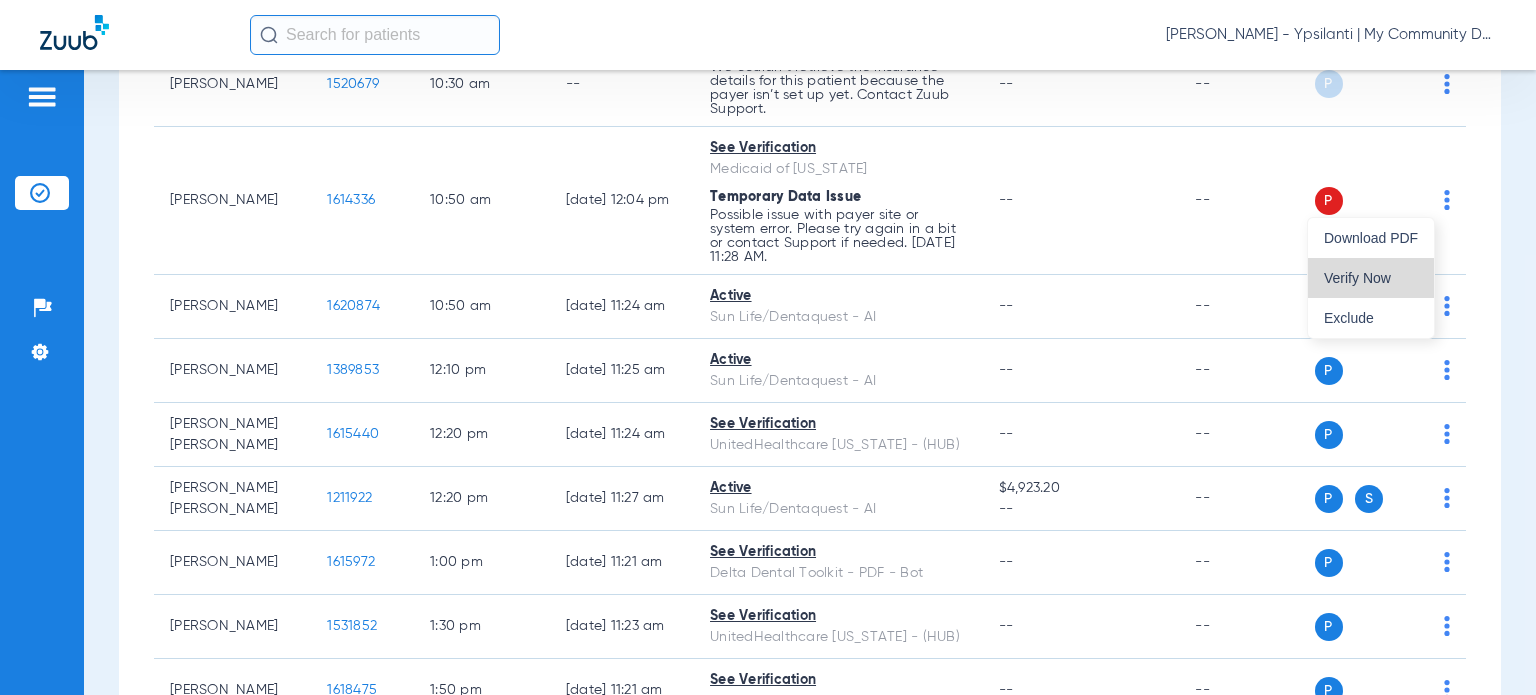 click on "Verify Now" at bounding box center [1371, 278] 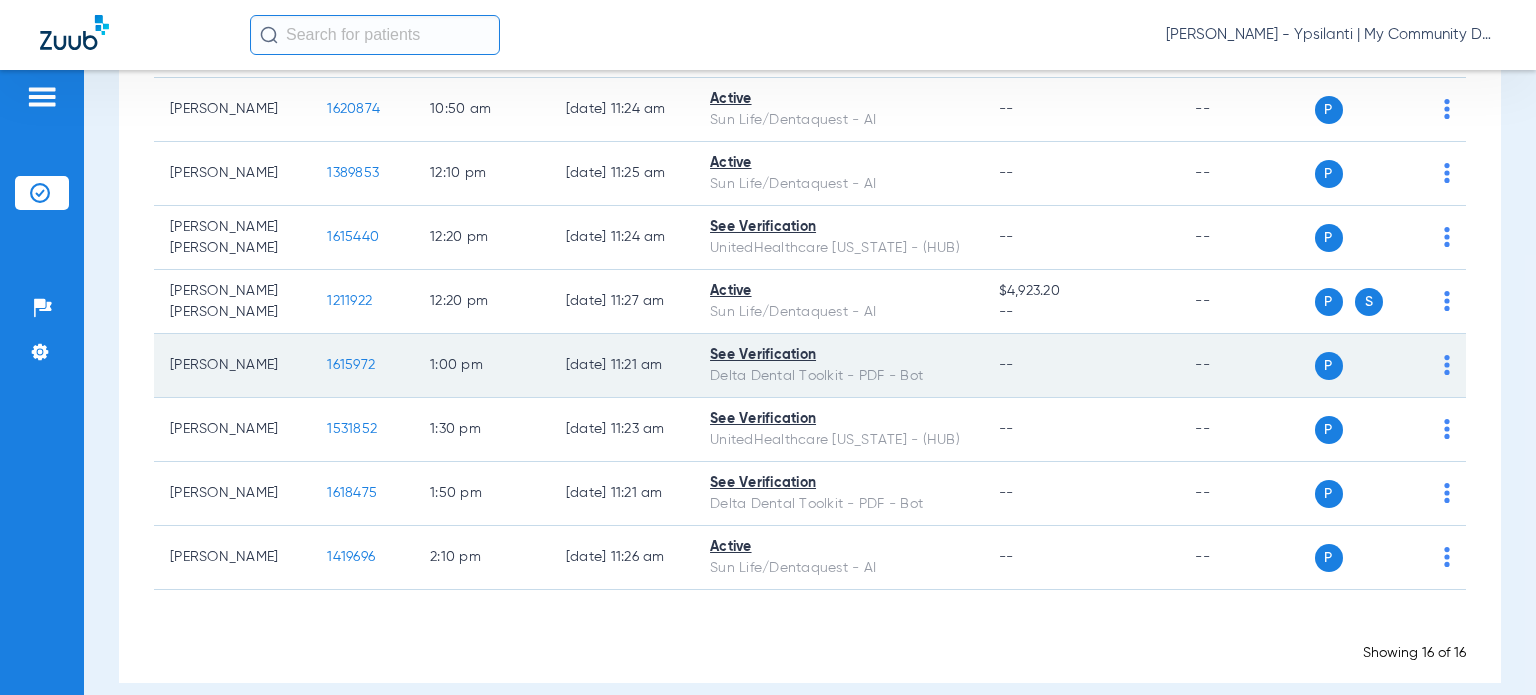 scroll, scrollTop: 1016, scrollLeft: 0, axis: vertical 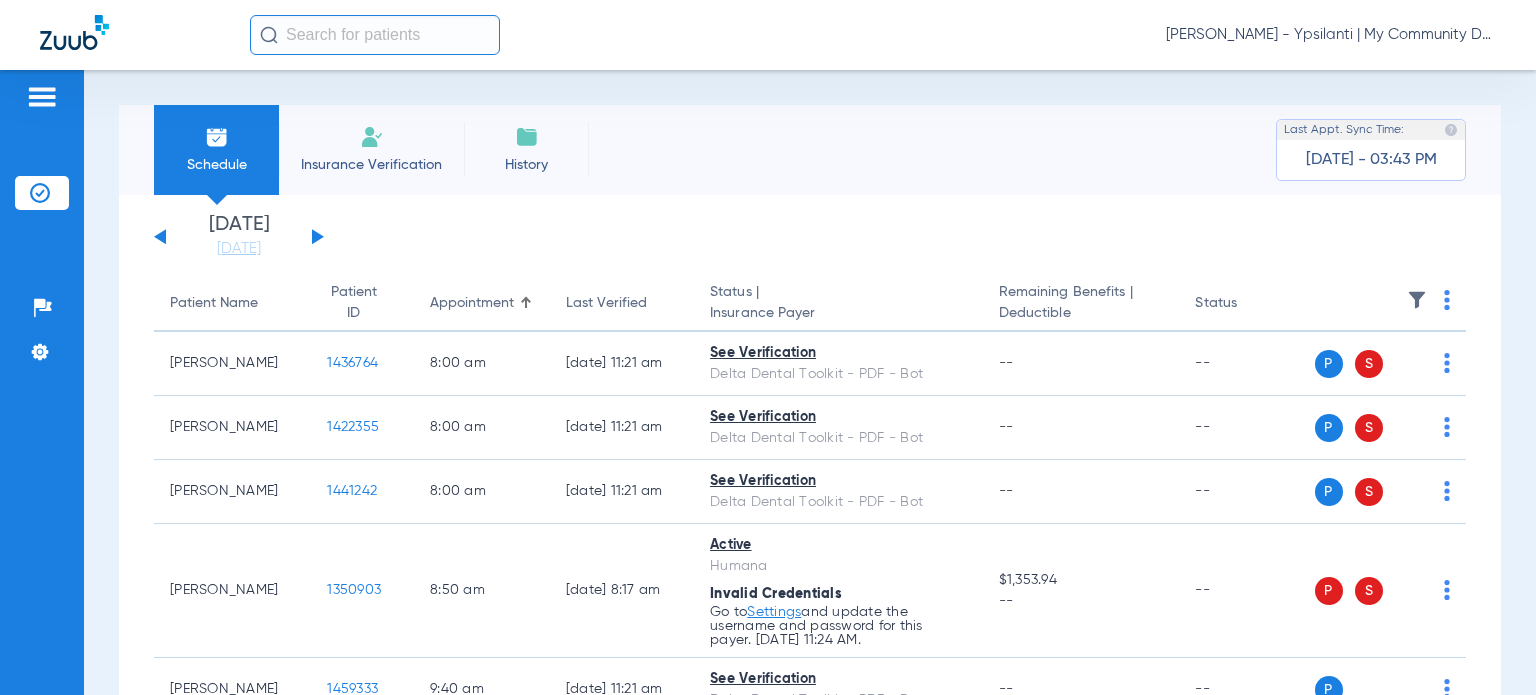 click on "Donna Thiel - Ypsilanti | My Community Dental Centers" 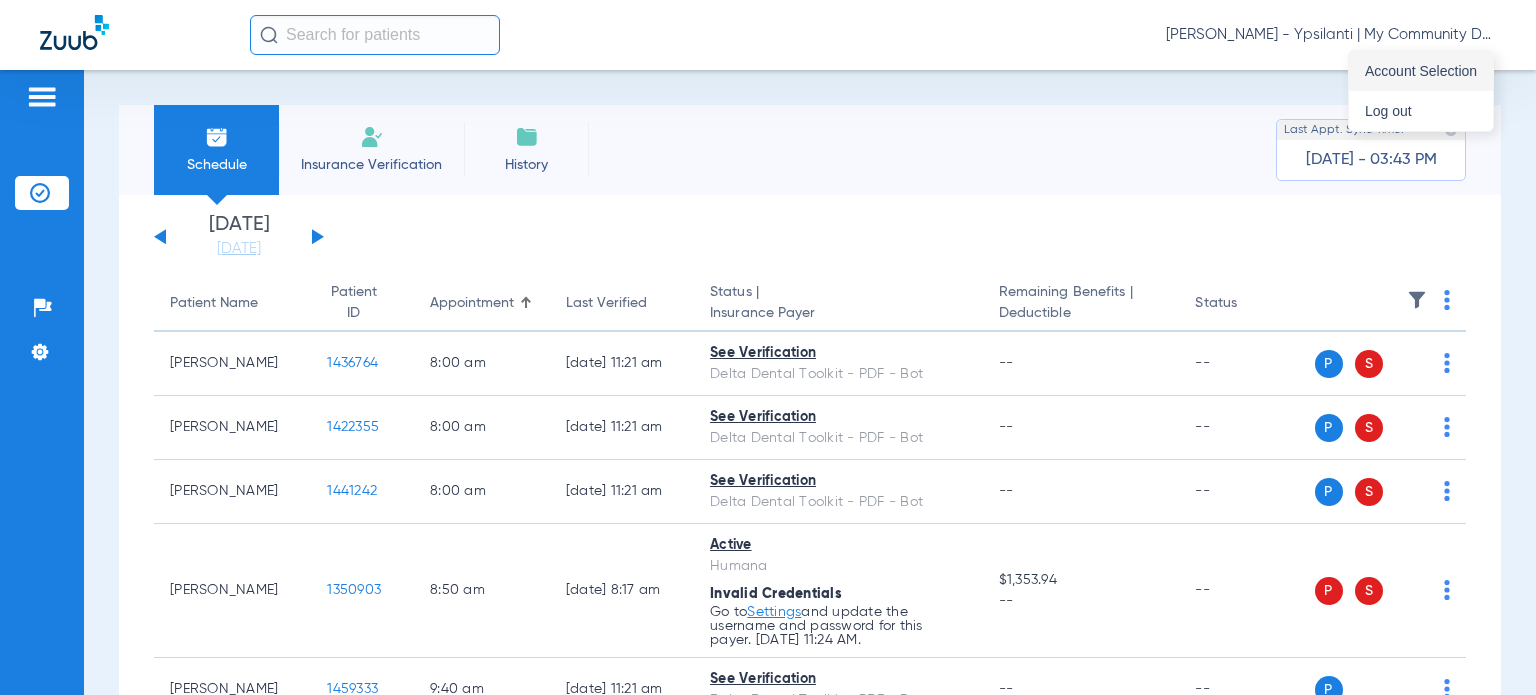 click on "Account Selection" at bounding box center [1421, 71] 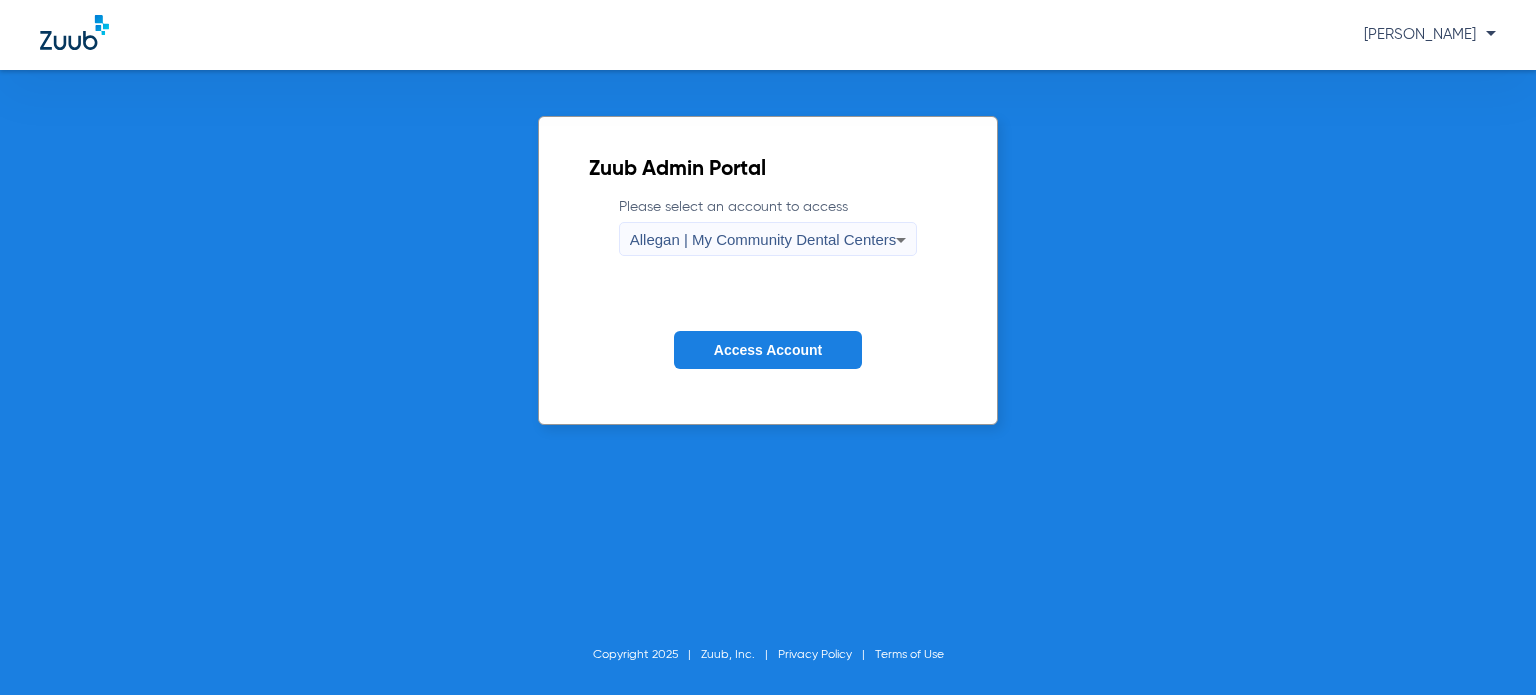 click on "Allegan | My Community Dental Centers" at bounding box center (763, 239) 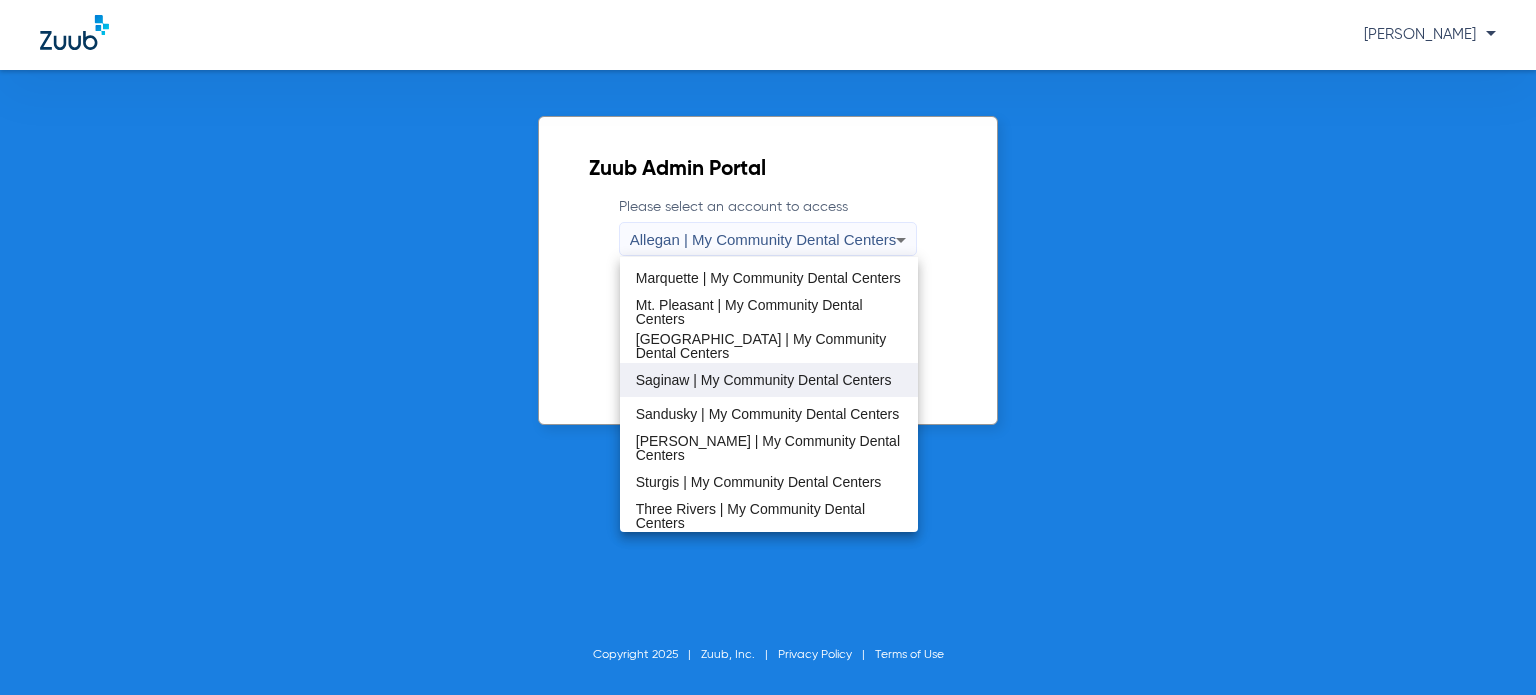 scroll, scrollTop: 643, scrollLeft: 0, axis: vertical 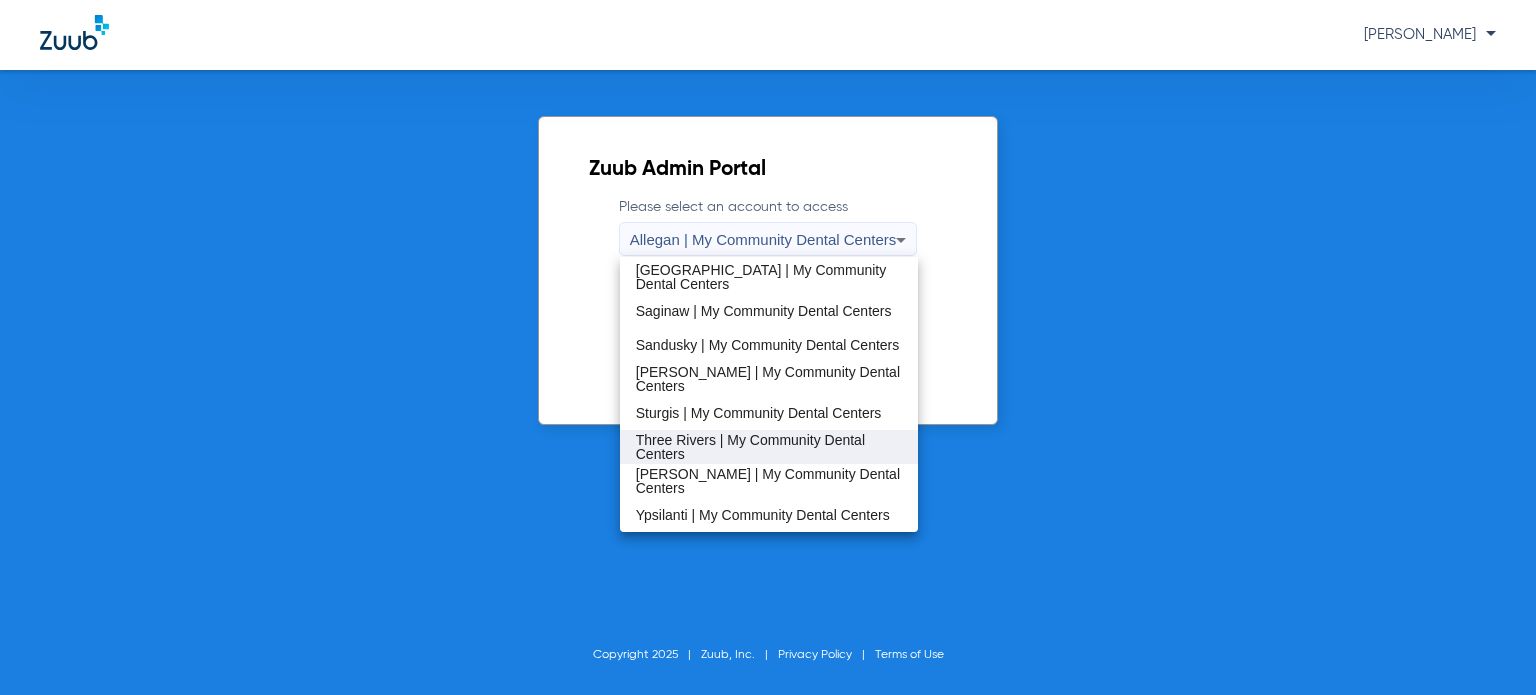 click on "Three Rivers | My Community Dental Centers" at bounding box center (769, 447) 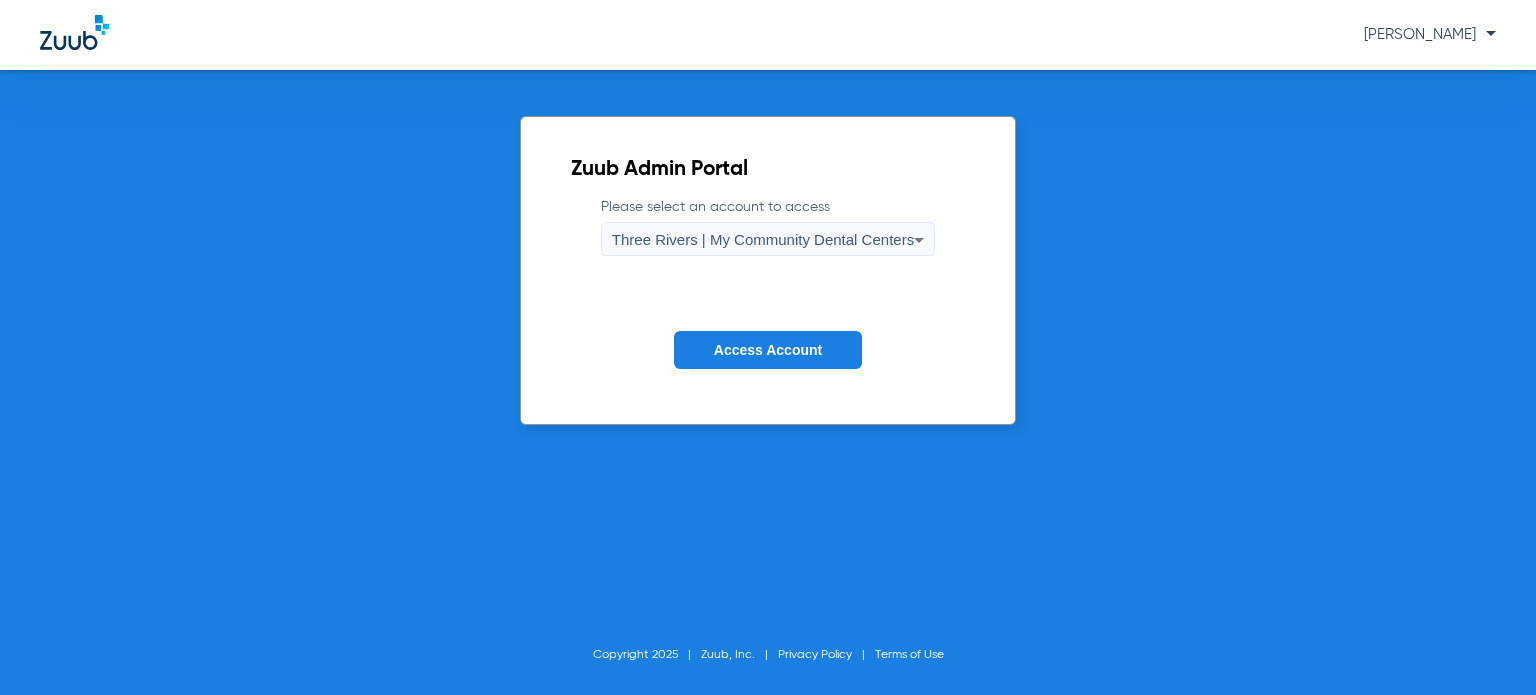 click on "Access Account" 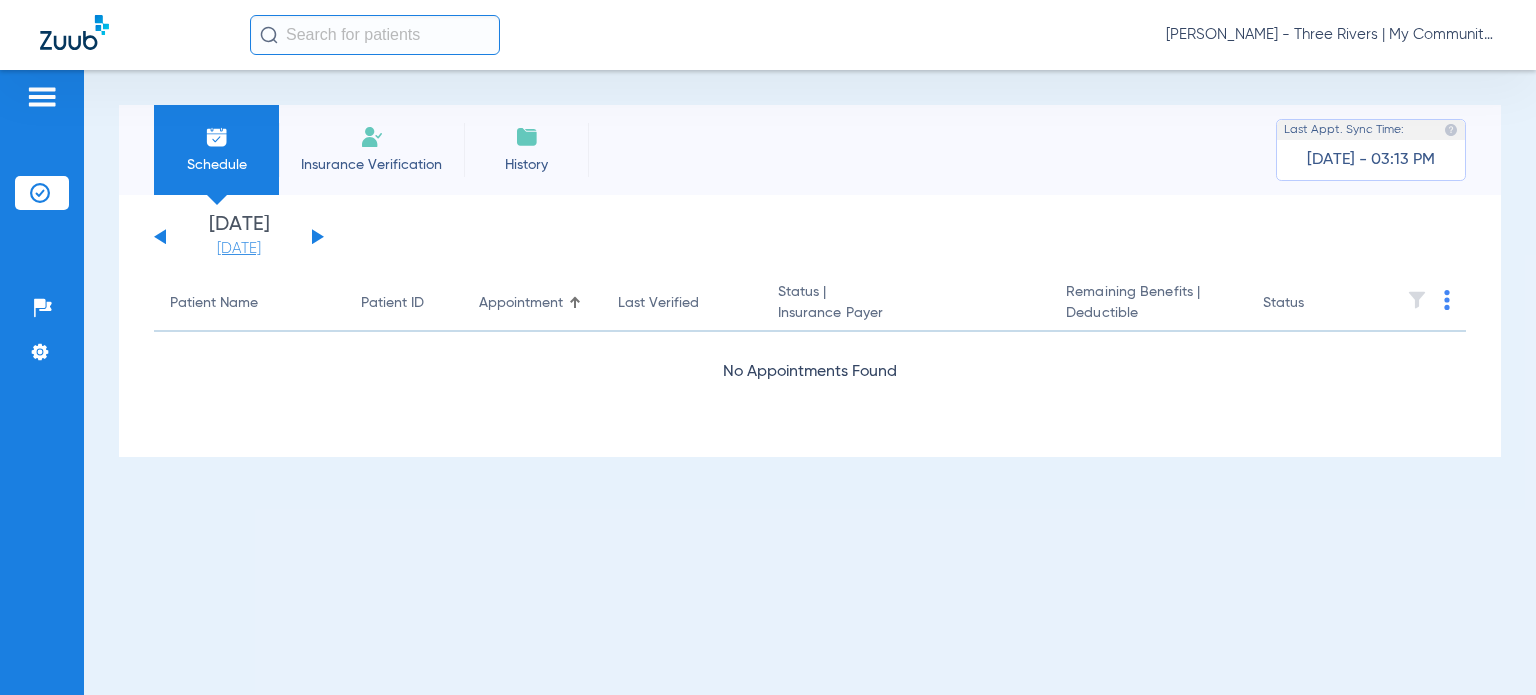 click on "[DATE]" 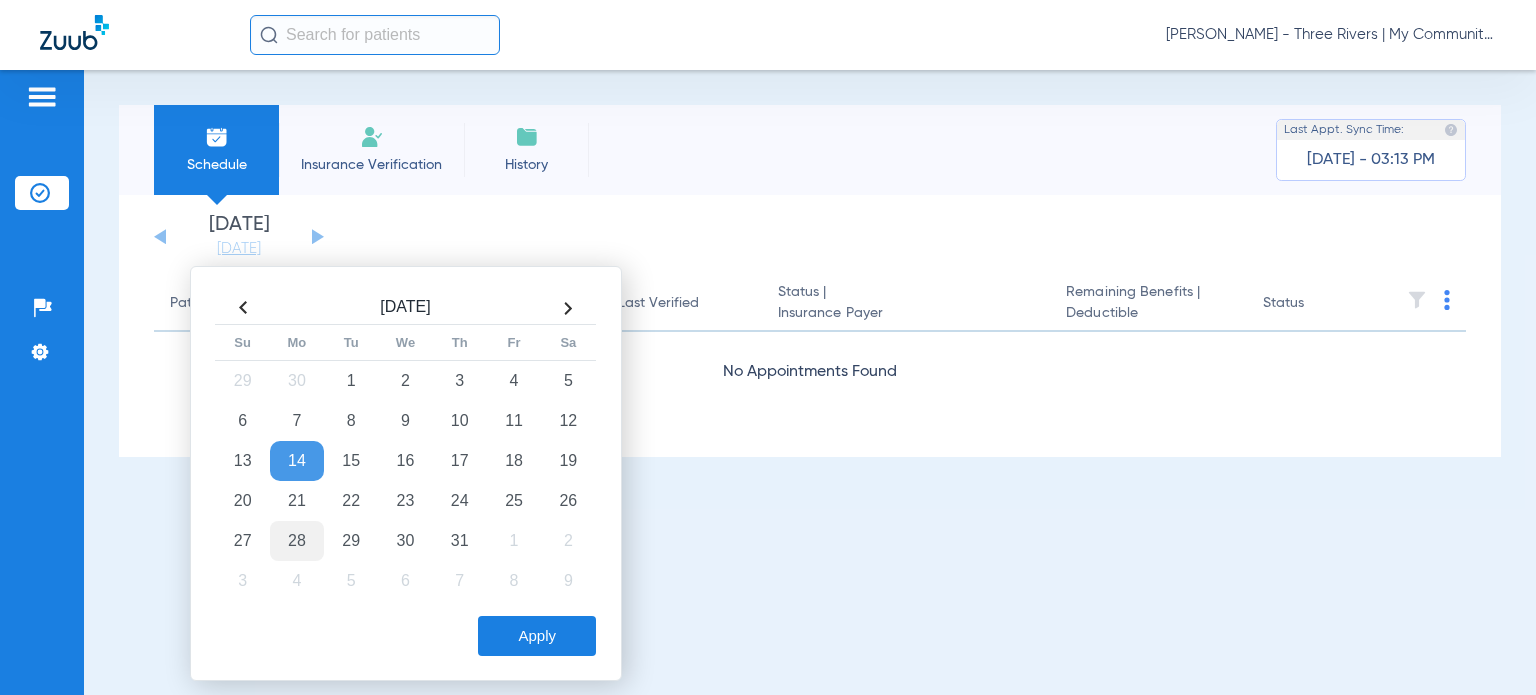 click on "28" 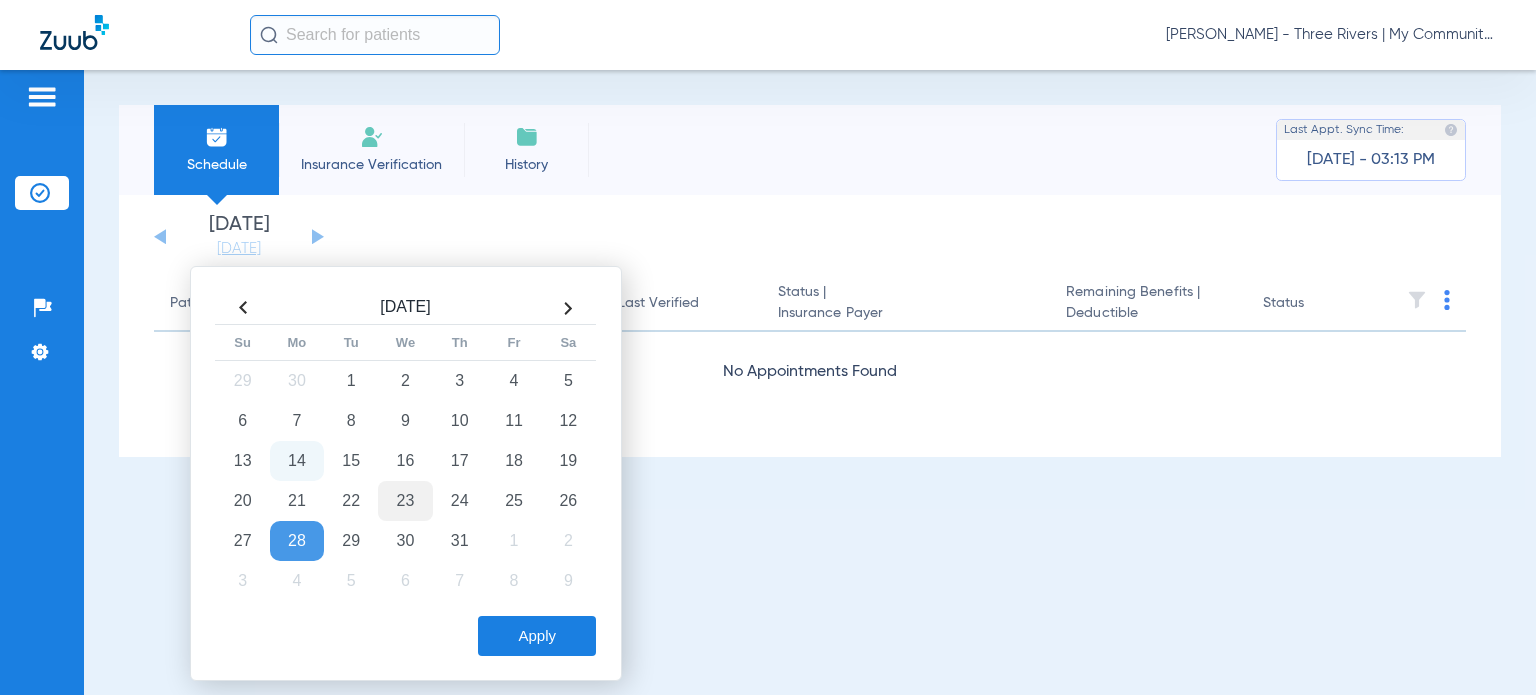 click on "23" 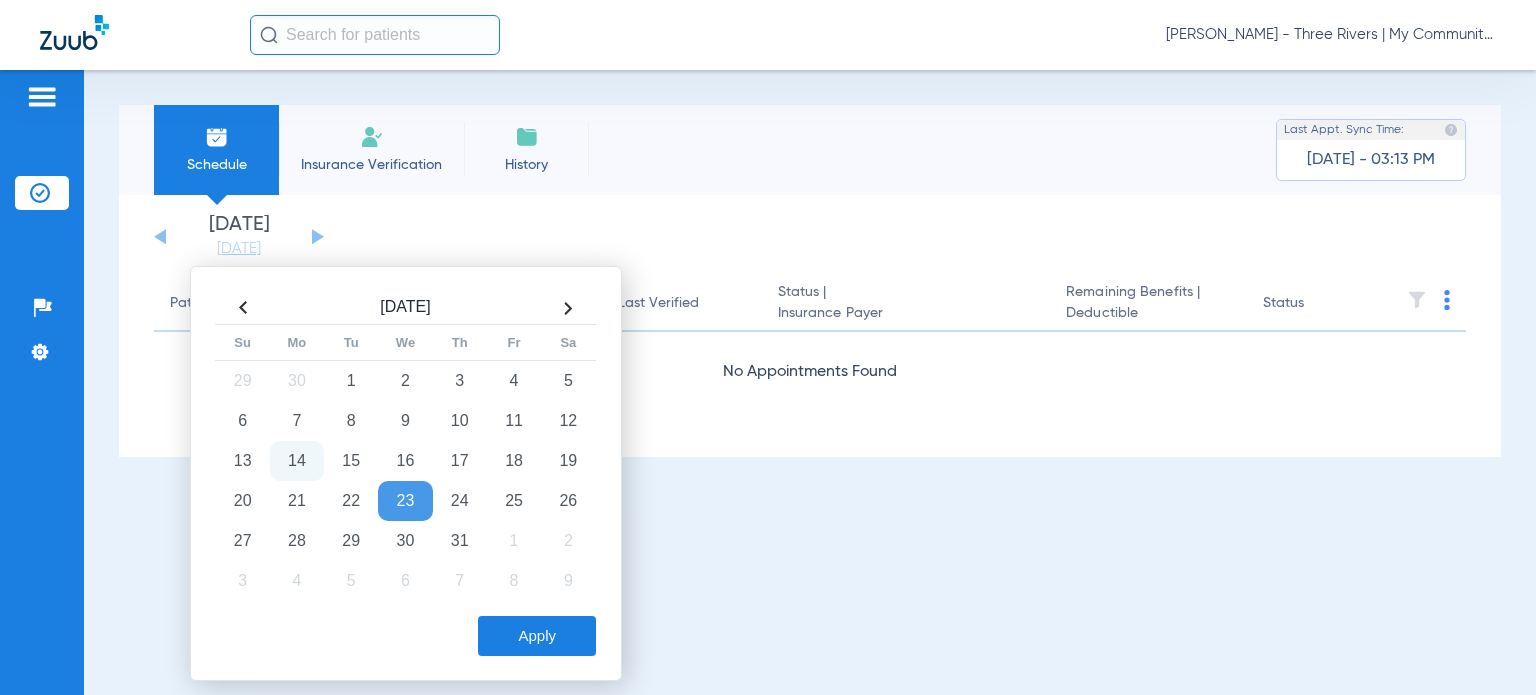 click on "Apply" 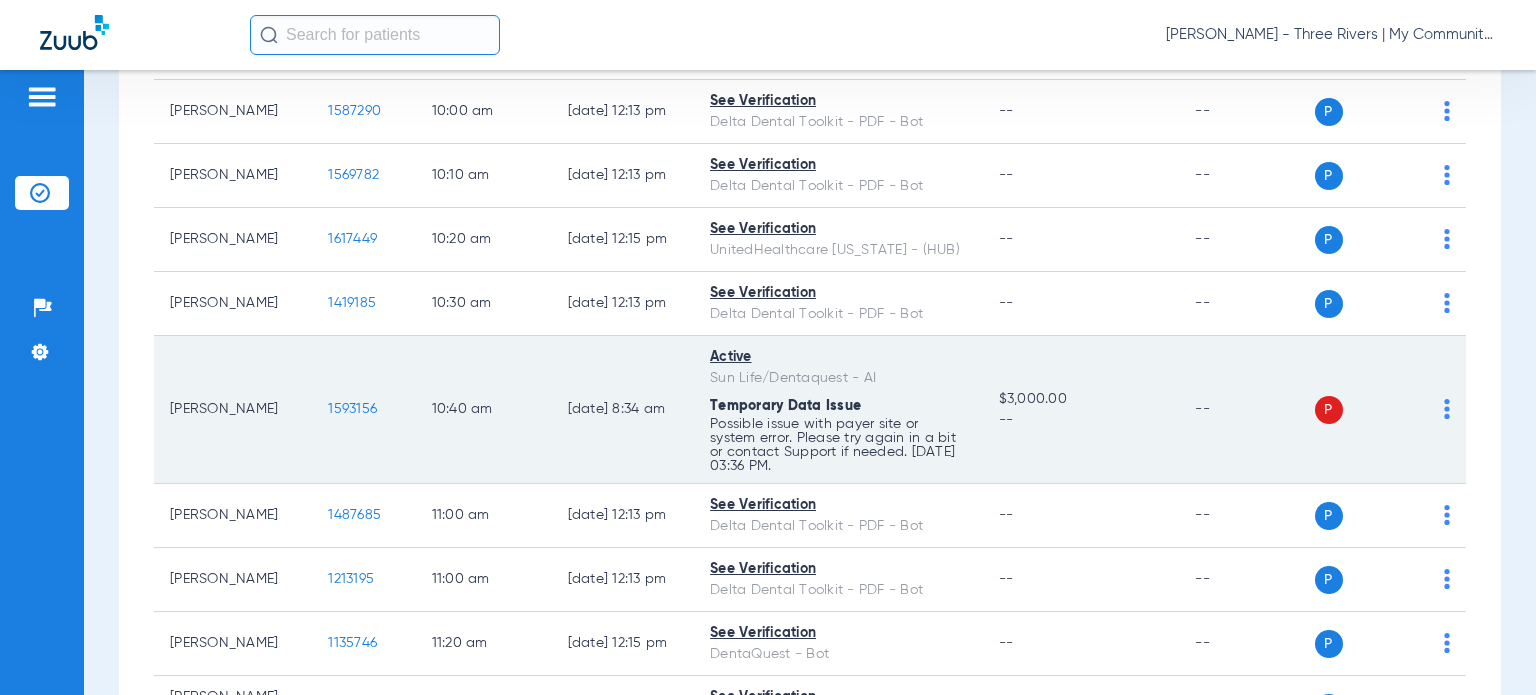 scroll, scrollTop: 800, scrollLeft: 0, axis: vertical 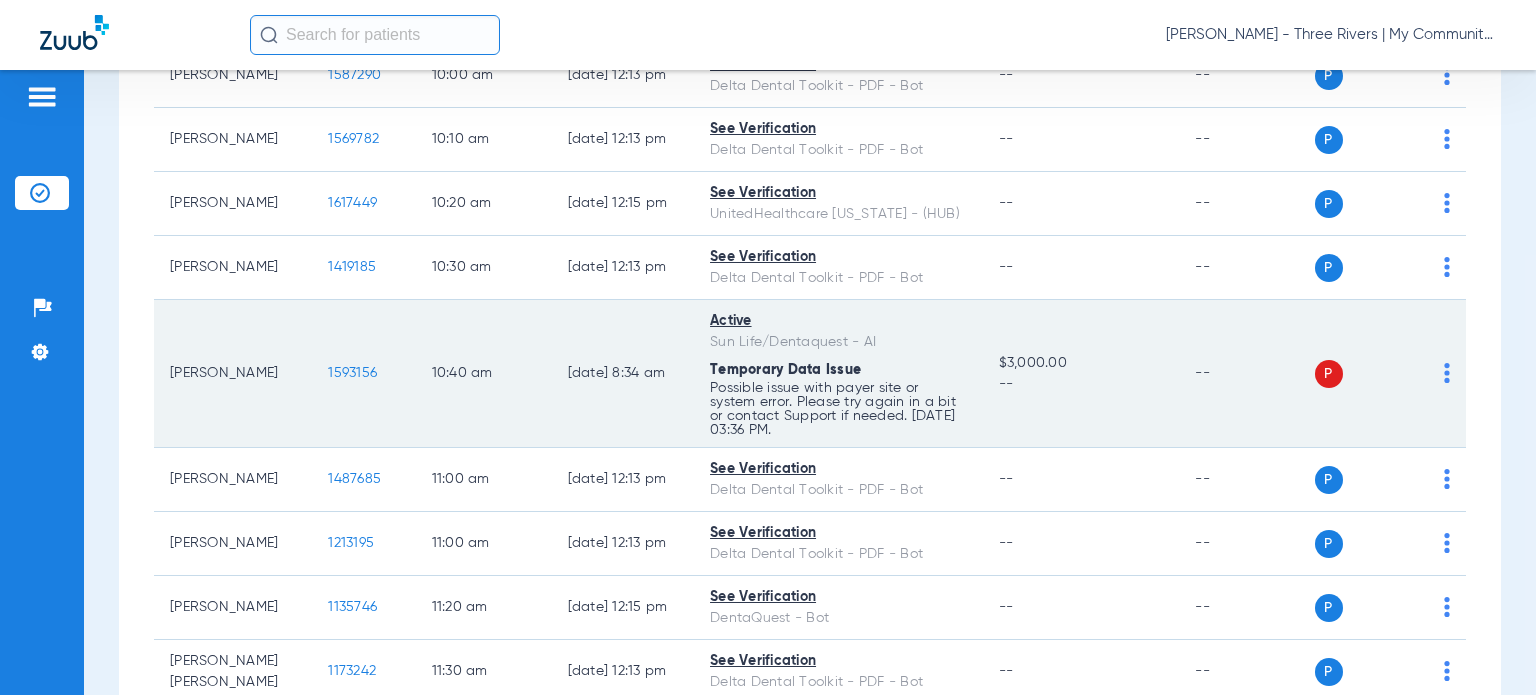 click 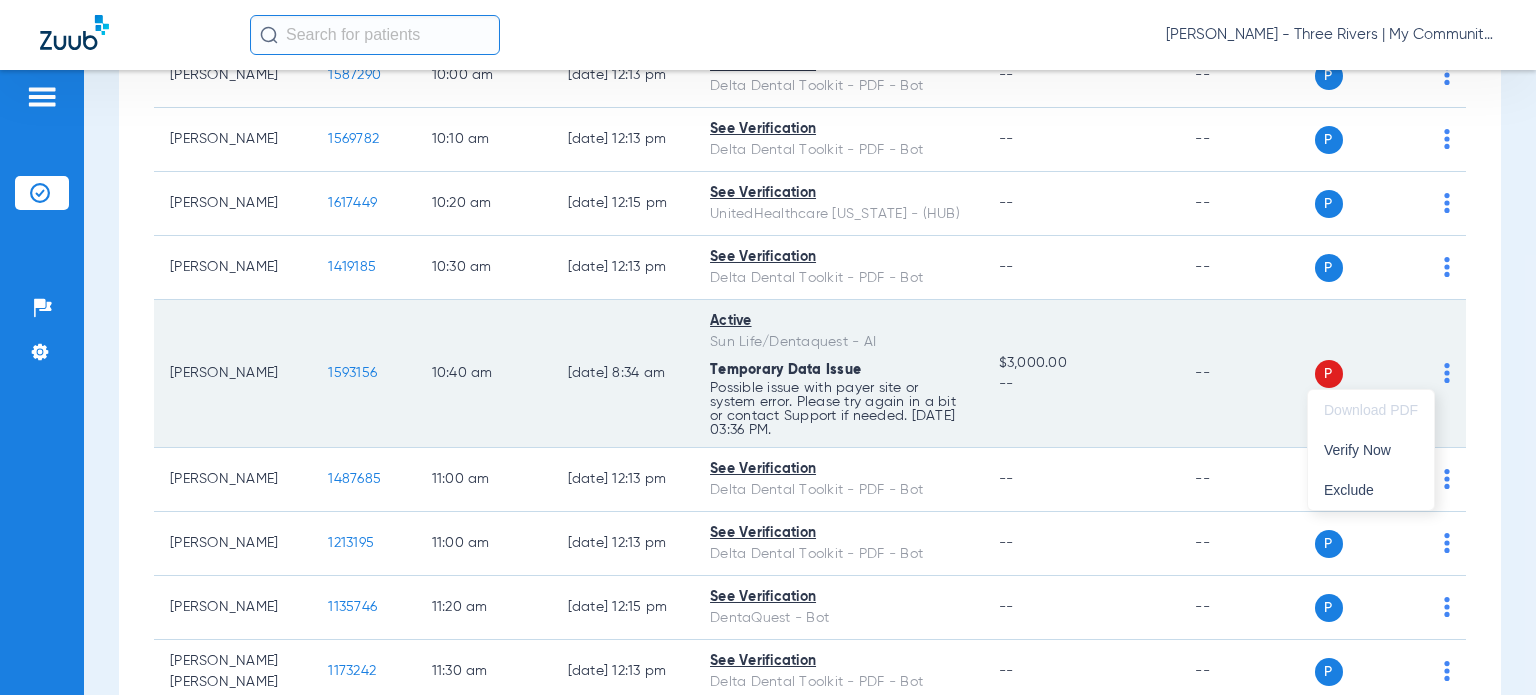 drag, startPoint x: 1344, startPoint y: 451, endPoint x: 1274, endPoint y: 435, distance: 71.80529 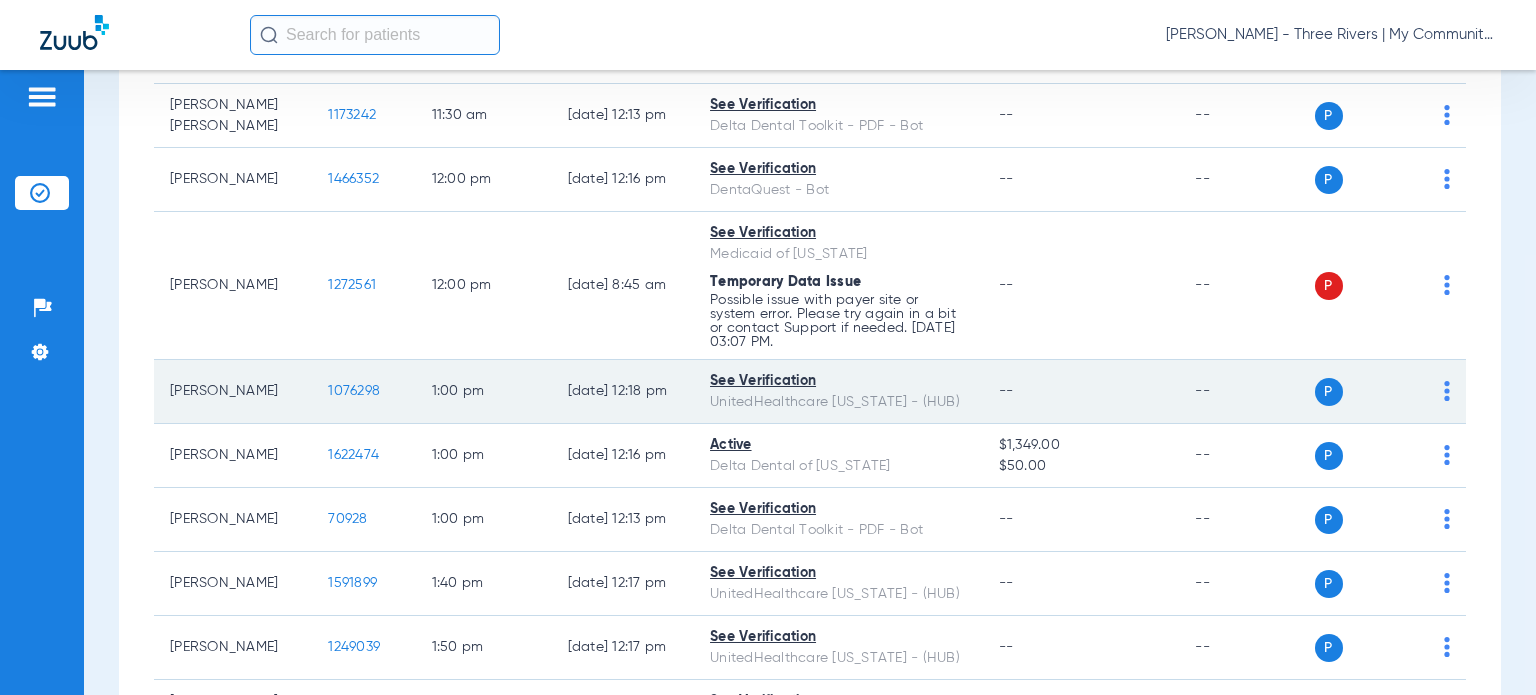 scroll, scrollTop: 1400, scrollLeft: 0, axis: vertical 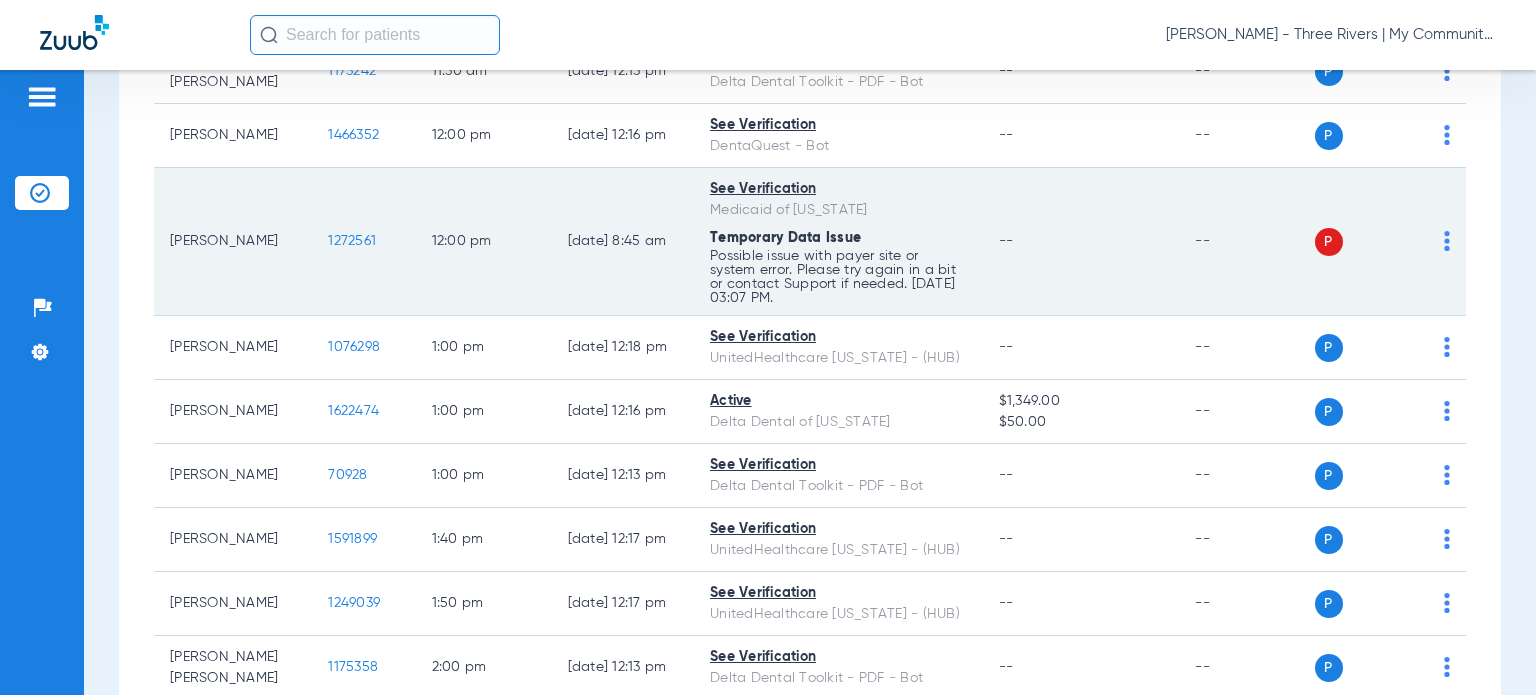 click 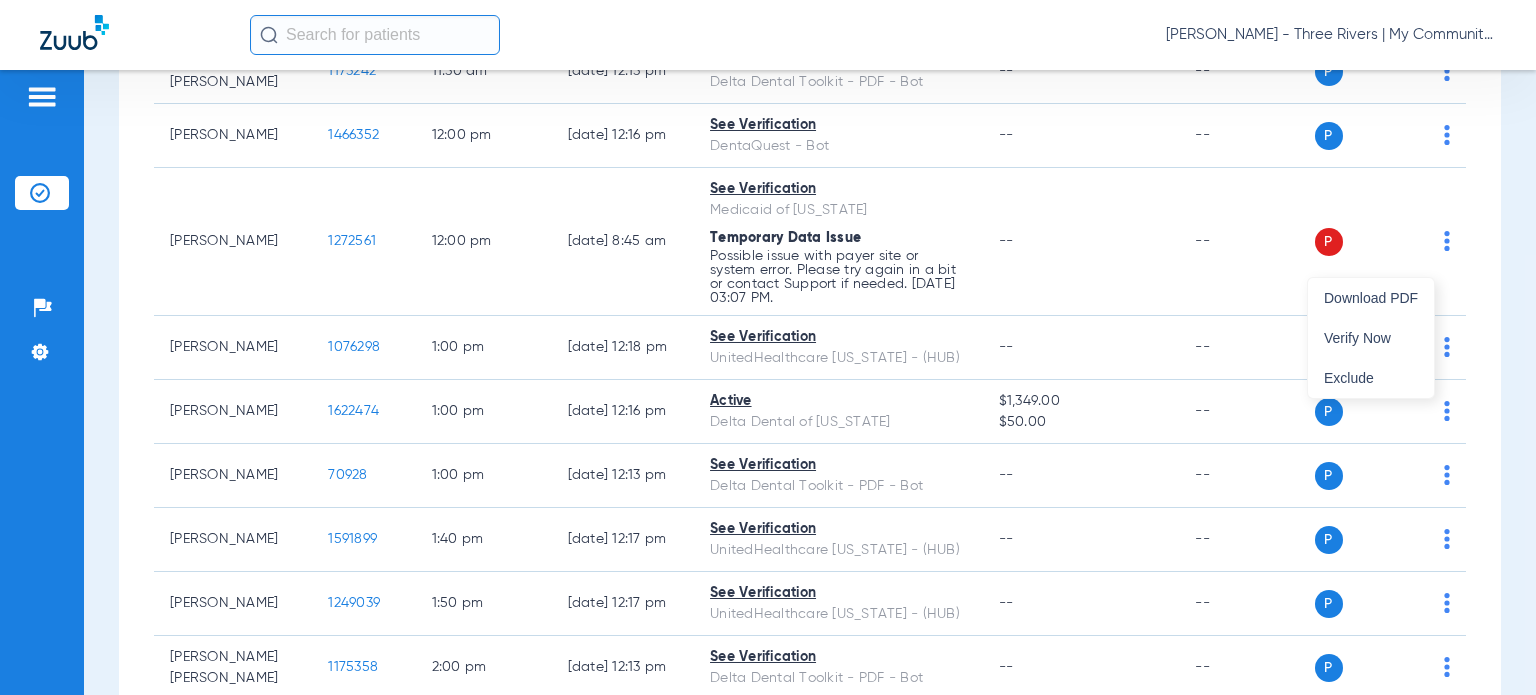 click on "Verify Now" at bounding box center (1371, 338) 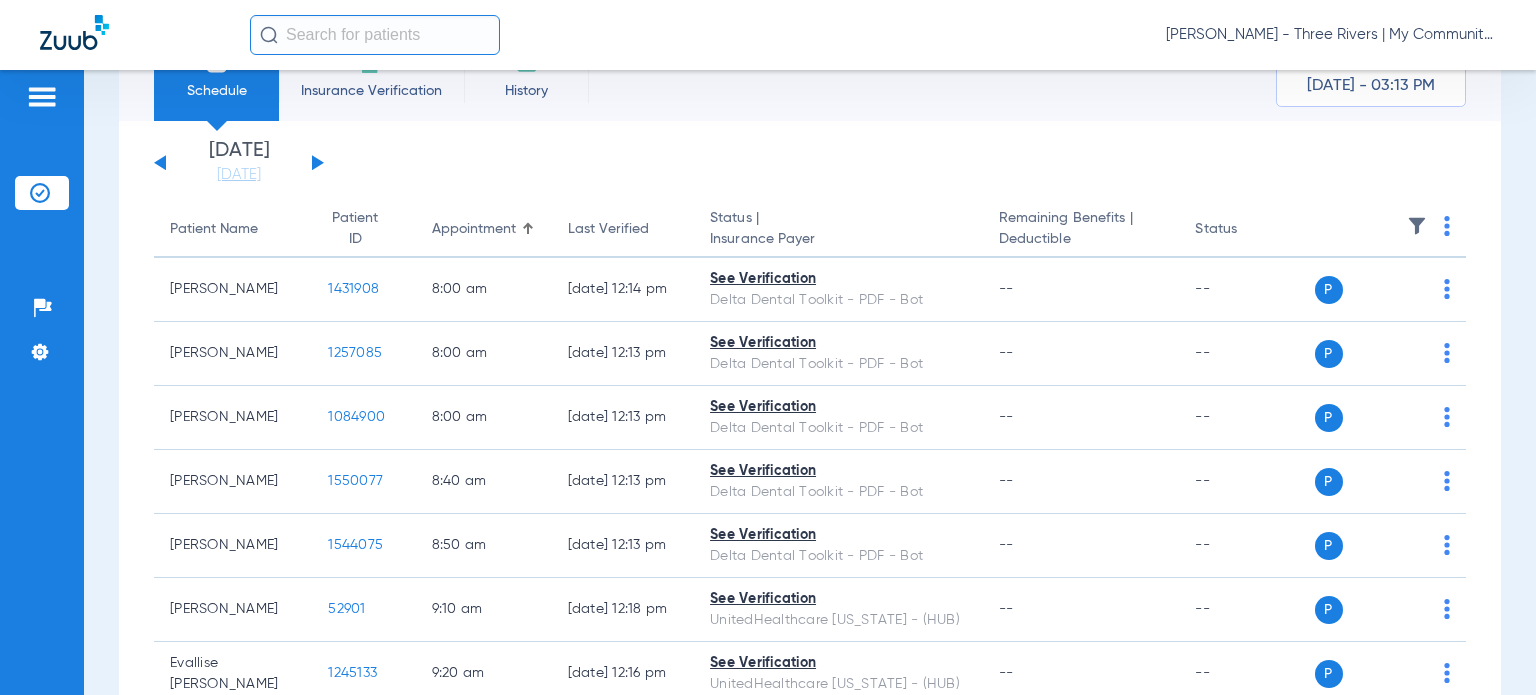 scroll, scrollTop: 0, scrollLeft: 0, axis: both 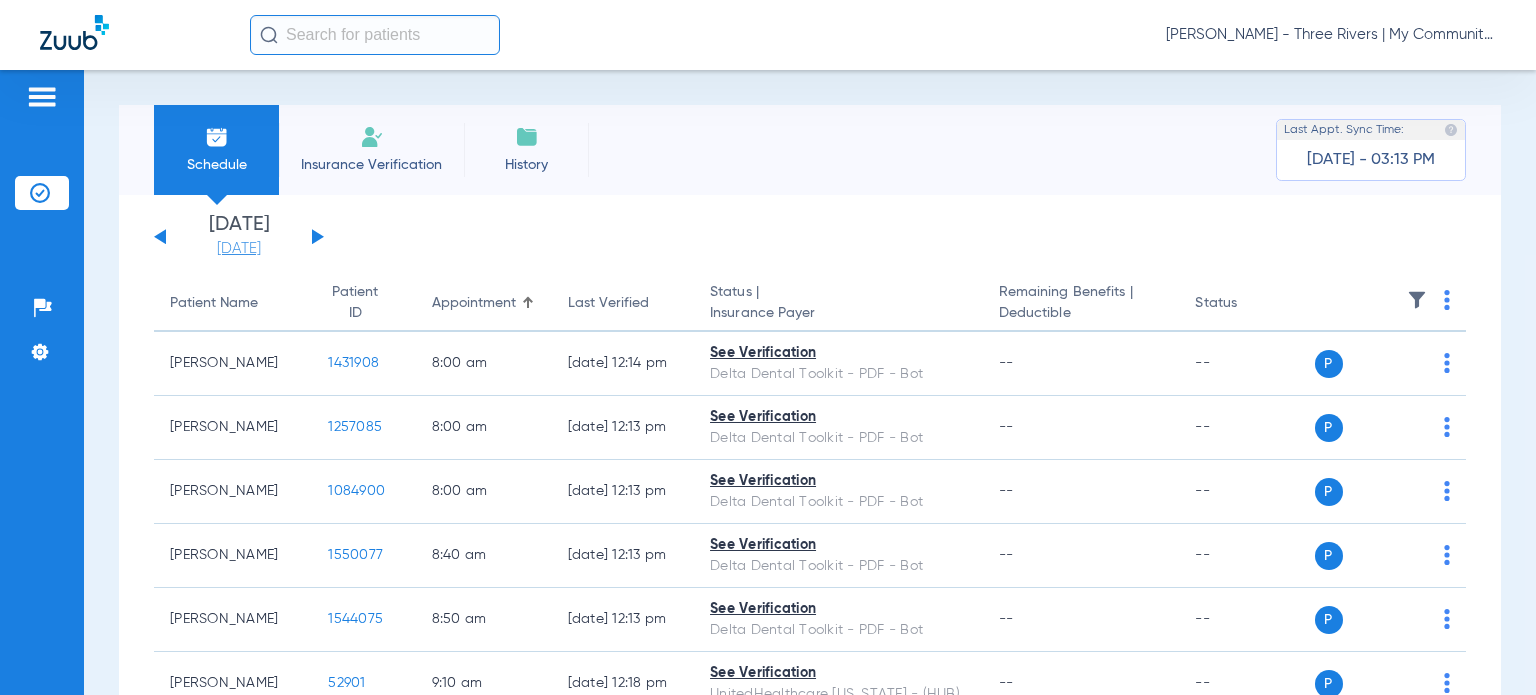 click on "[DATE]" 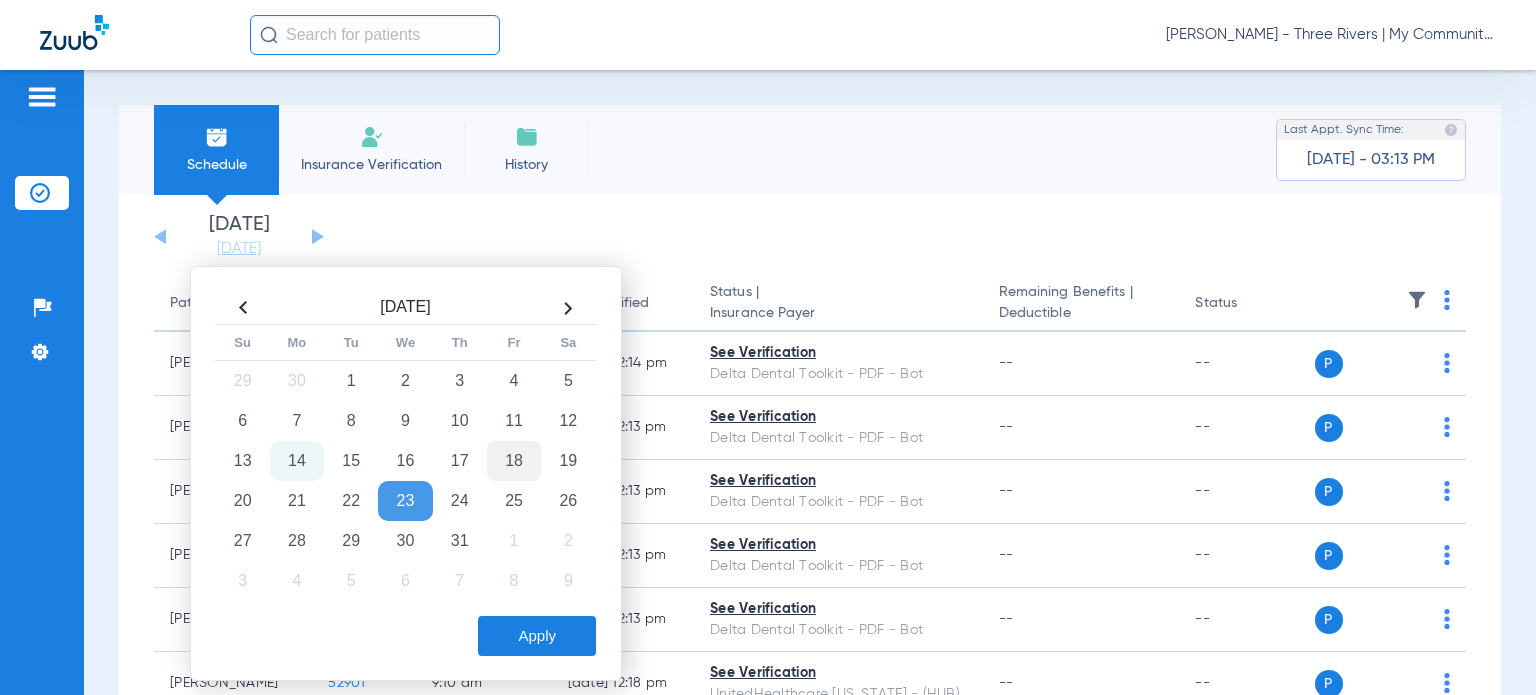 click on "18" 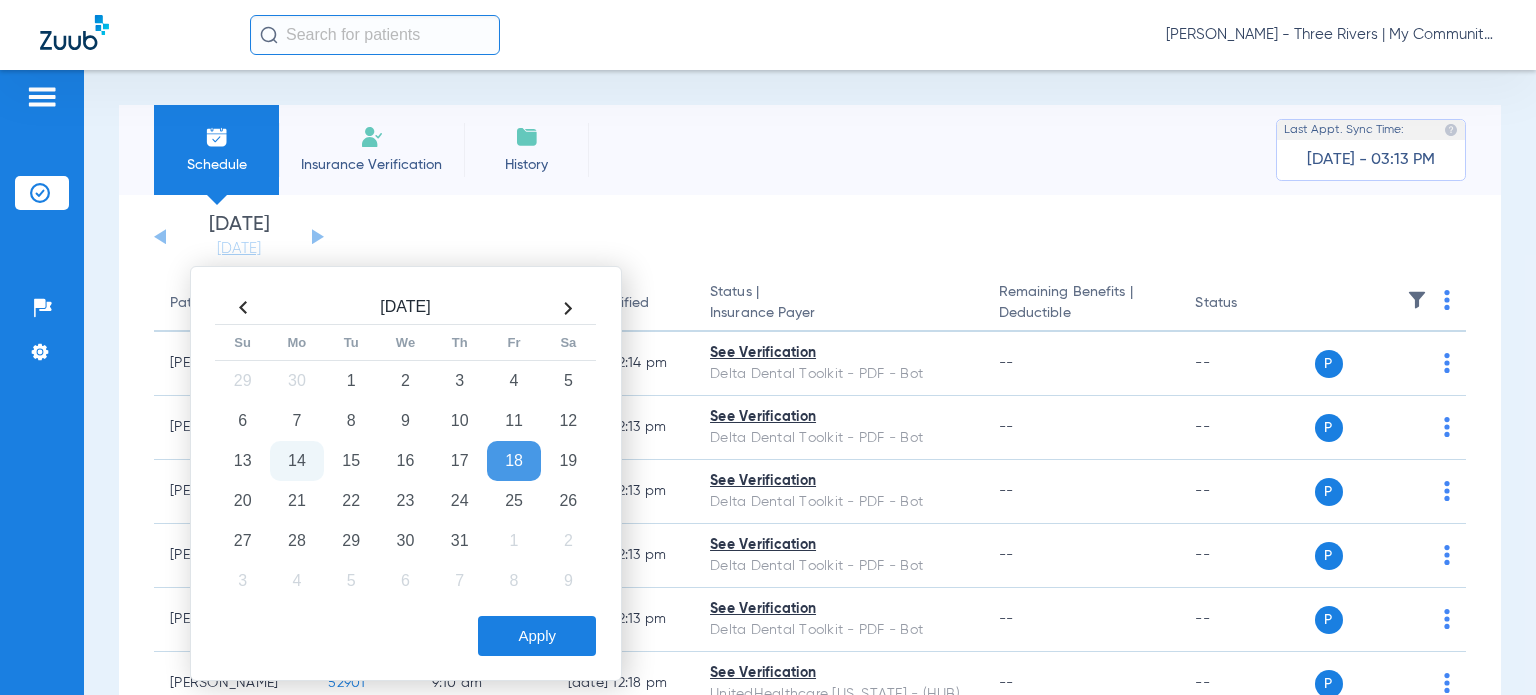 click on "Apply" 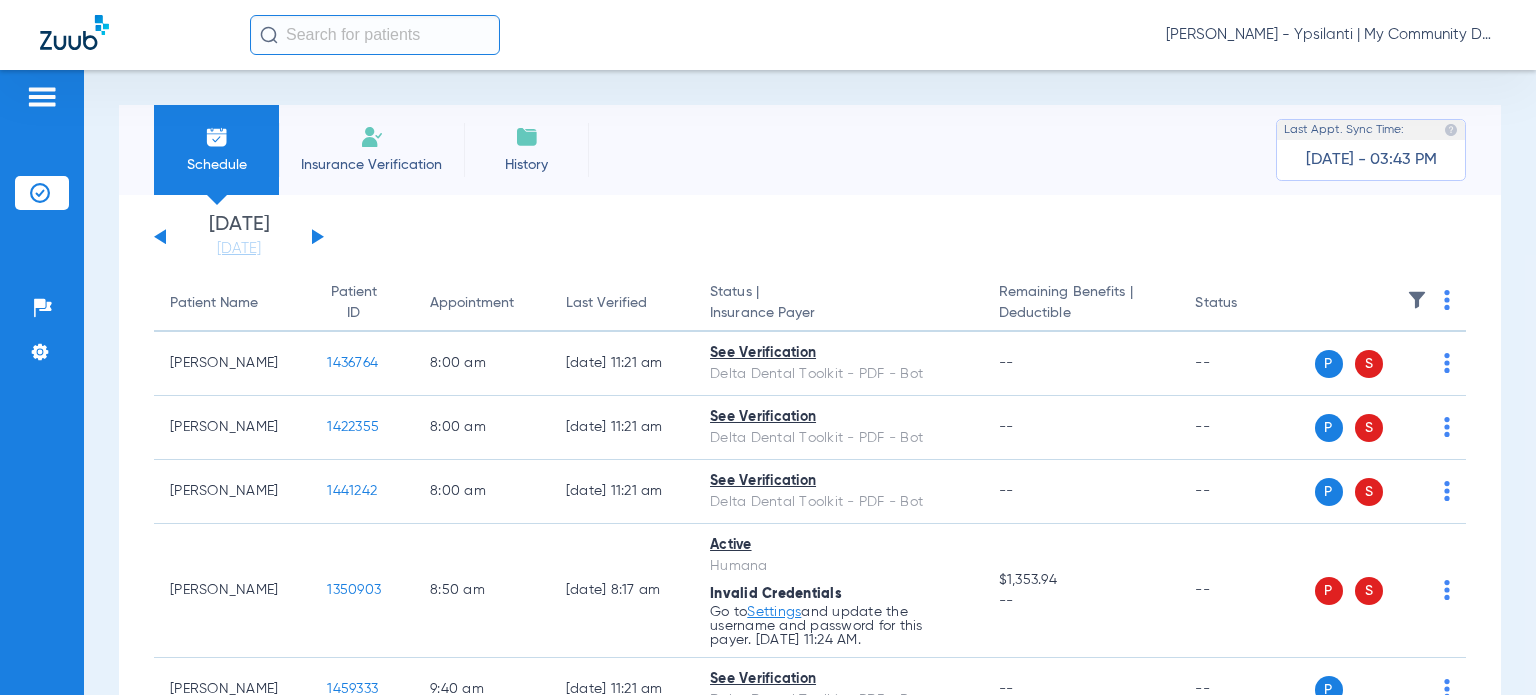 scroll, scrollTop: 0, scrollLeft: 0, axis: both 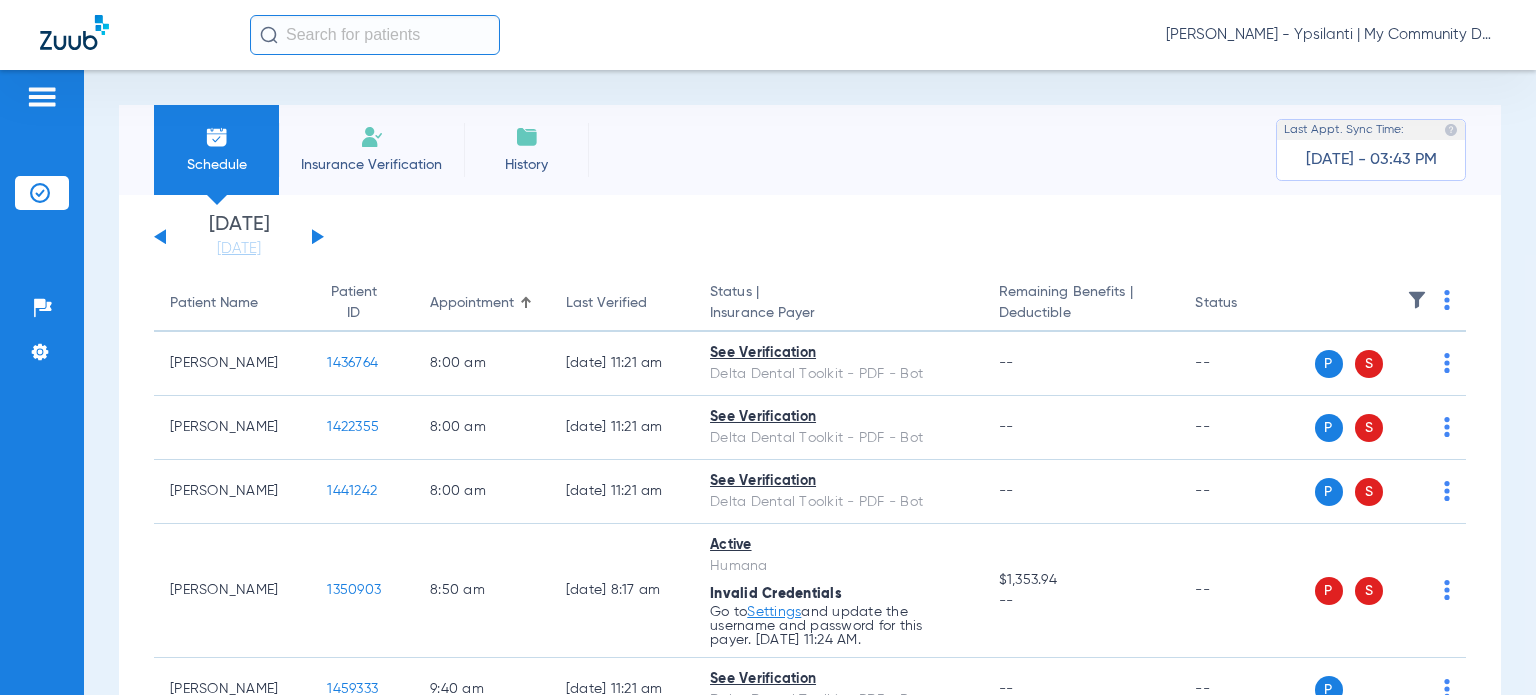 click on "[PERSON_NAME] - Ypsilanti | My Community Dental Centers" 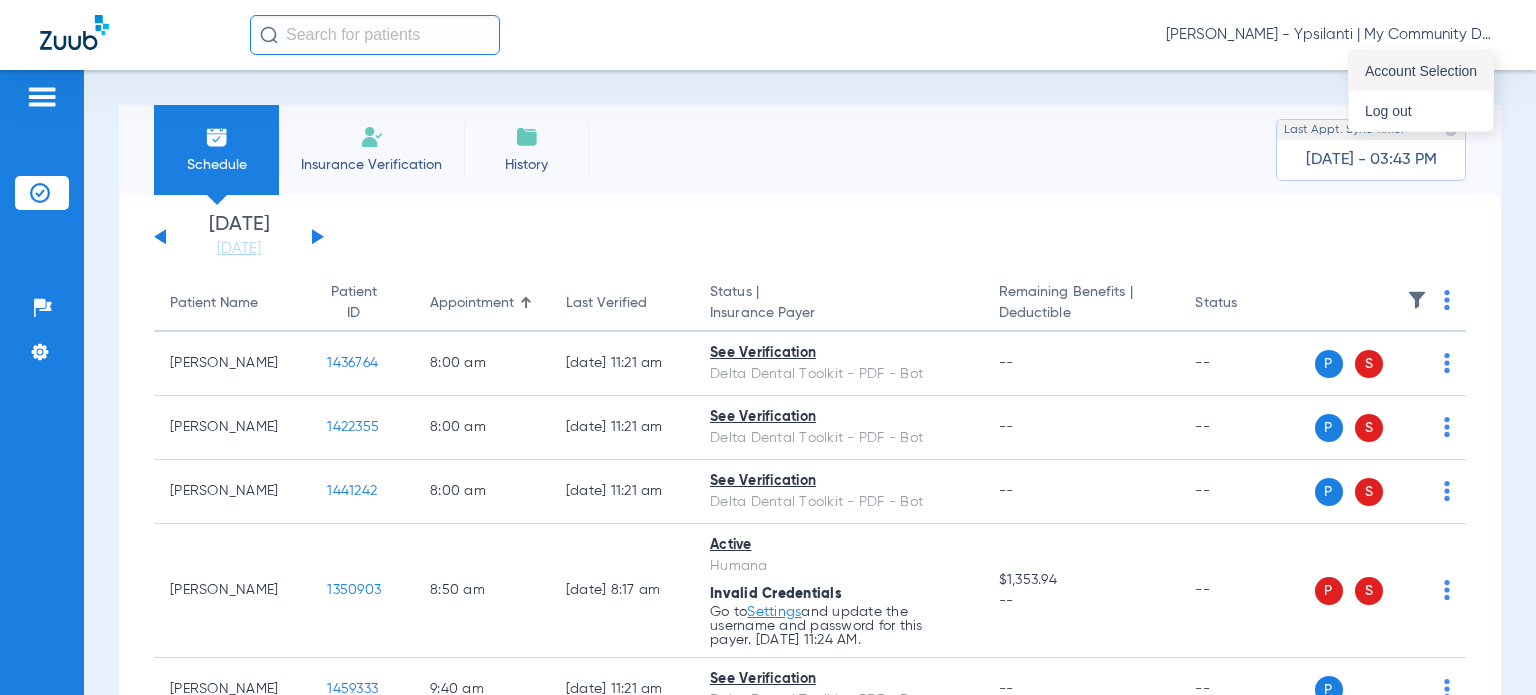 click on "Account Selection" at bounding box center [1421, 71] 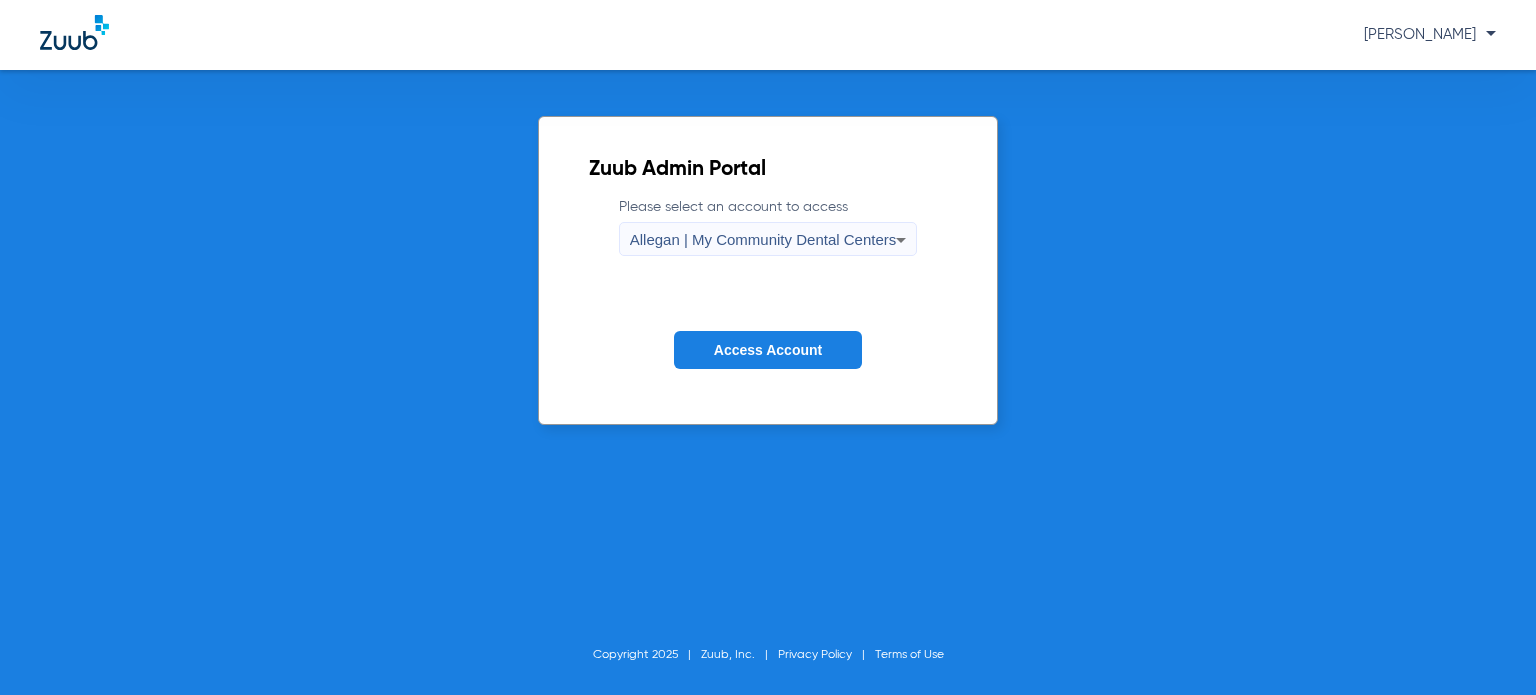 click on "Allegan | My Community Dental Centers" at bounding box center [763, 239] 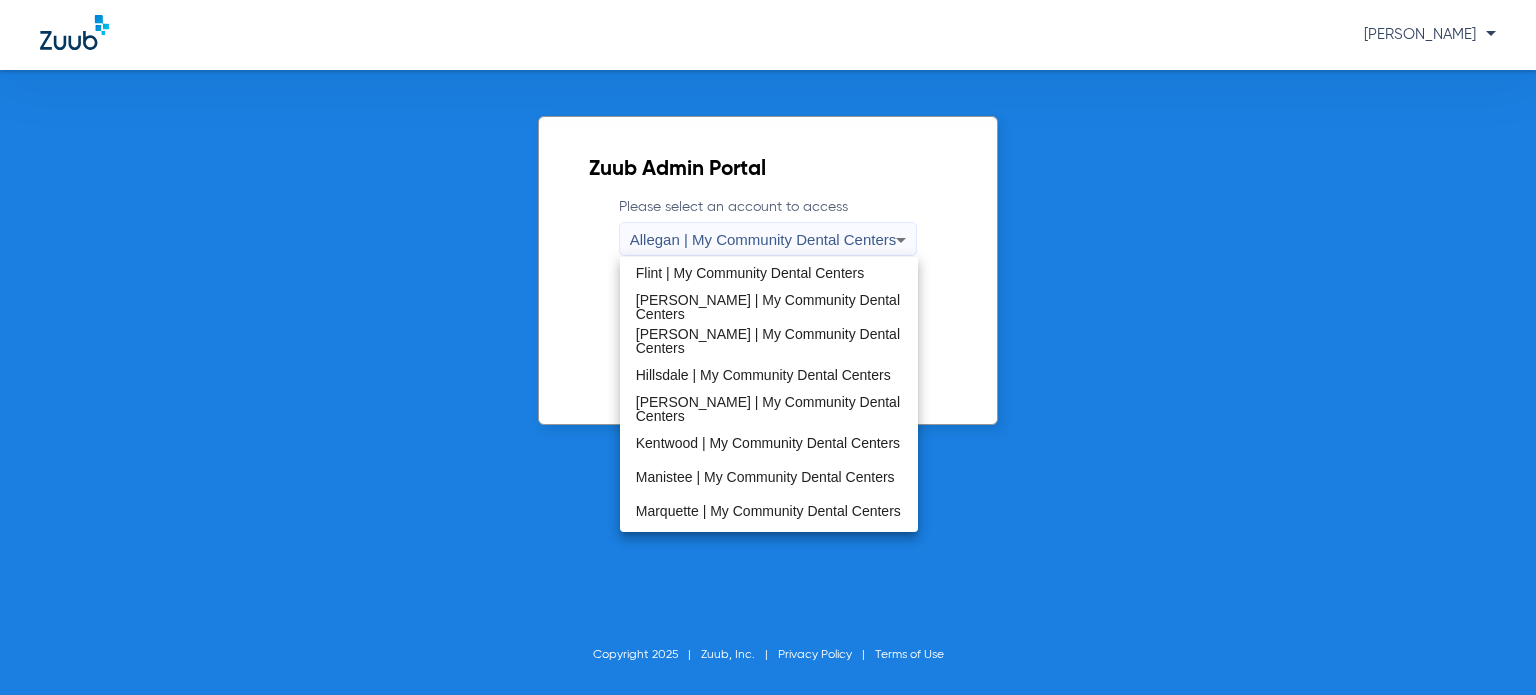 scroll, scrollTop: 643, scrollLeft: 0, axis: vertical 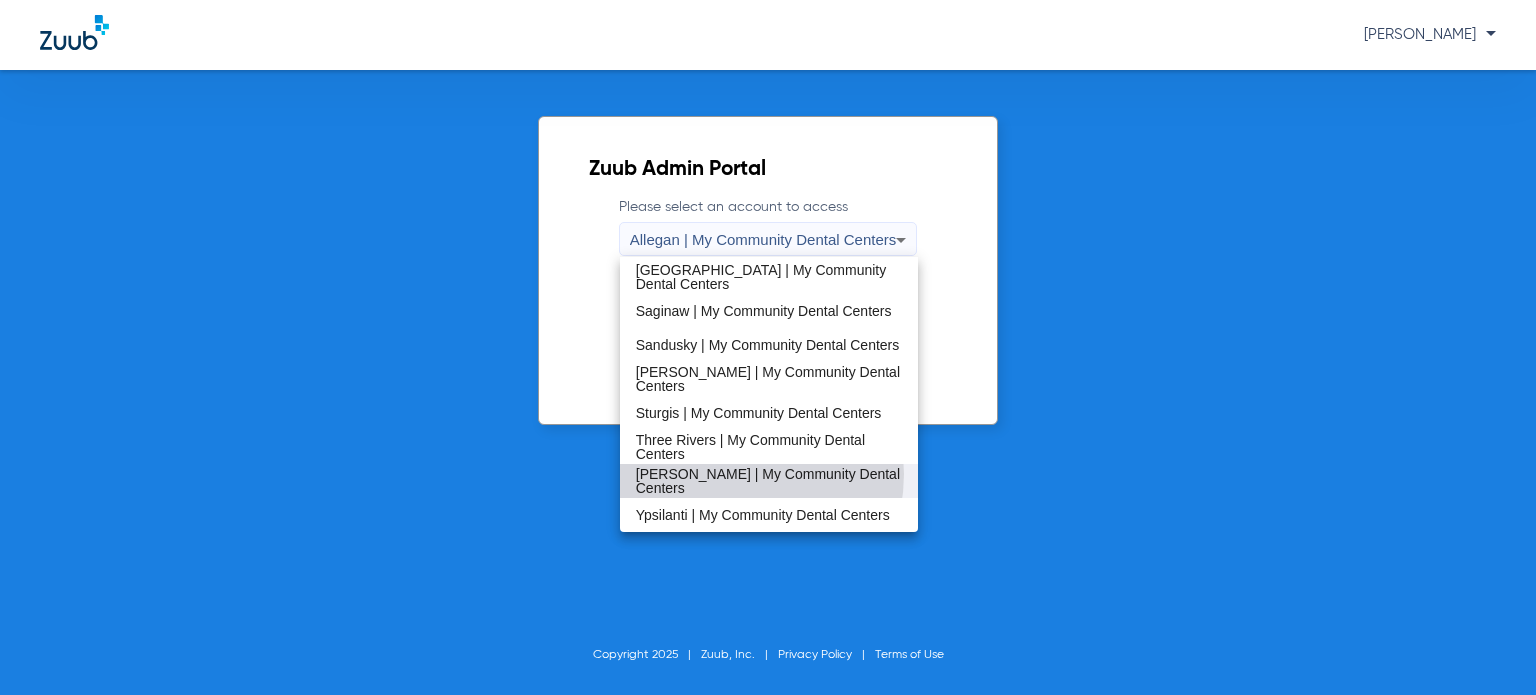 click on "[PERSON_NAME] | My Community Dental Centers" at bounding box center [769, 481] 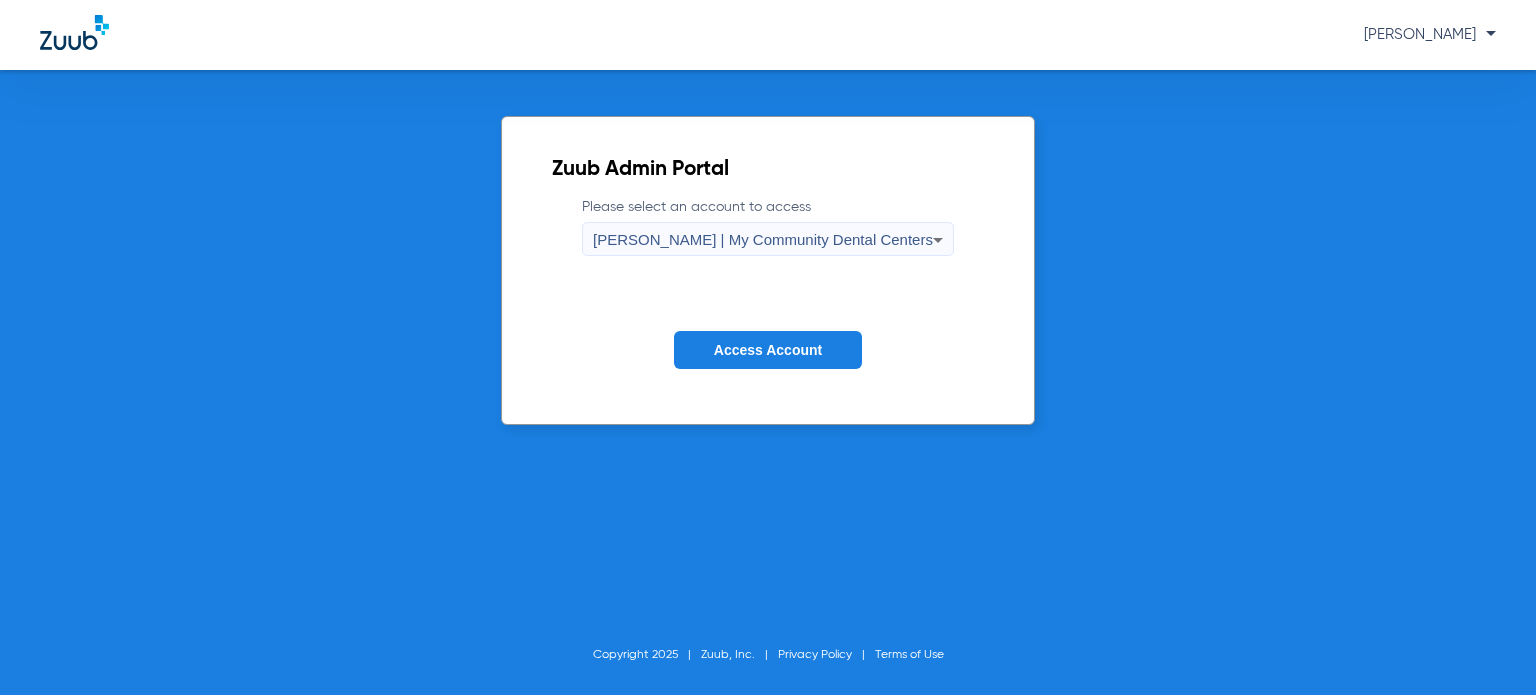 click on "Access Account" 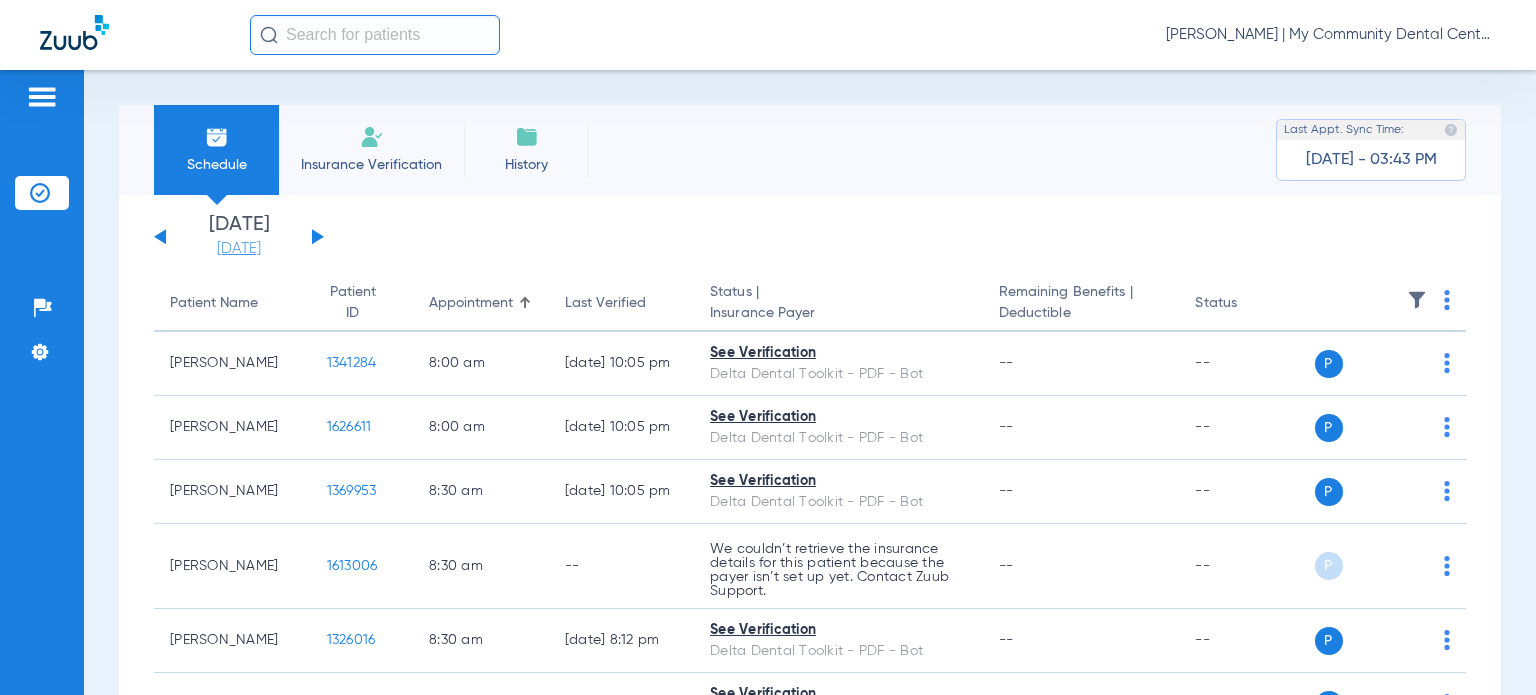 click on "[DATE]" 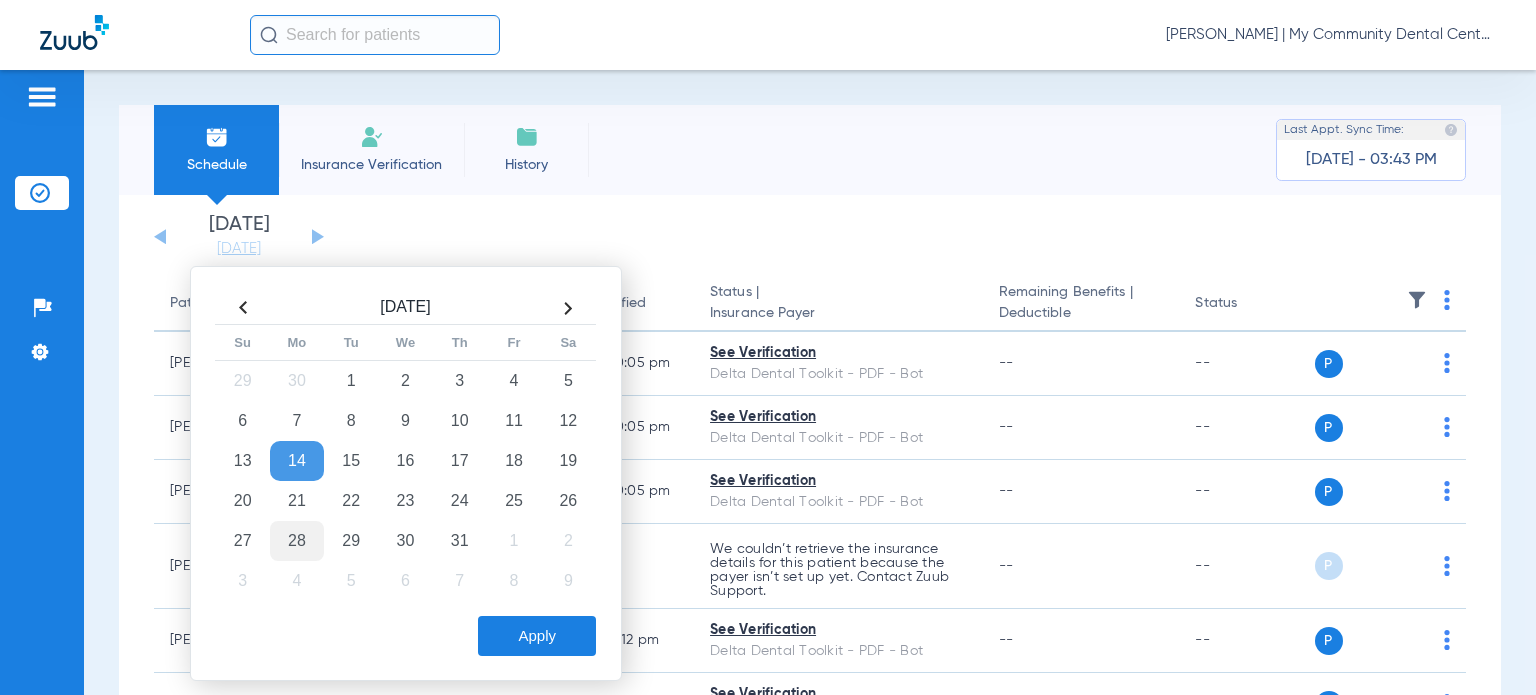 click on "28" 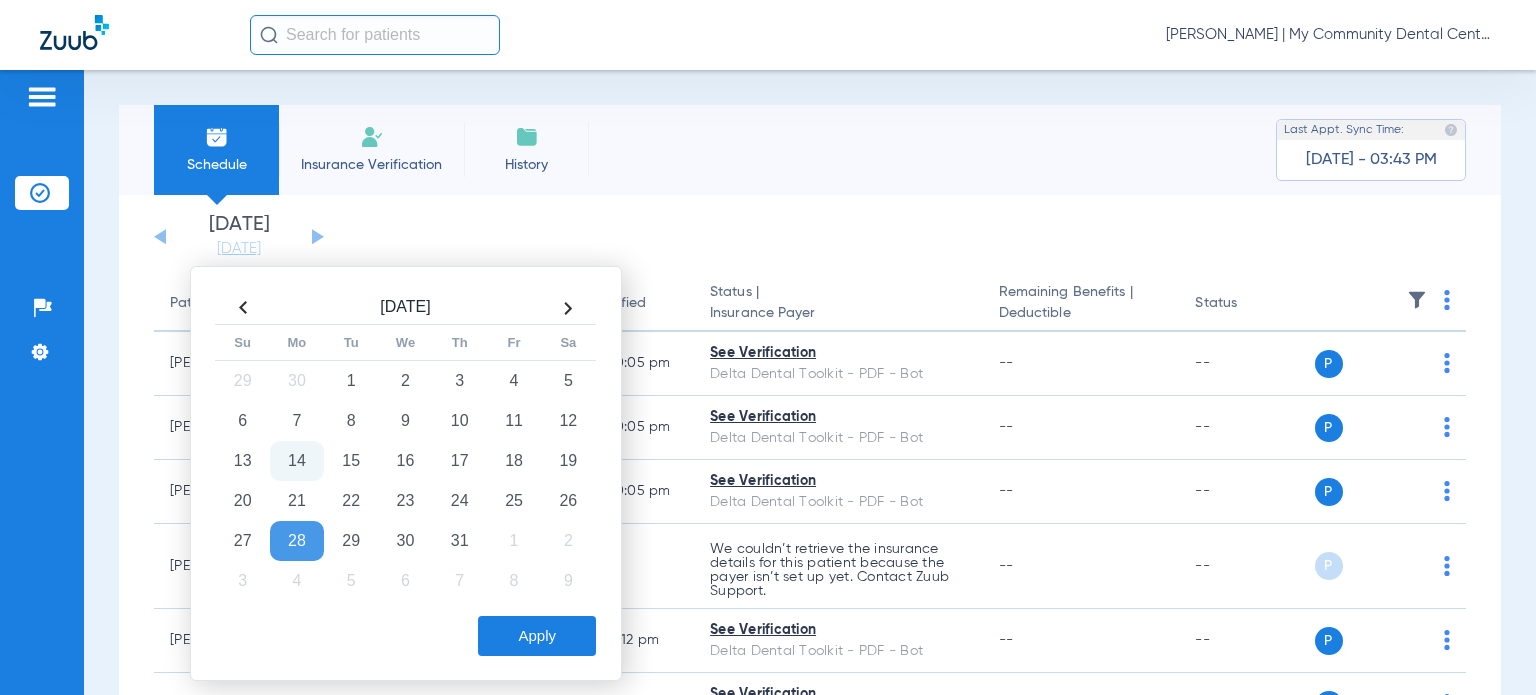 click on "Apply" 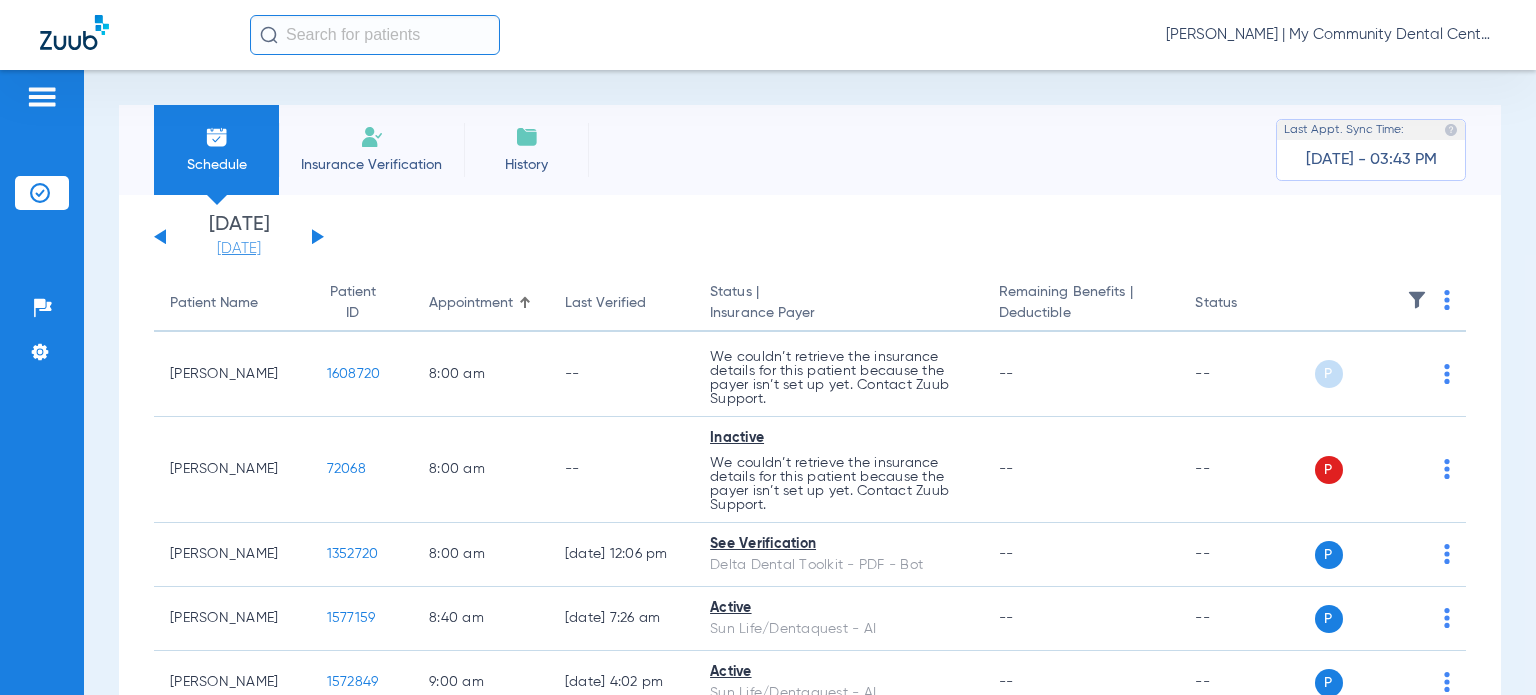 click on "[DATE]" 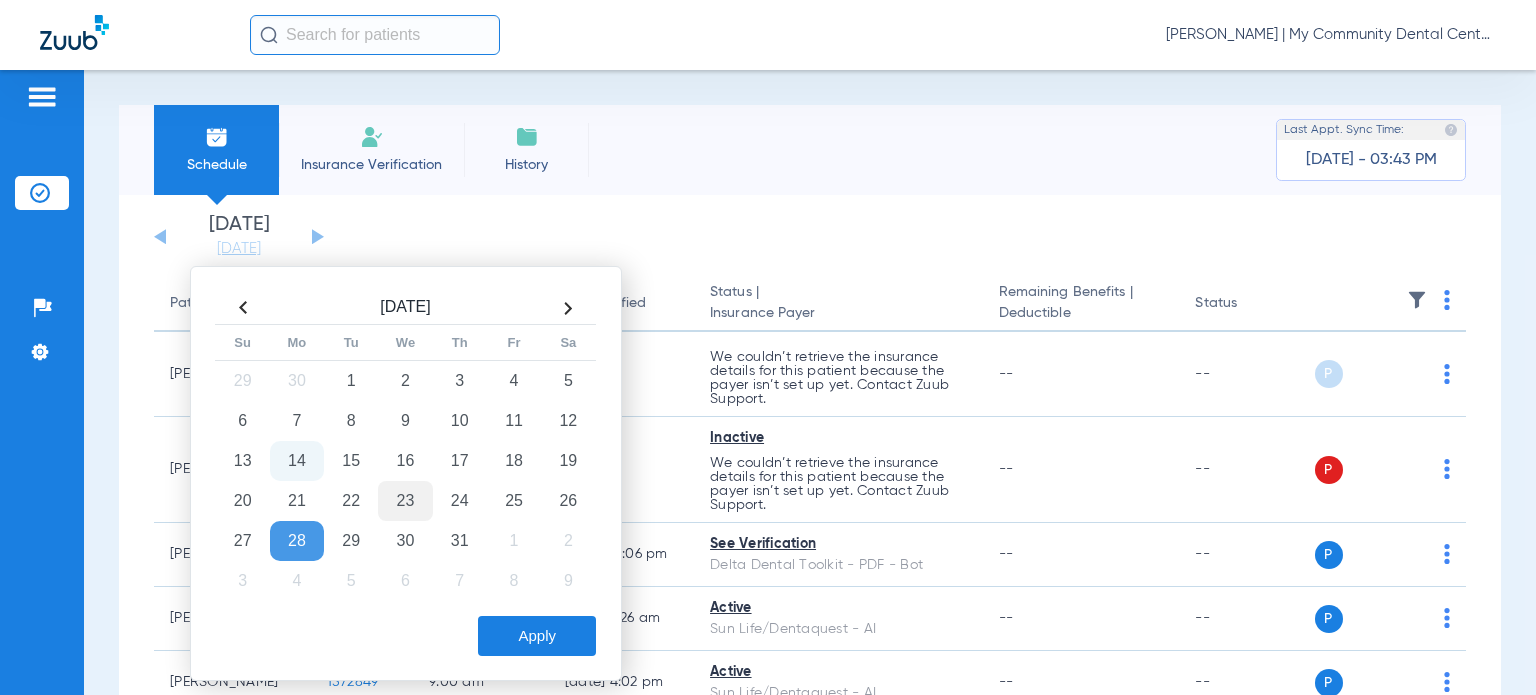 click on "23" 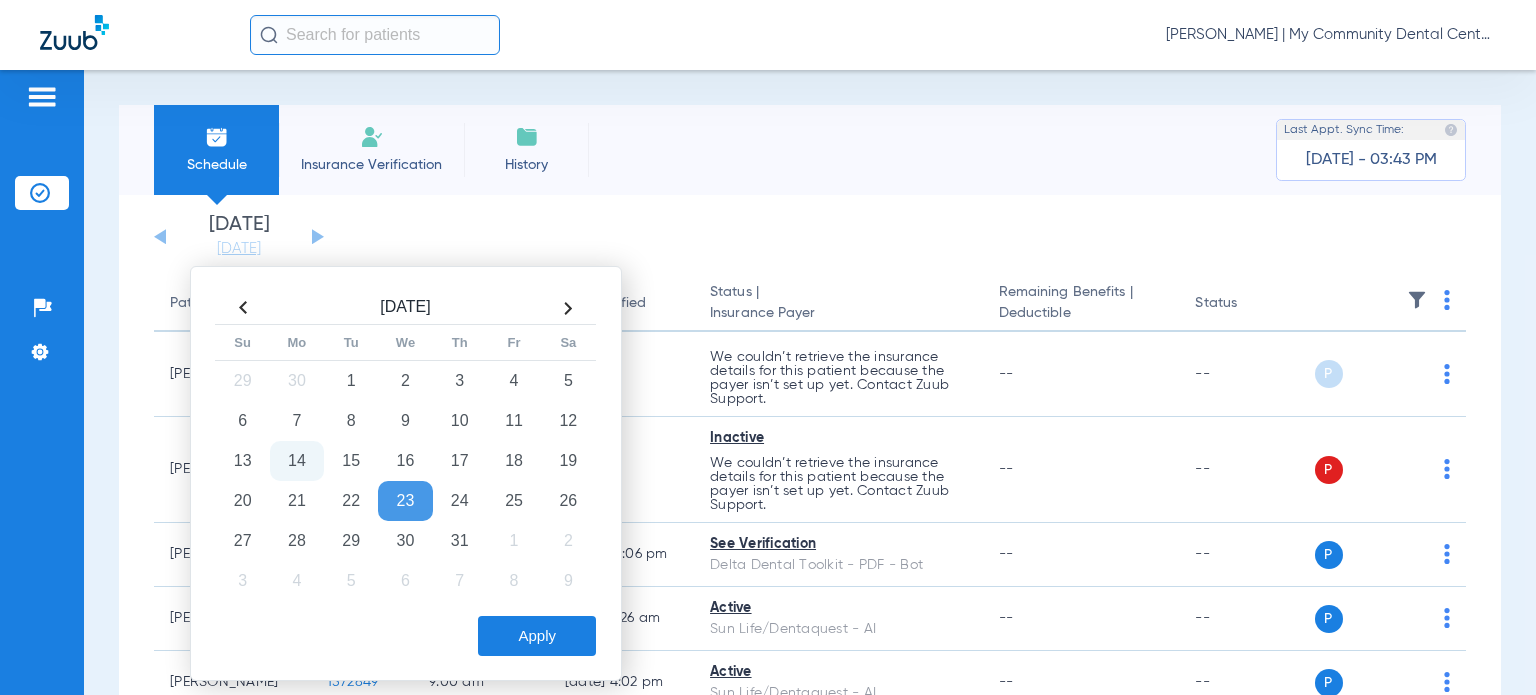 drag, startPoint x: 522, startPoint y: 619, endPoint x: 528, endPoint y: 579, distance: 40.4475 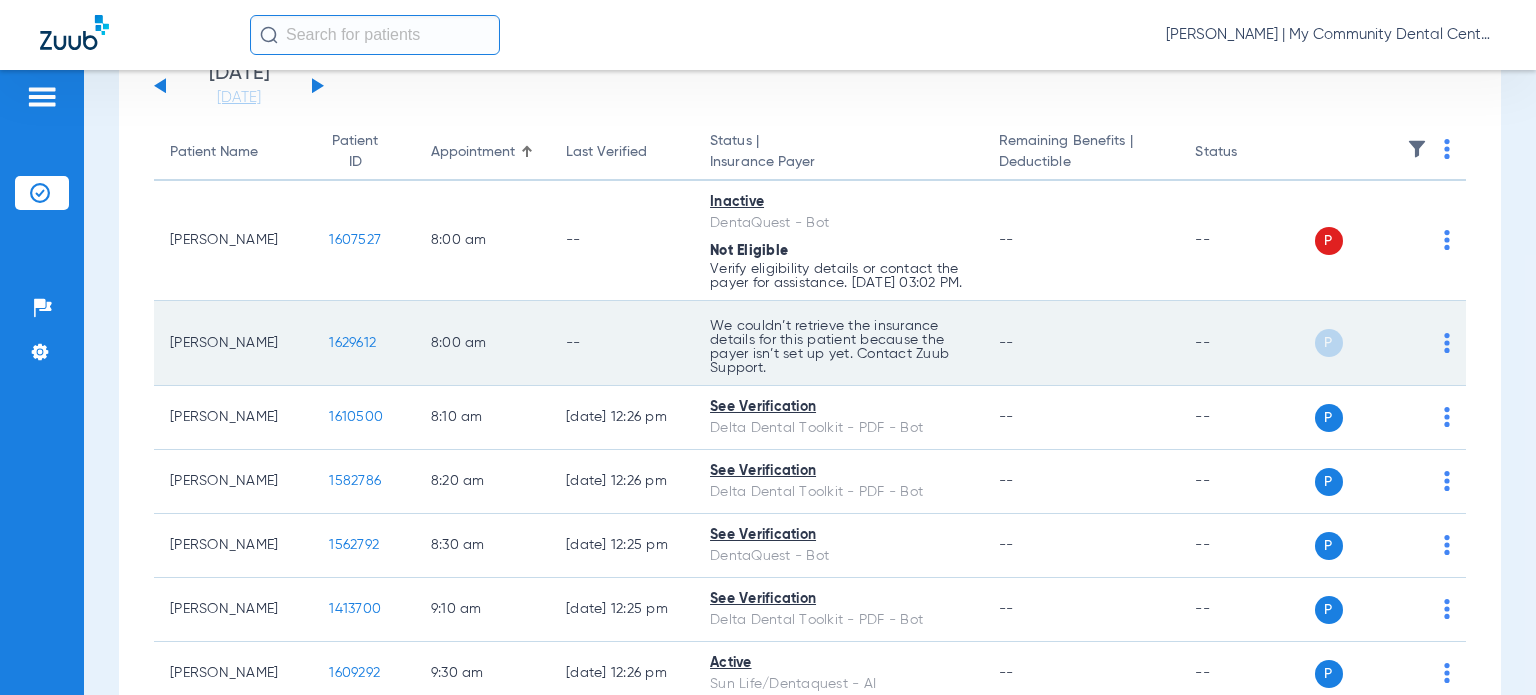 scroll, scrollTop: 200, scrollLeft: 0, axis: vertical 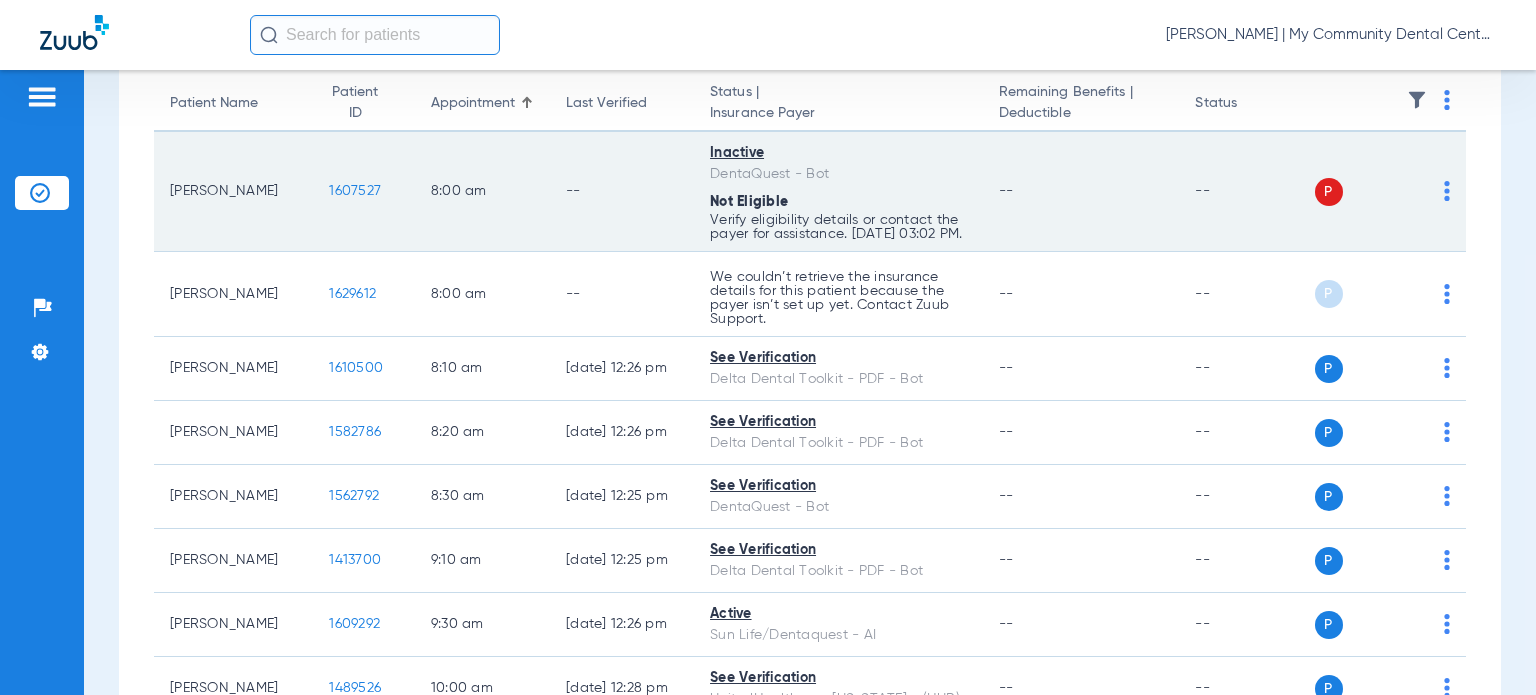 click 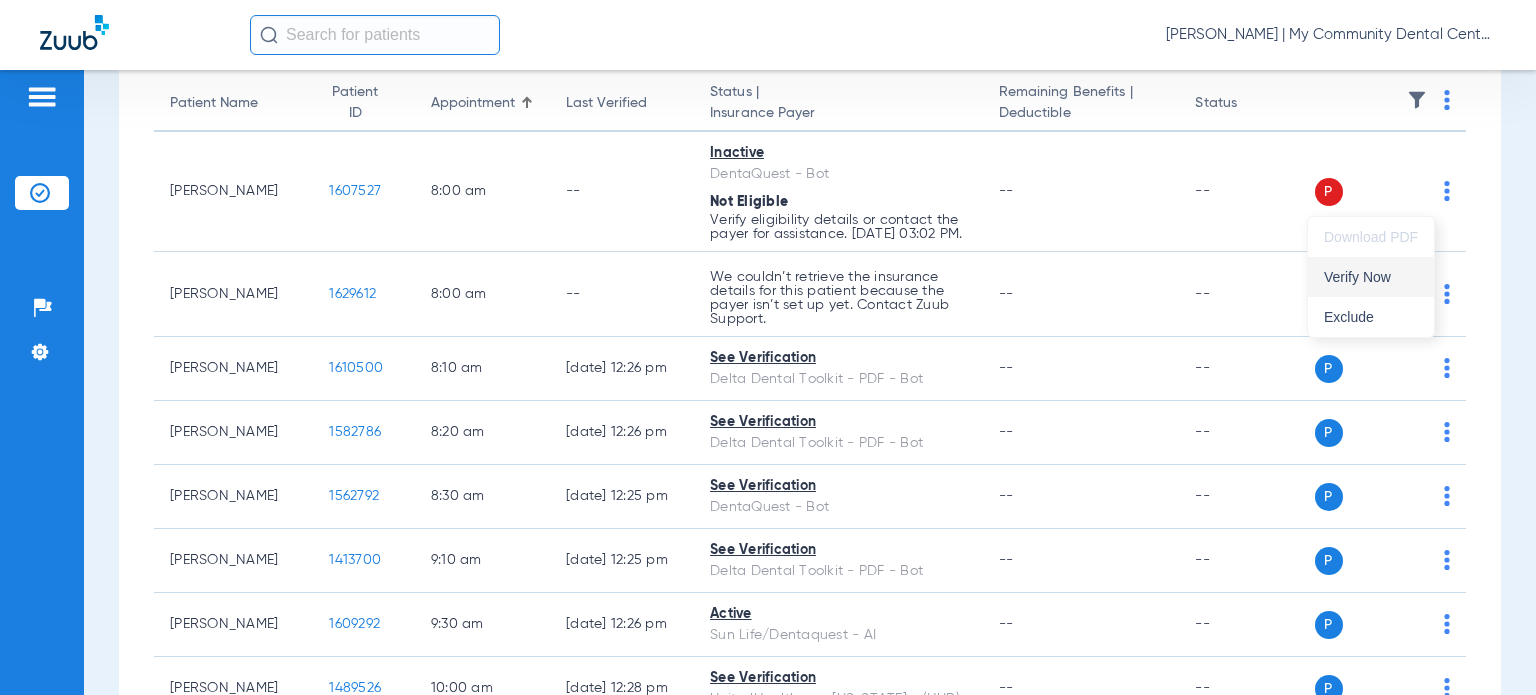 click on "Verify Now" at bounding box center [1371, 277] 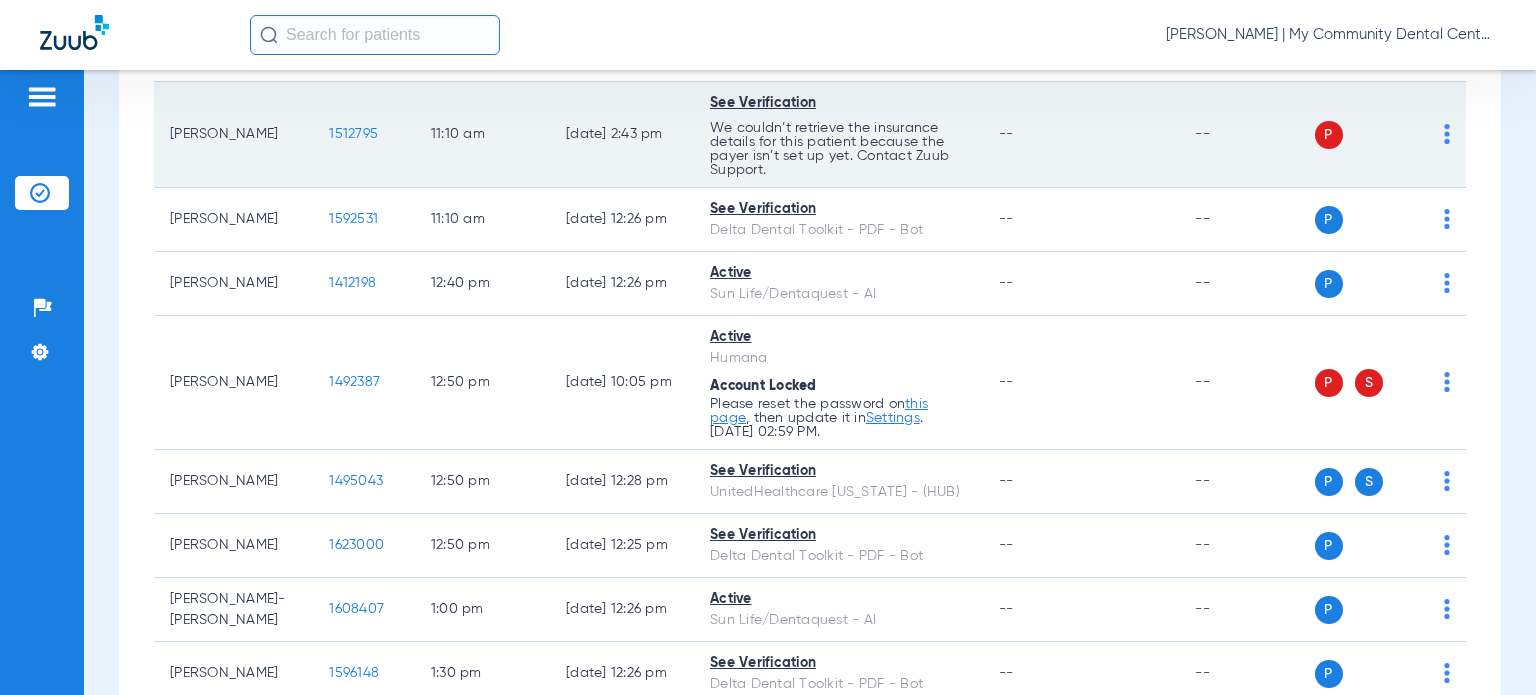 scroll, scrollTop: 1100, scrollLeft: 0, axis: vertical 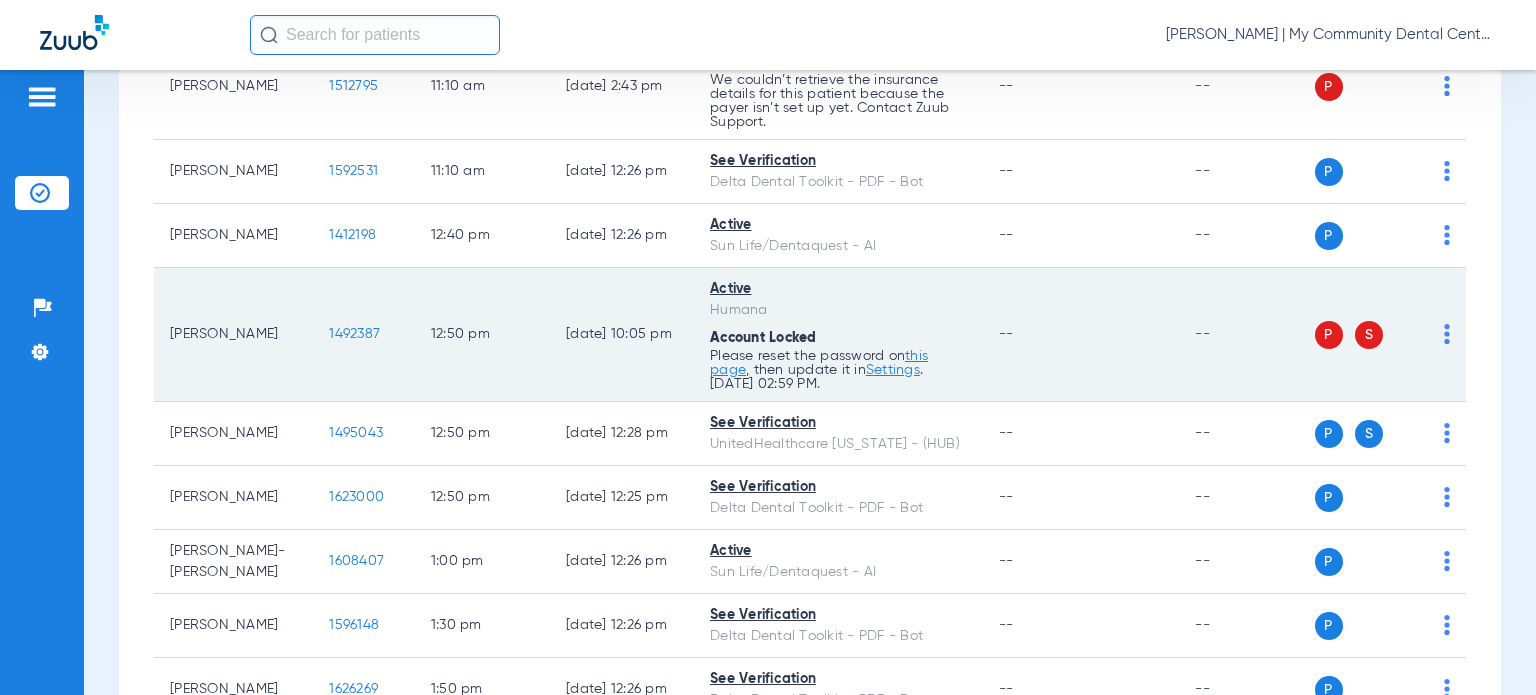 click 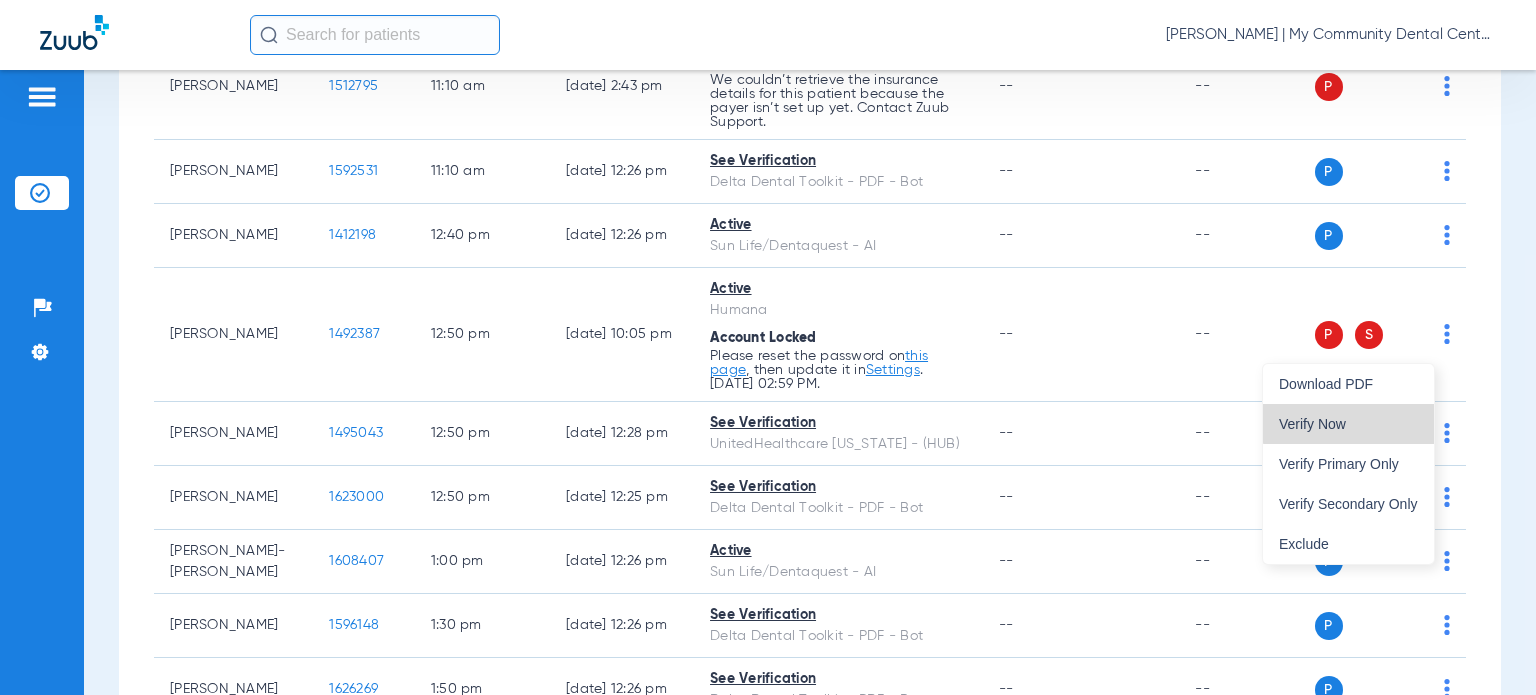 click on "Verify Now" at bounding box center [1348, 424] 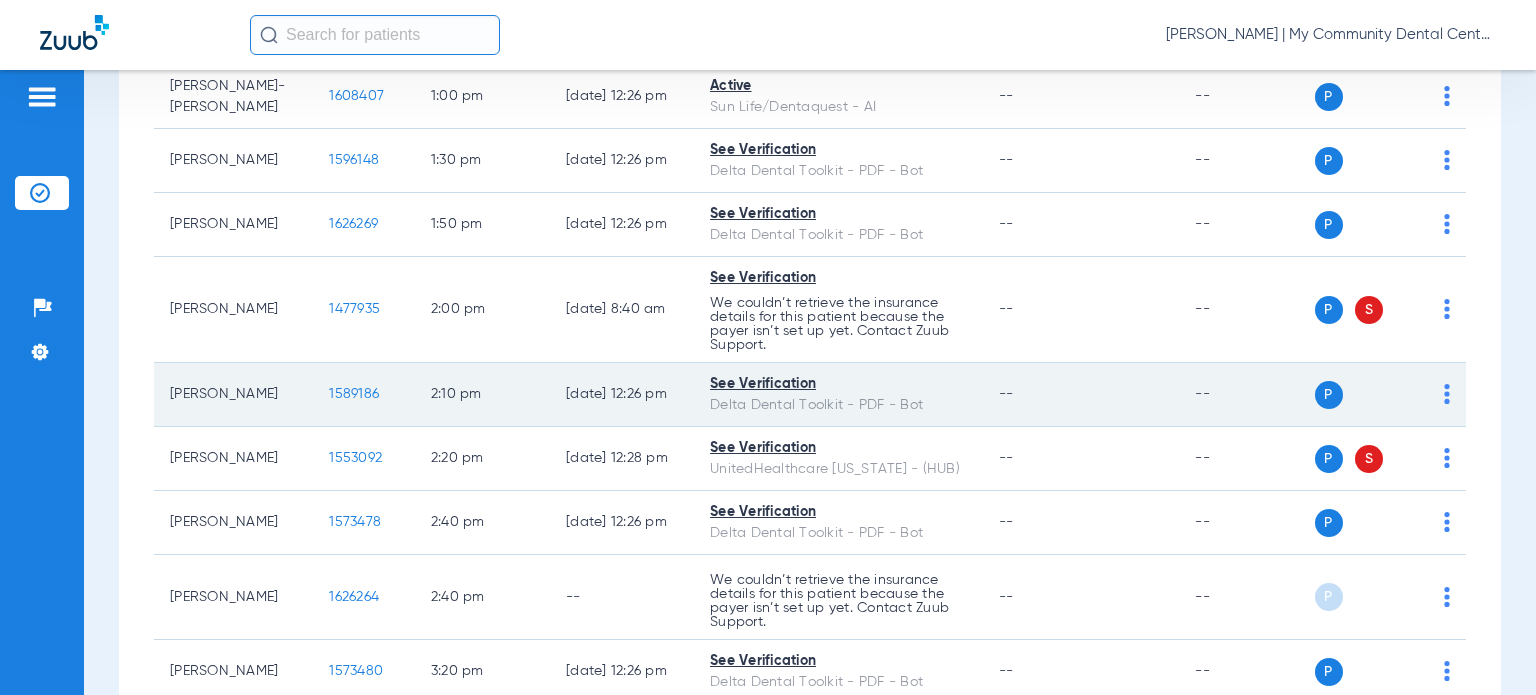 scroll, scrollTop: 1600, scrollLeft: 0, axis: vertical 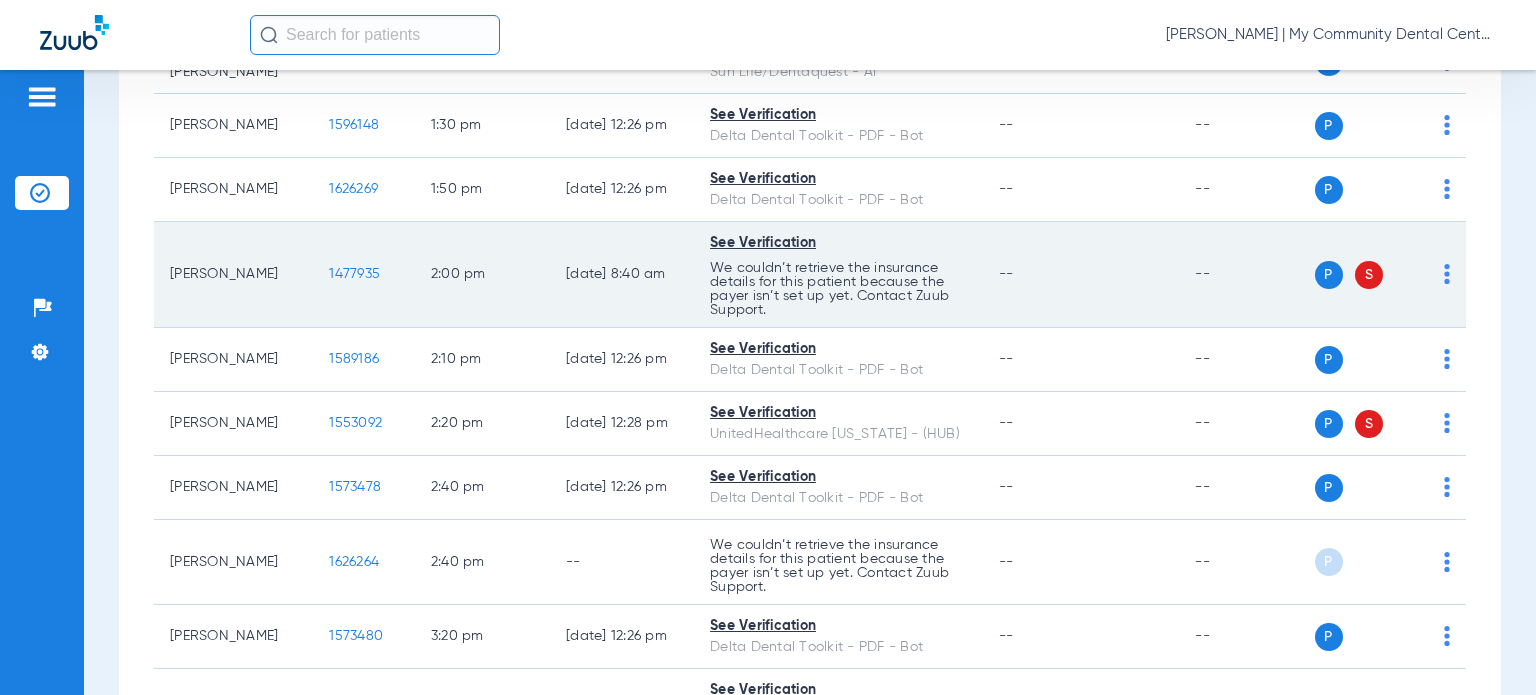 click on "P S" 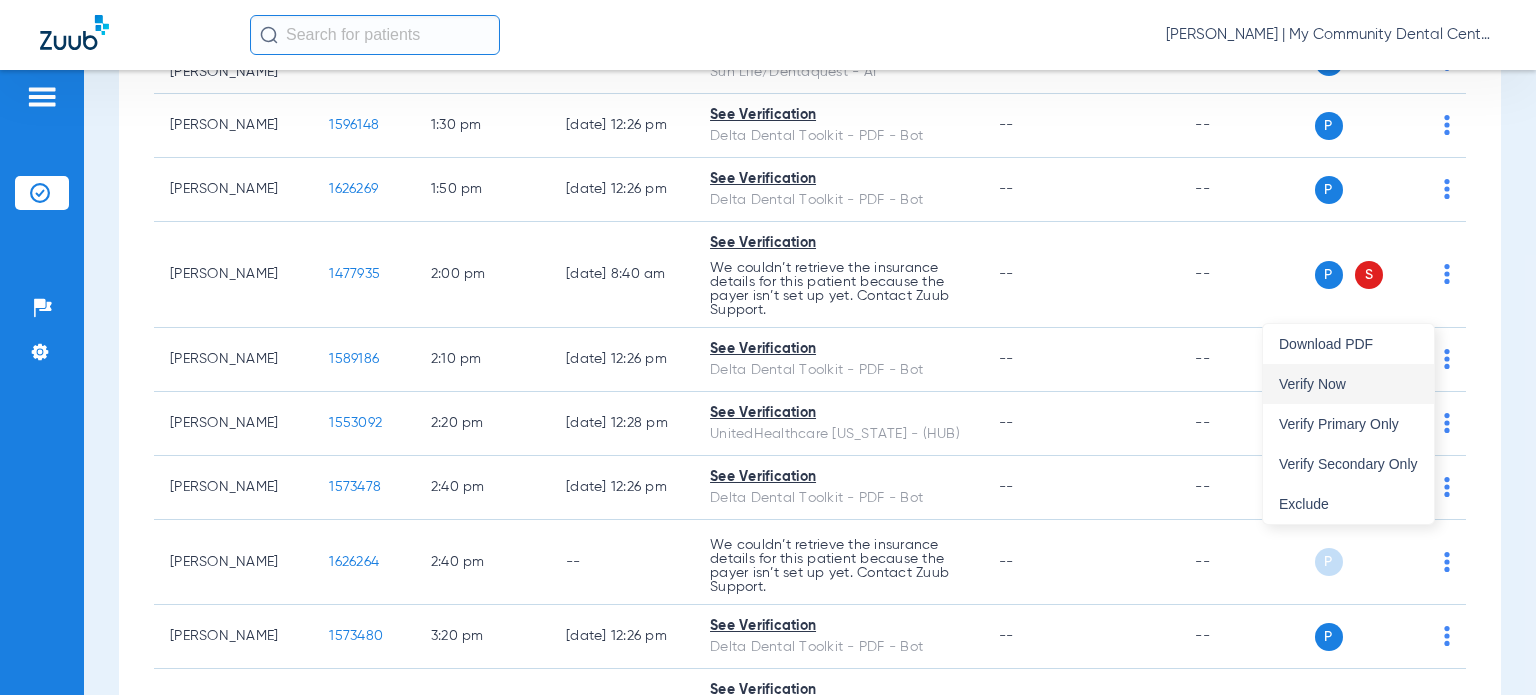 click on "Verify Now" at bounding box center [1348, 384] 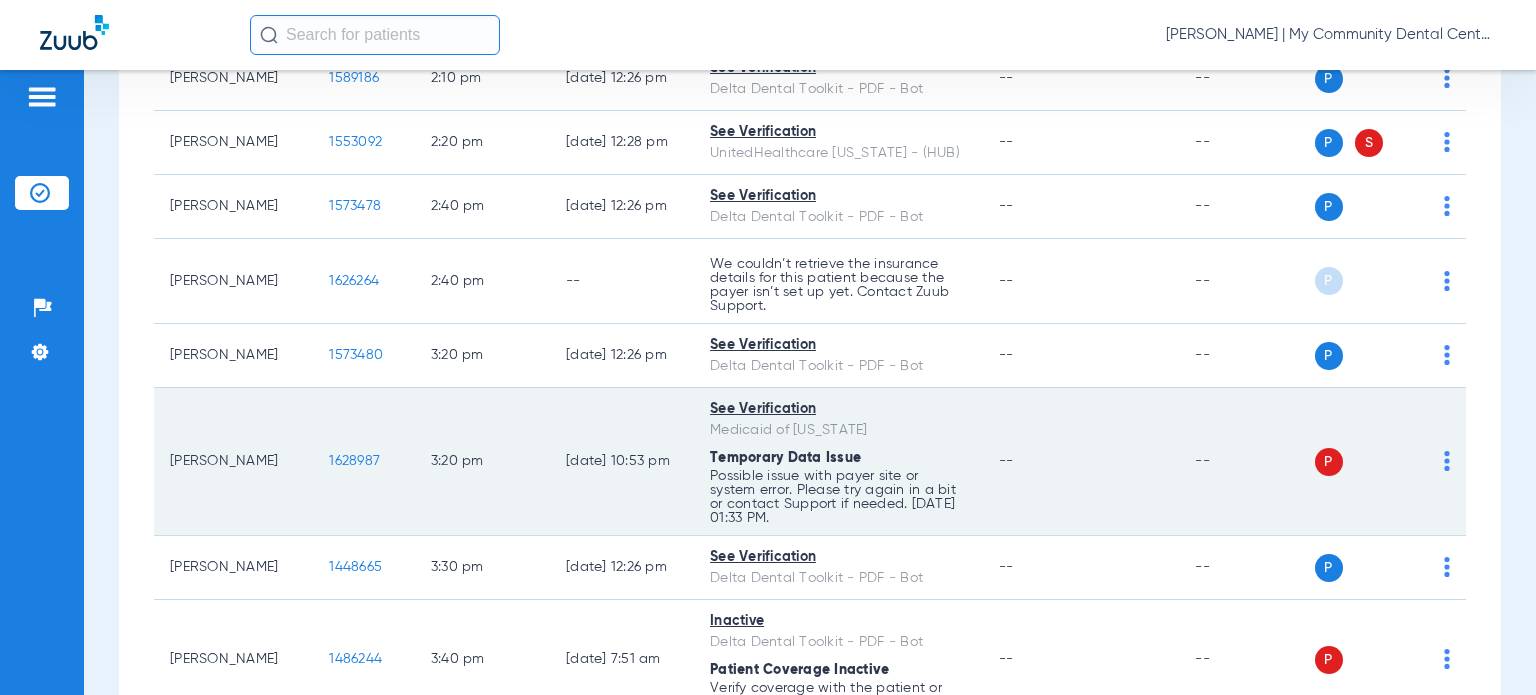 scroll, scrollTop: 1900, scrollLeft: 0, axis: vertical 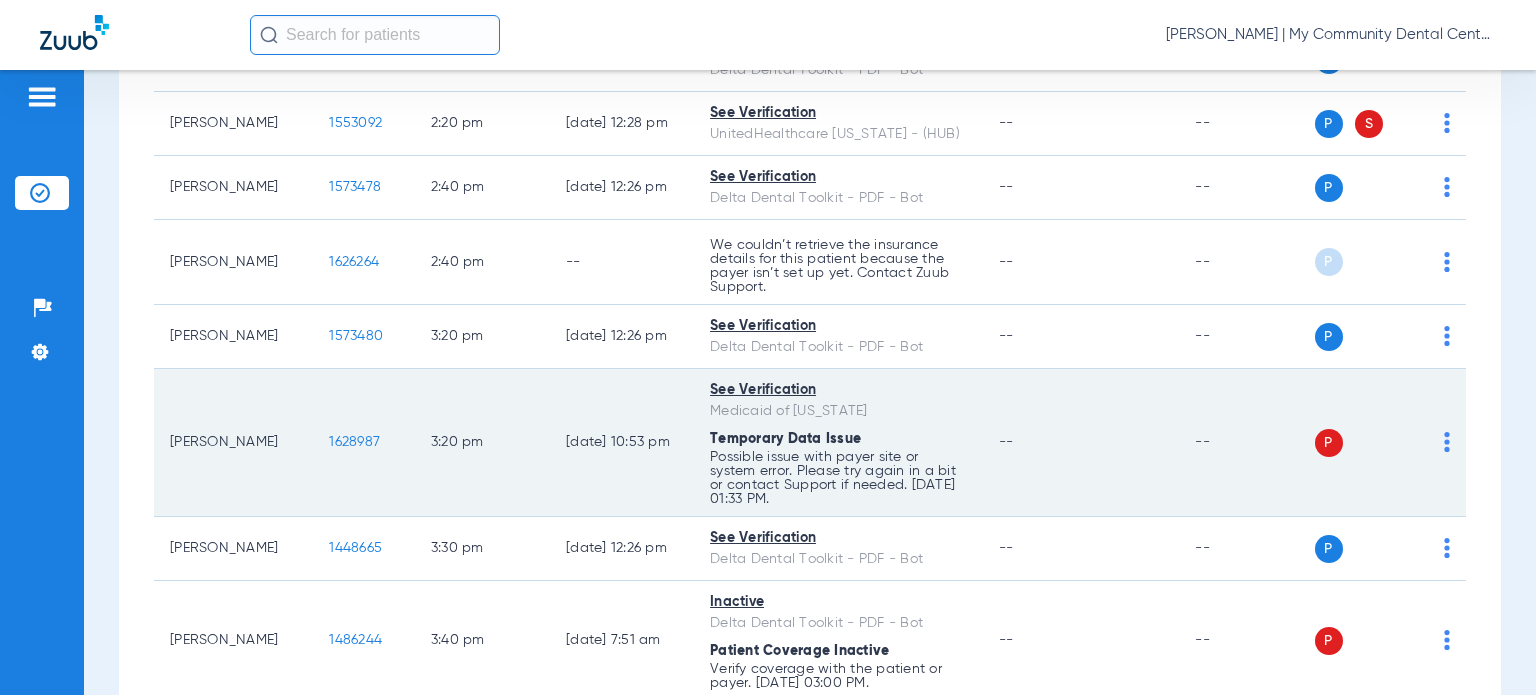 click 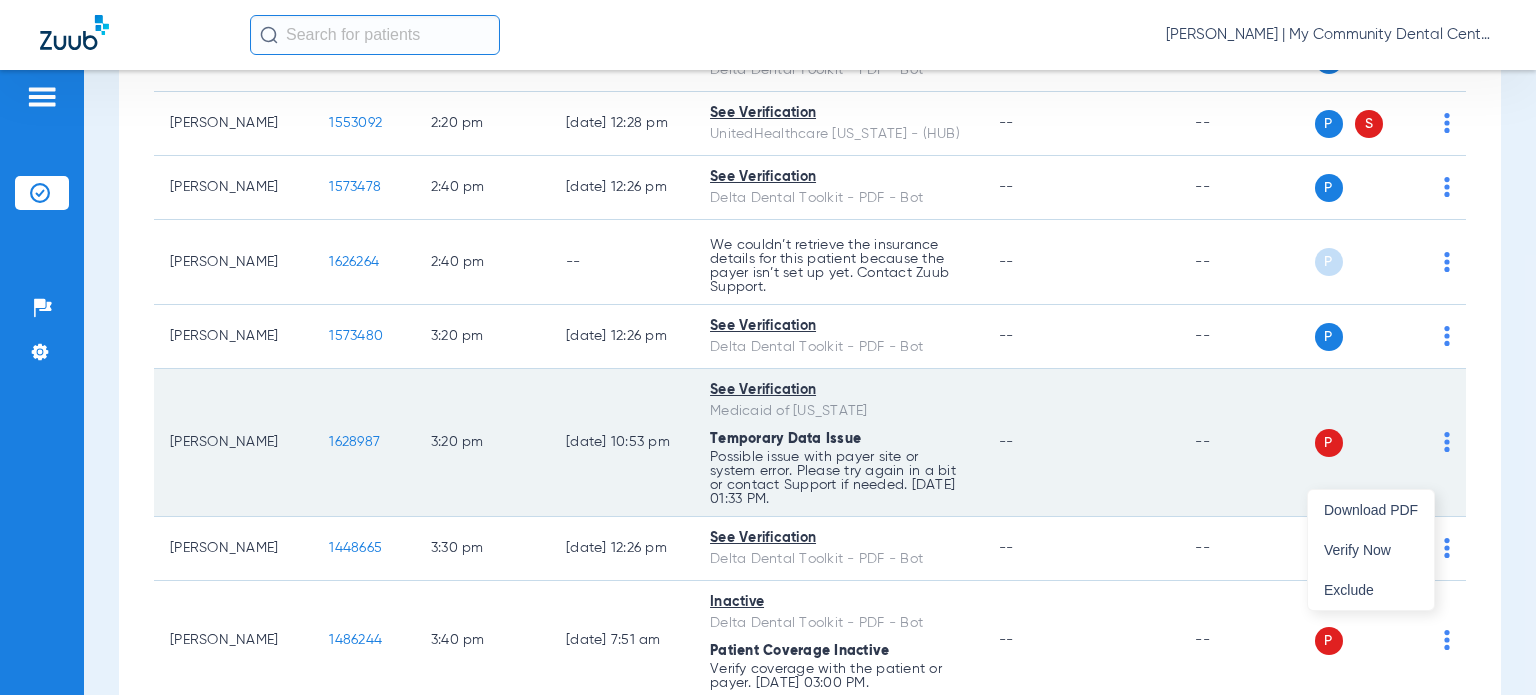 drag, startPoint x: 1387, startPoint y: 541, endPoint x: 1356, endPoint y: 510, distance: 43.840622 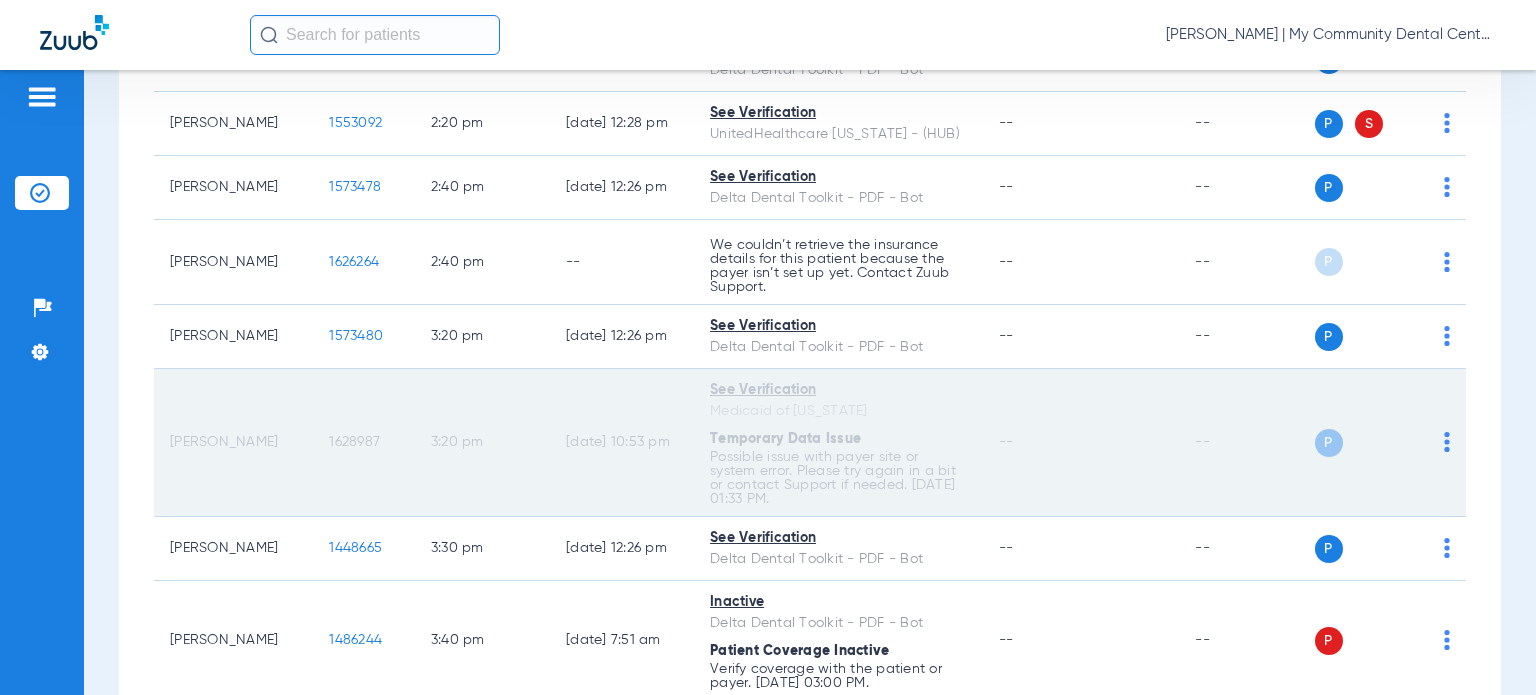 scroll, scrollTop: 2083, scrollLeft: 0, axis: vertical 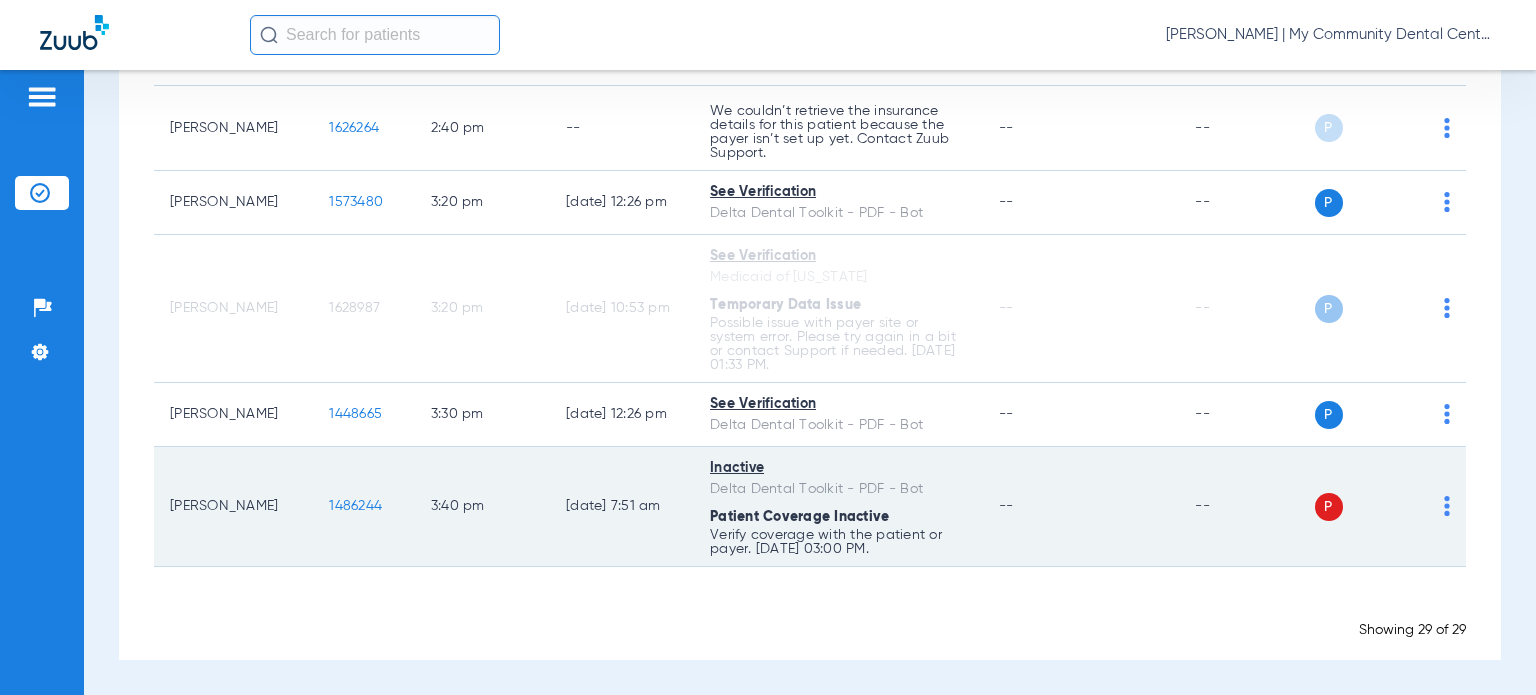 click 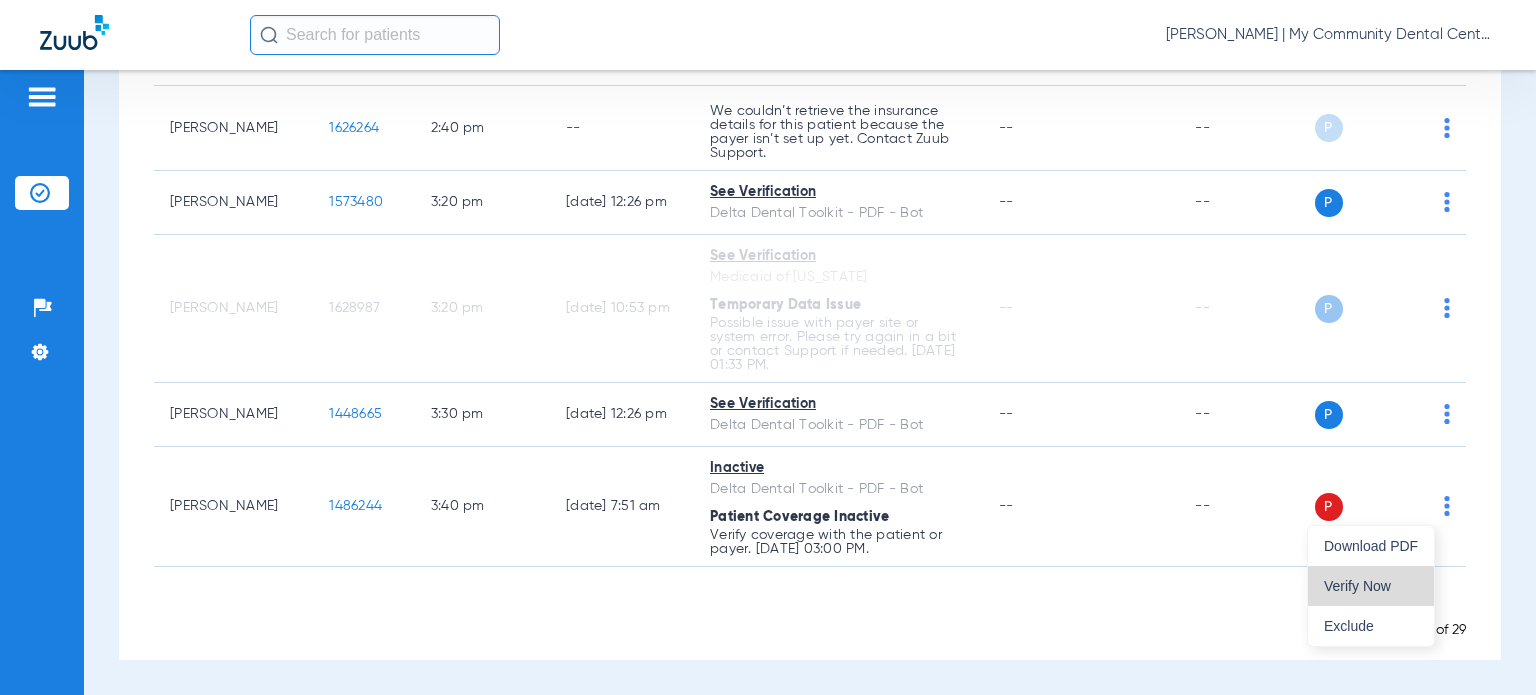 click on "Verify Now" at bounding box center (1371, 586) 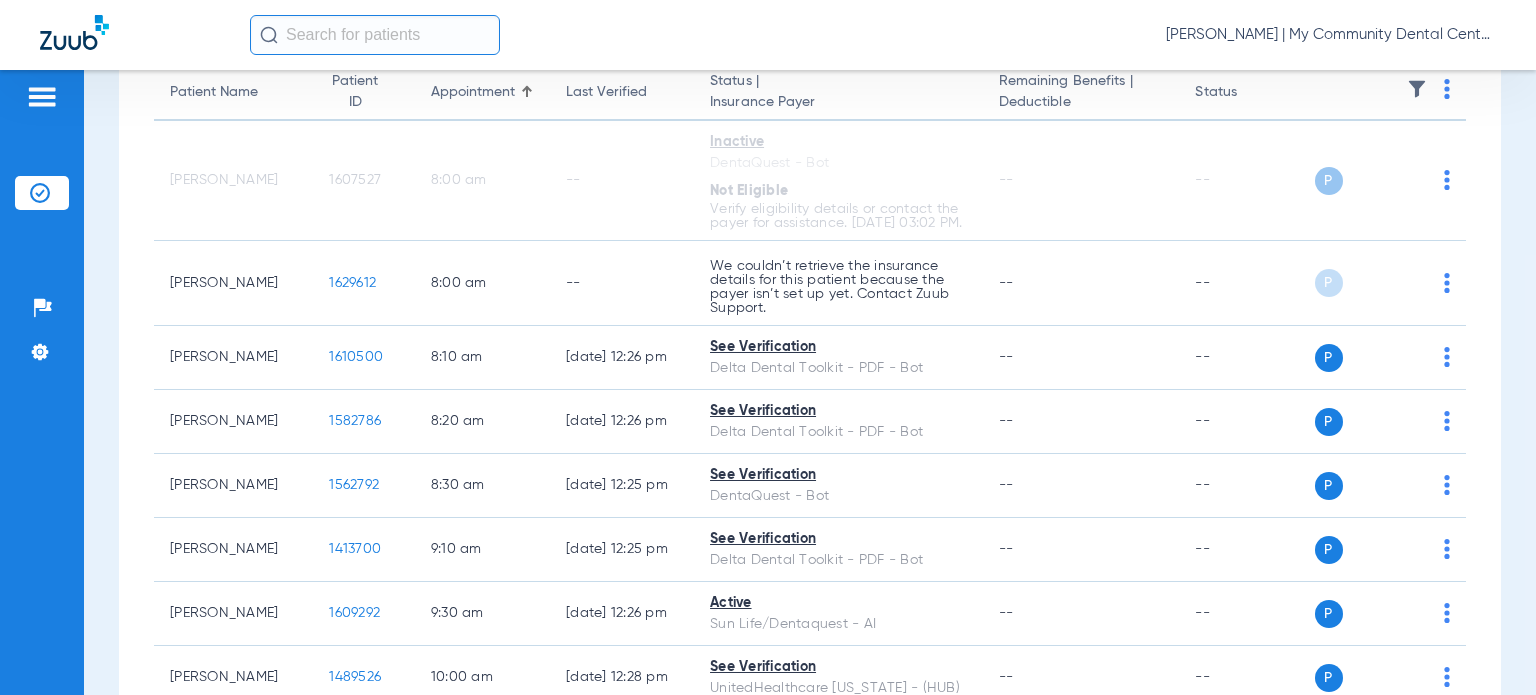 scroll, scrollTop: 0, scrollLeft: 0, axis: both 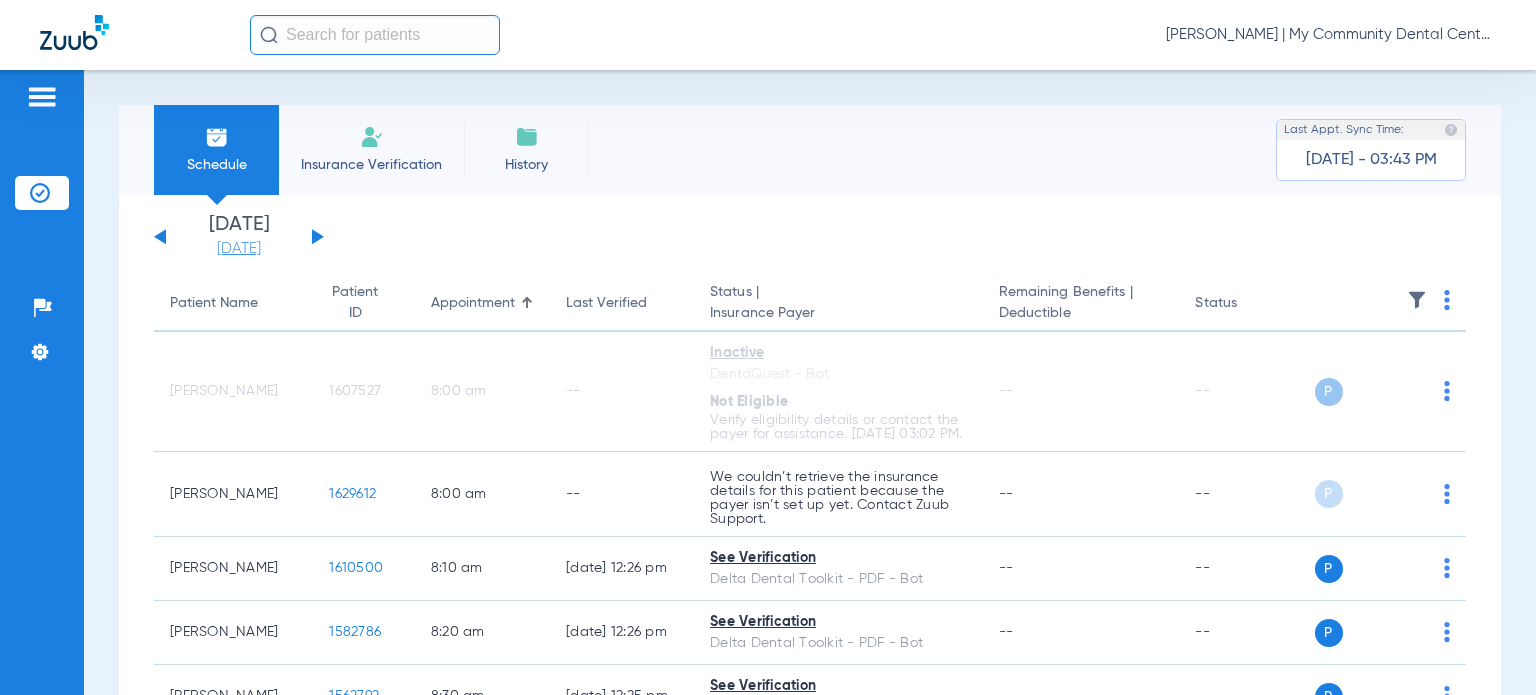 click on "[DATE]" 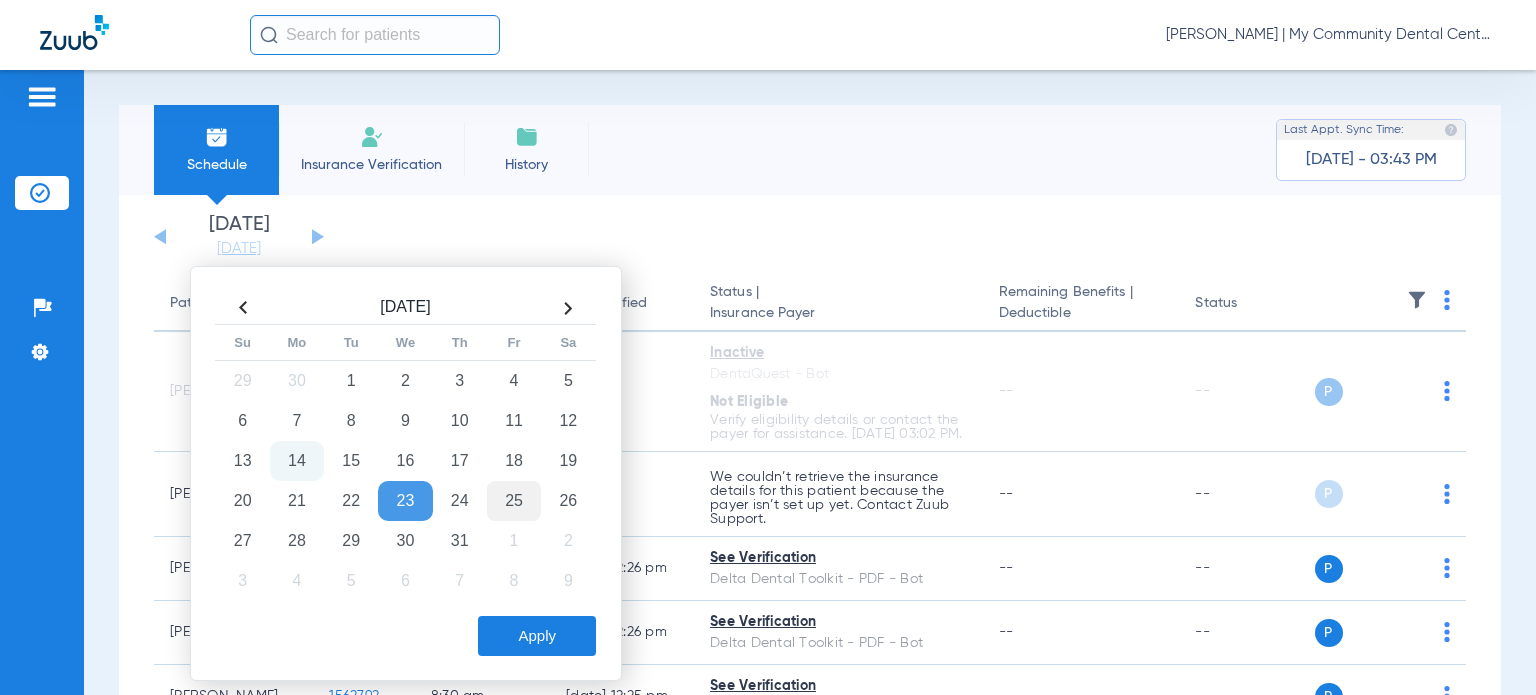 click on "18" 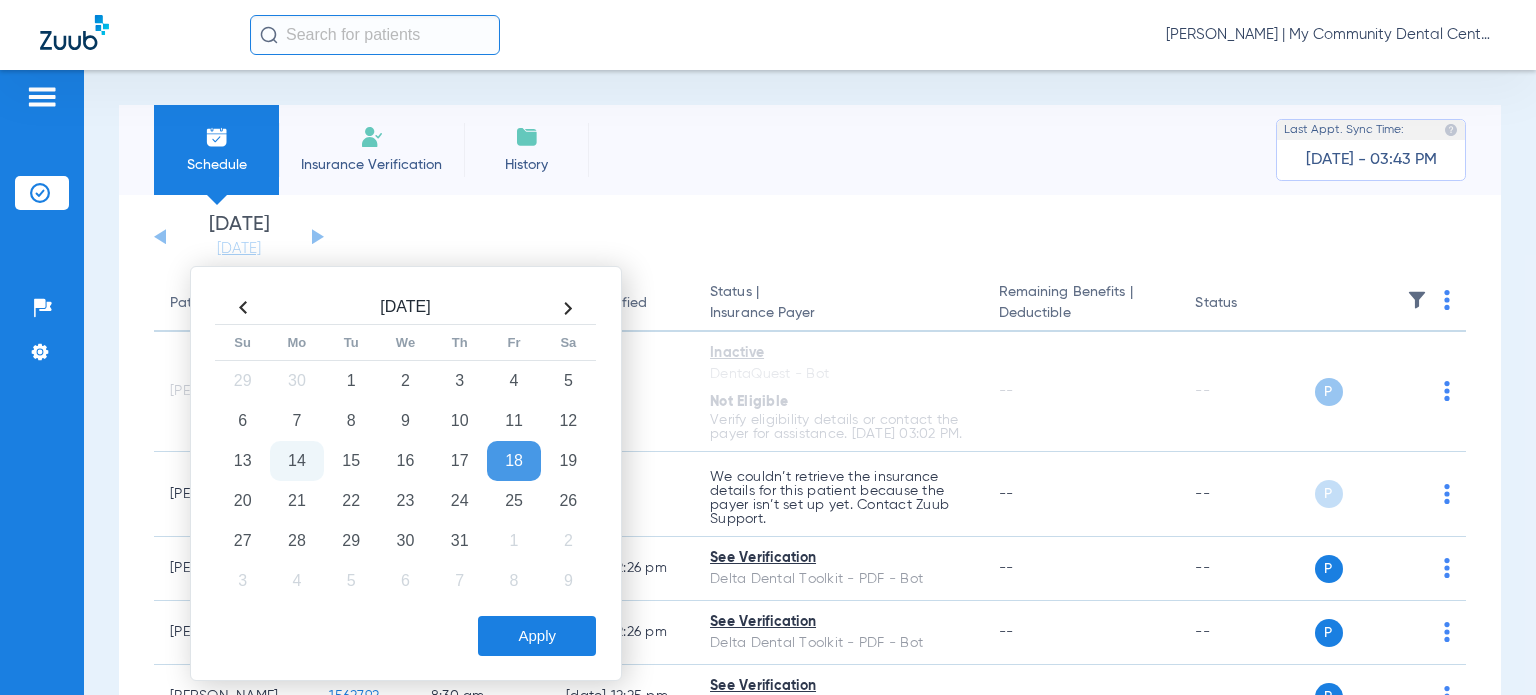 click on "Apply" 